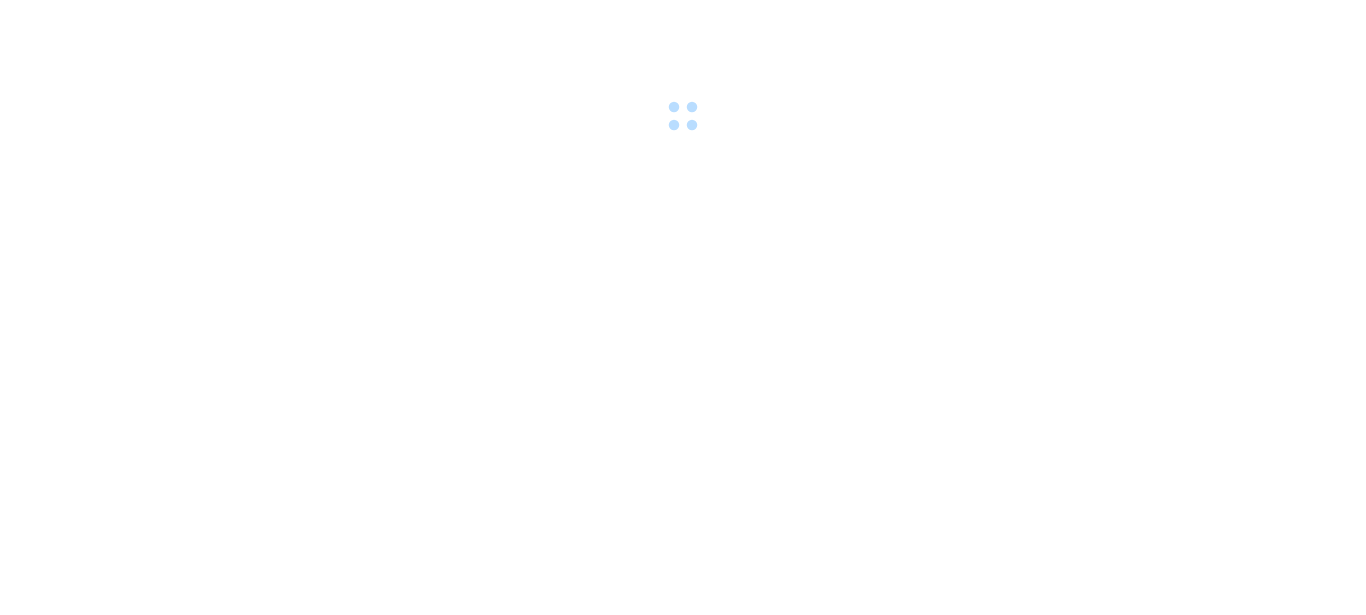 scroll, scrollTop: 0, scrollLeft: 0, axis: both 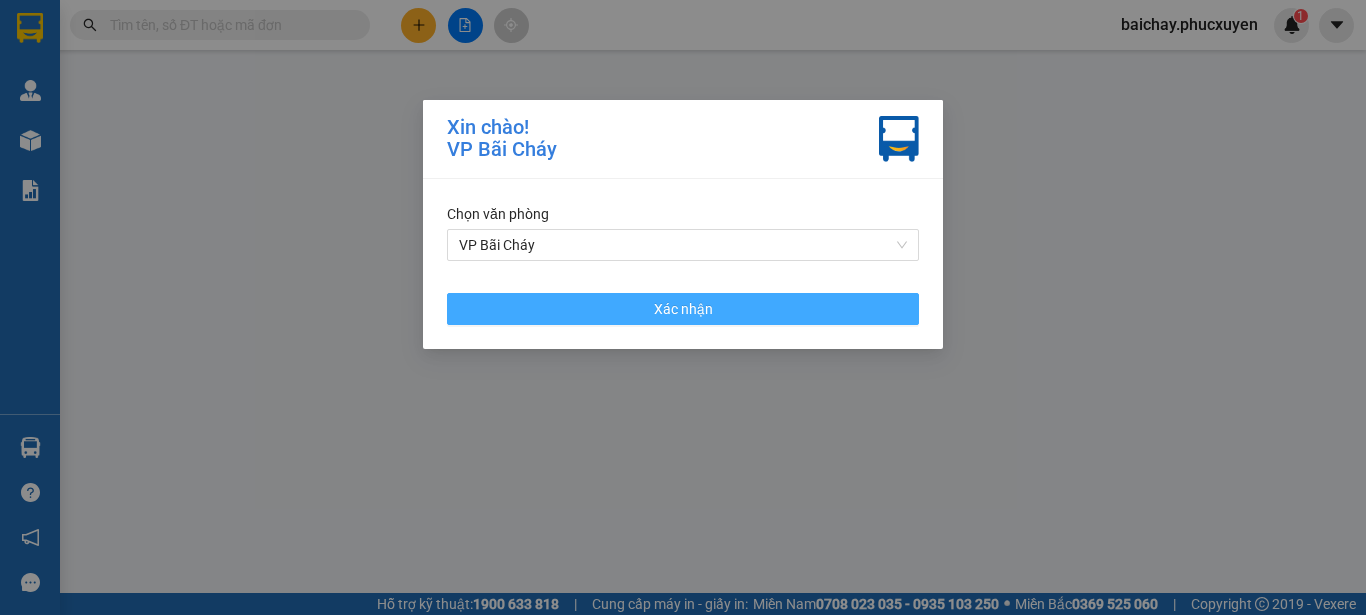 click on "Xác nhận" at bounding box center (683, 309) 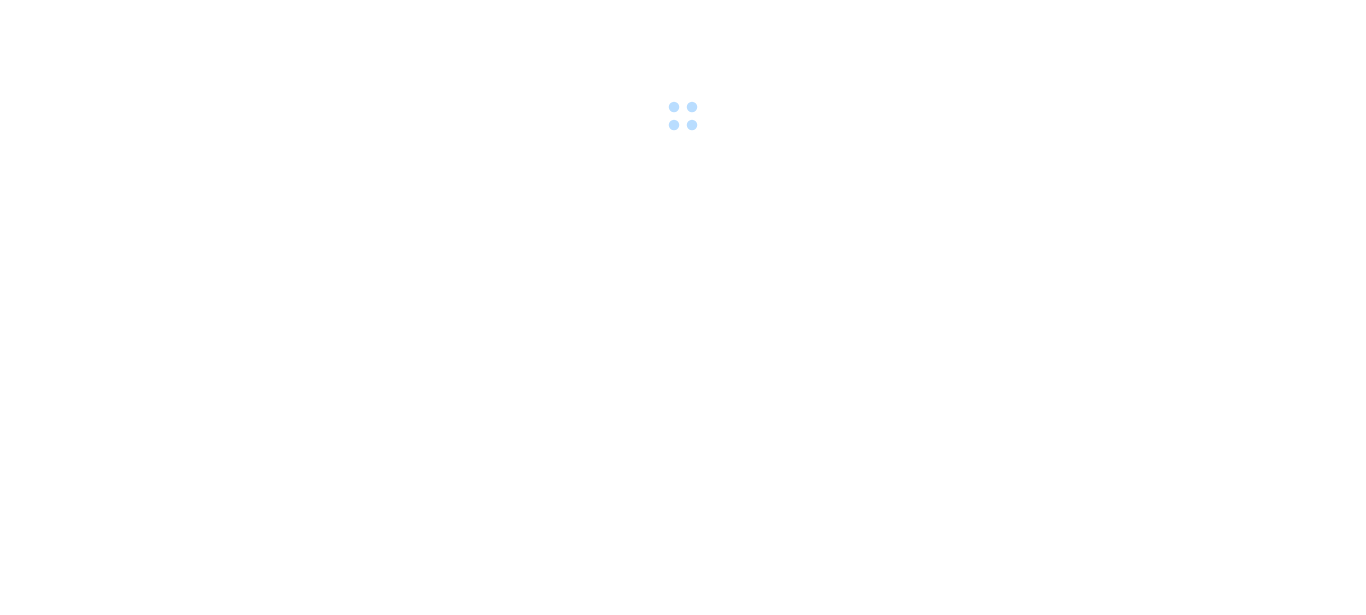 scroll, scrollTop: 0, scrollLeft: 0, axis: both 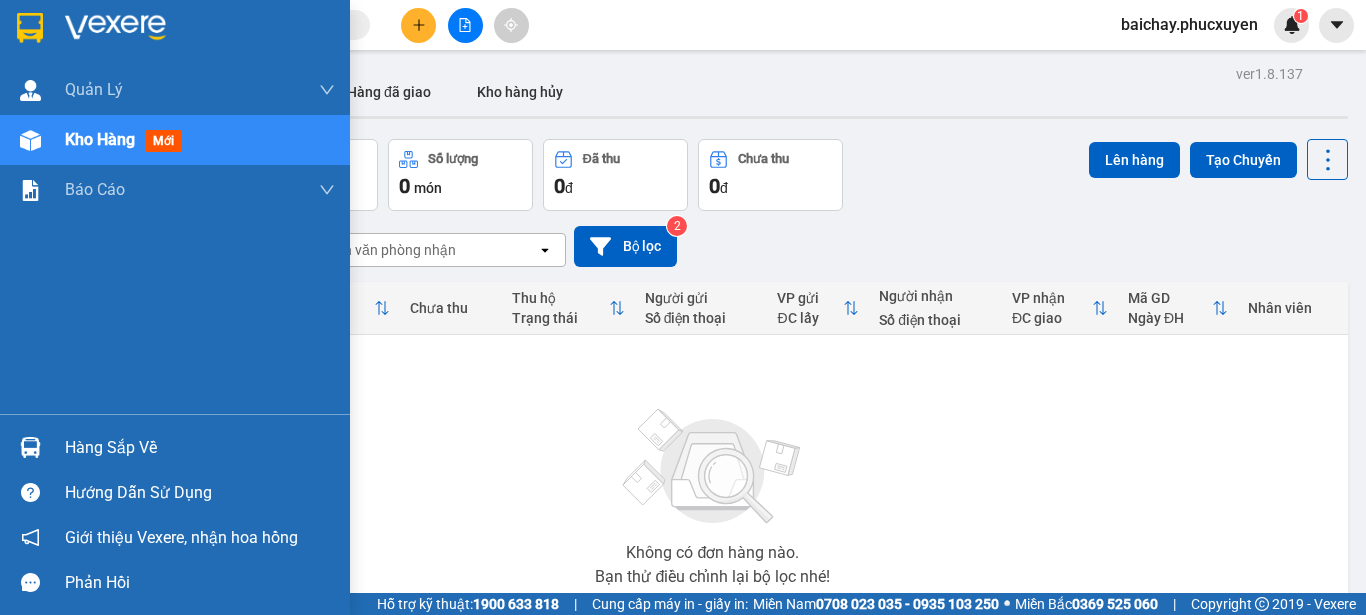 click on "Hàng sắp về" at bounding box center [200, 448] 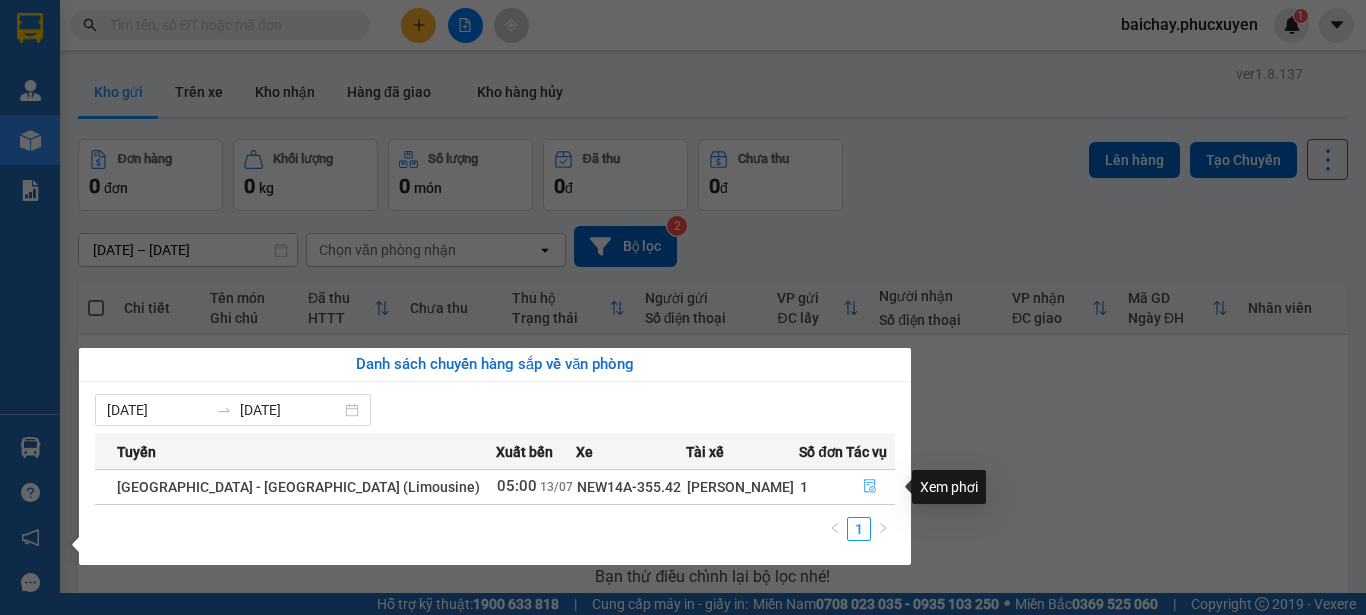 click 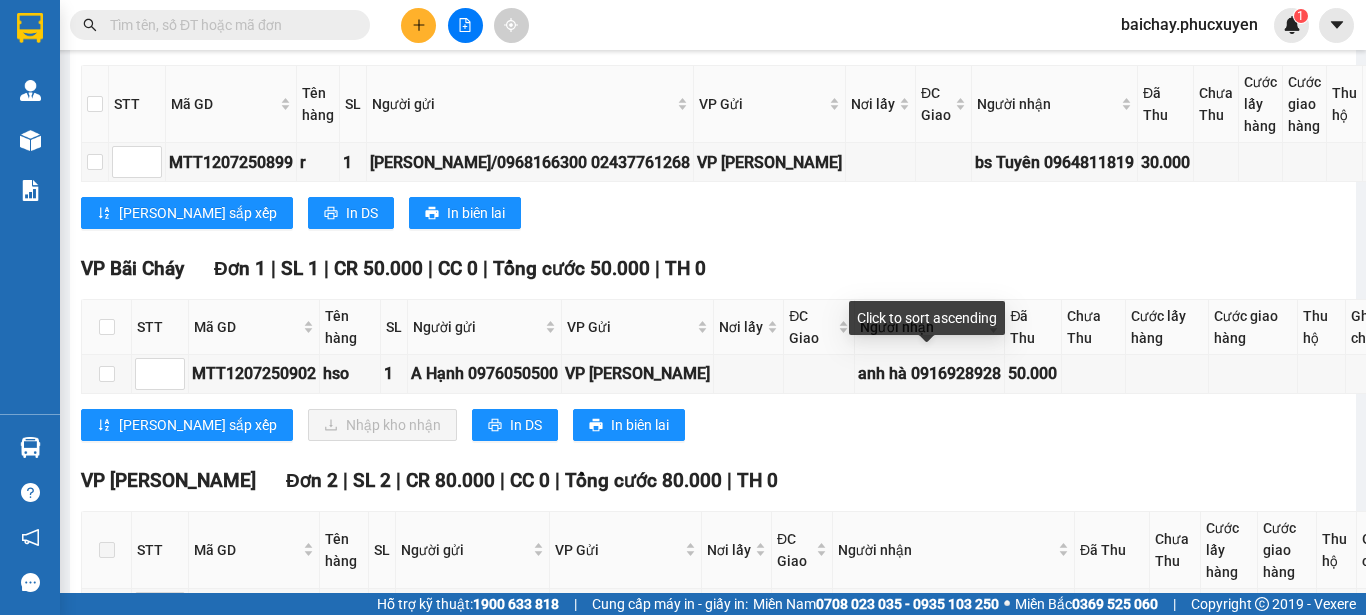 scroll, scrollTop: 600, scrollLeft: 0, axis: vertical 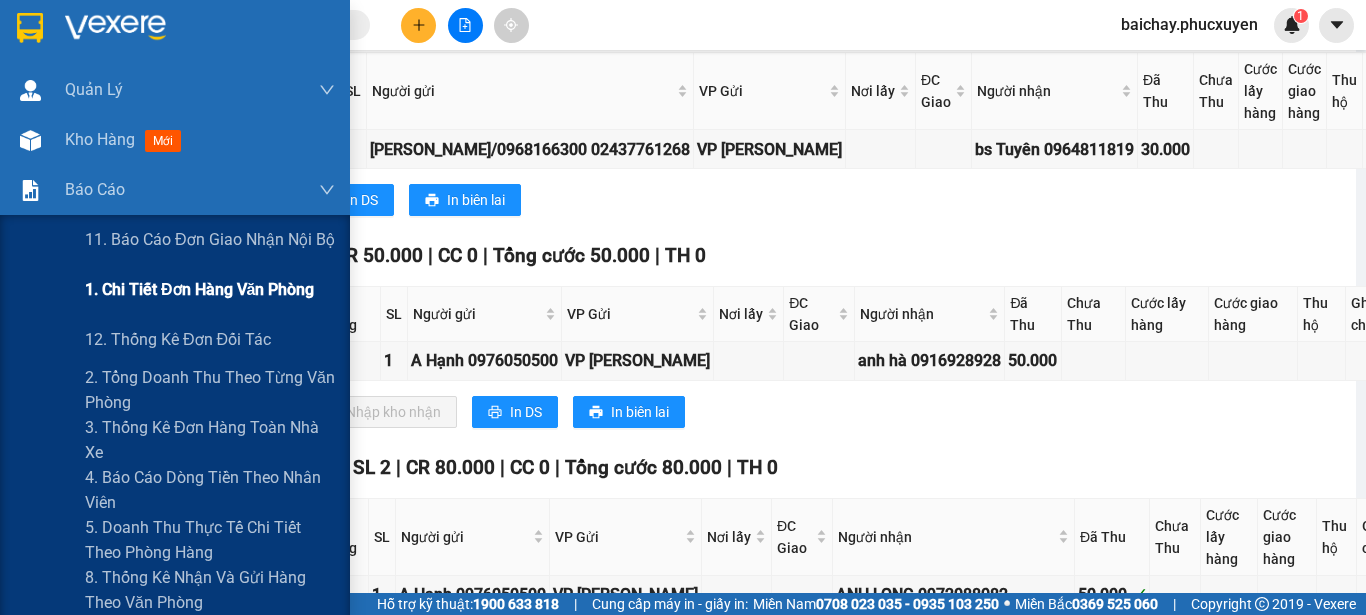 click on "1. Chi tiết đơn hàng văn phòng" at bounding box center (199, 289) 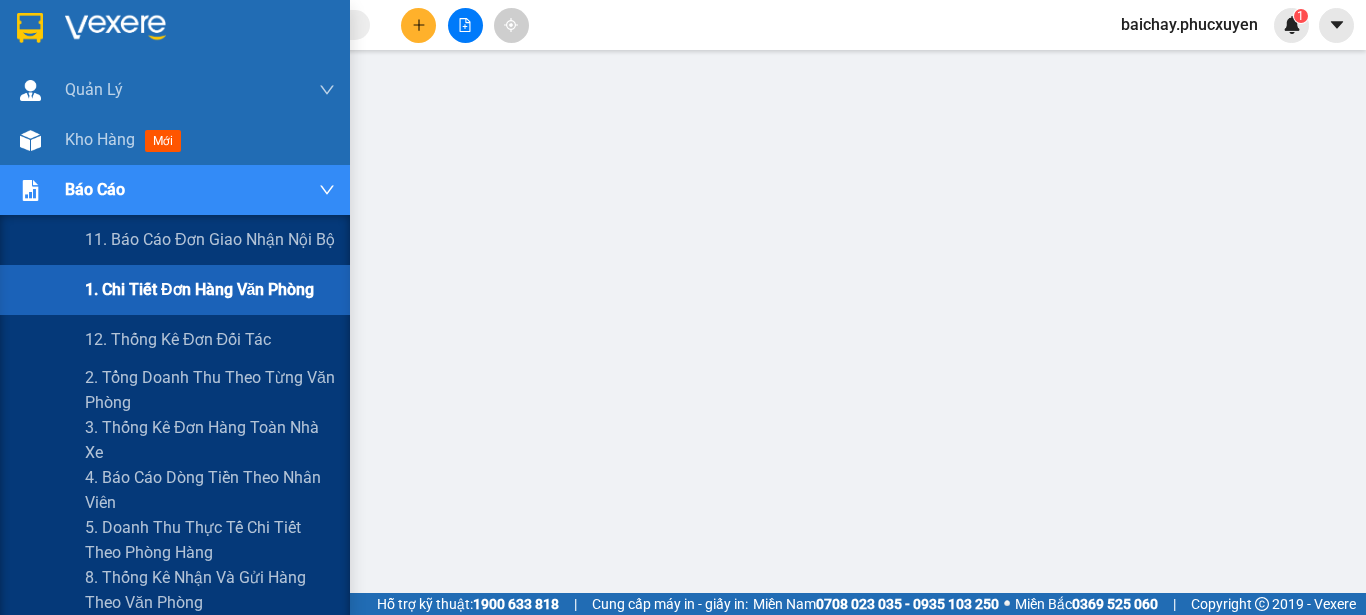 scroll, scrollTop: 0, scrollLeft: 0, axis: both 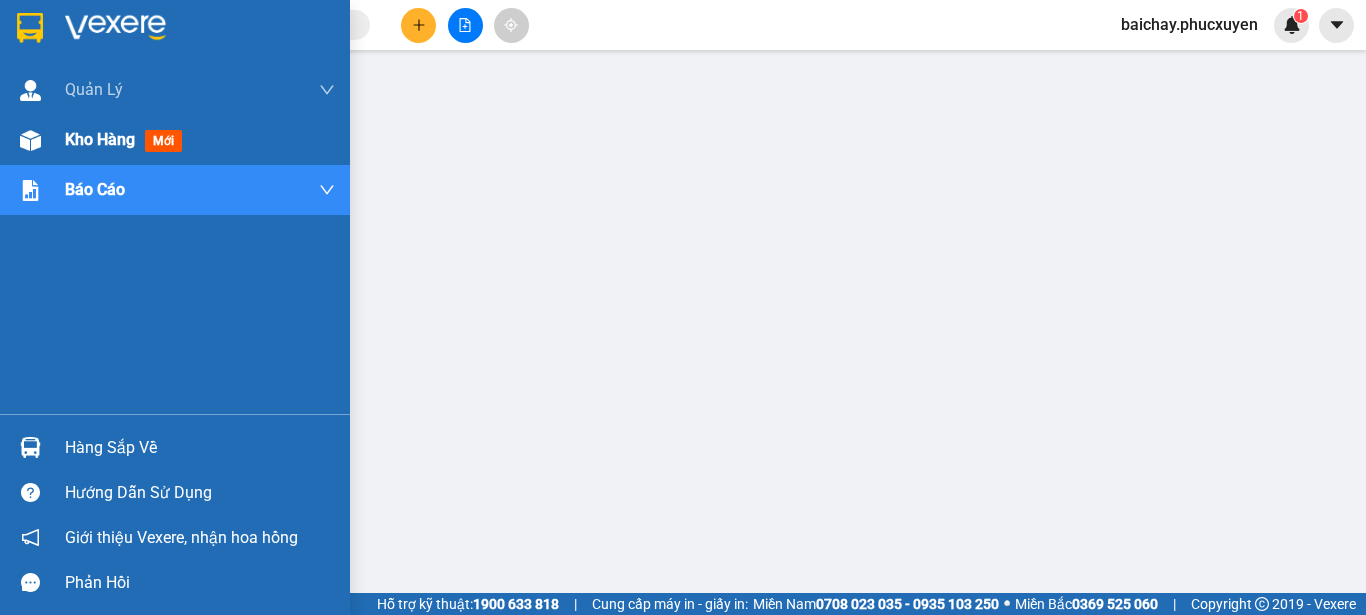 click on "Kho hàng" at bounding box center (100, 139) 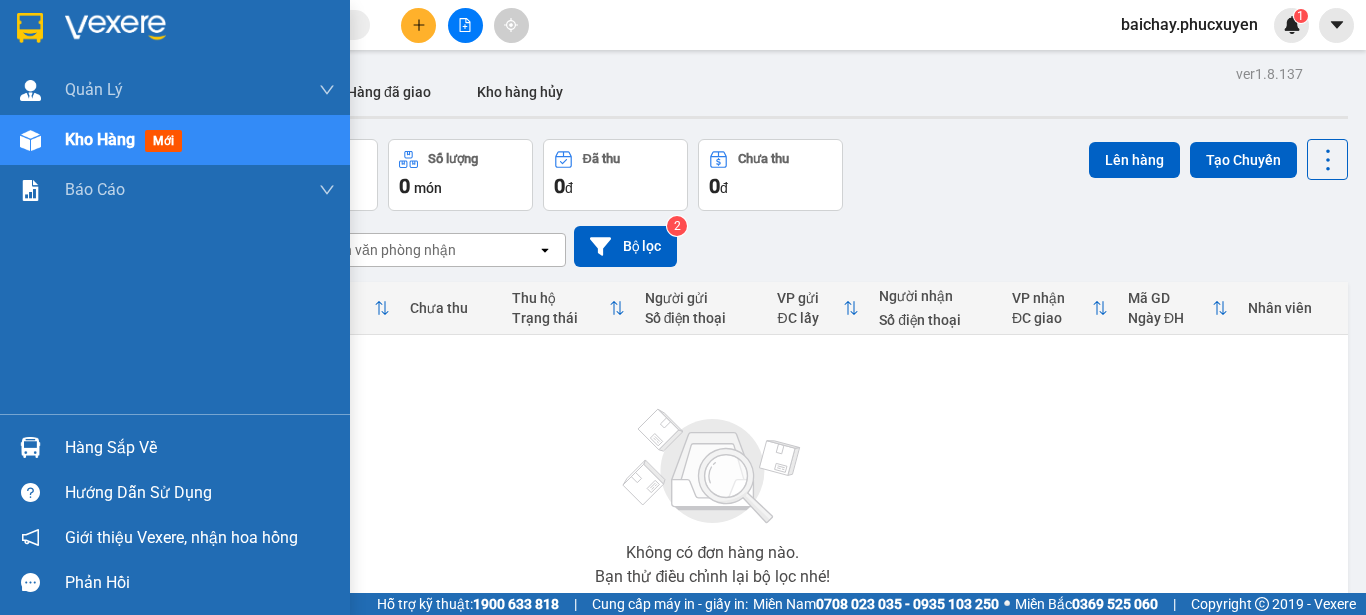 click on "Hàng sắp về" at bounding box center [200, 448] 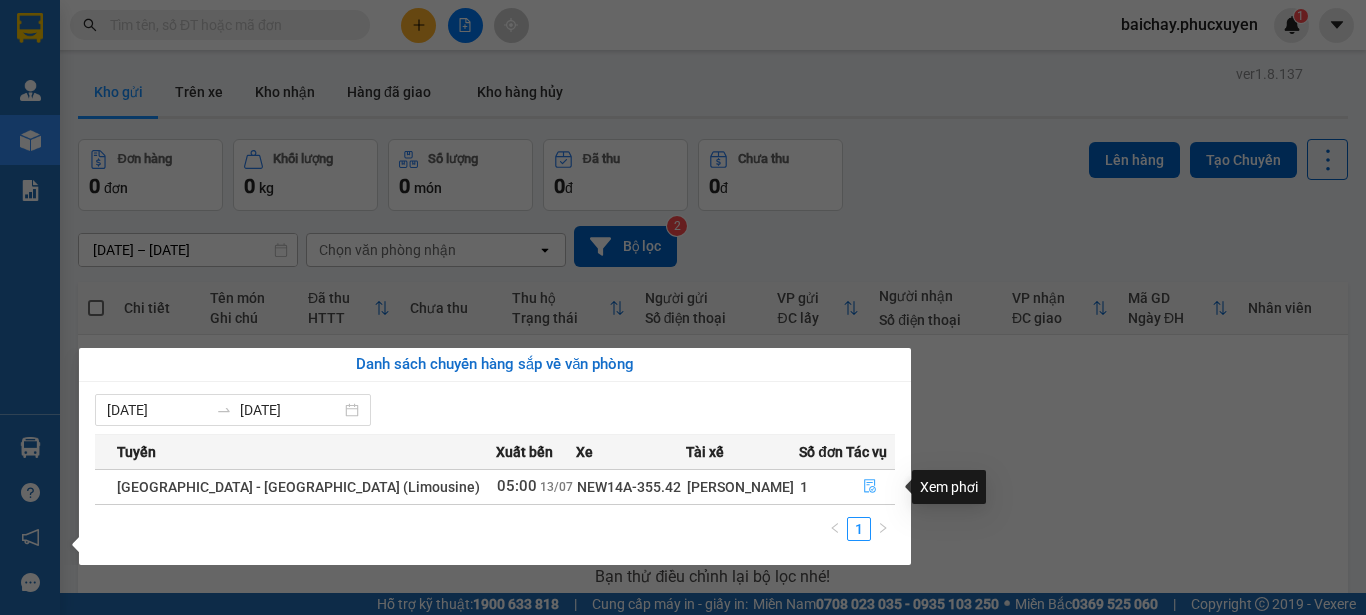 click 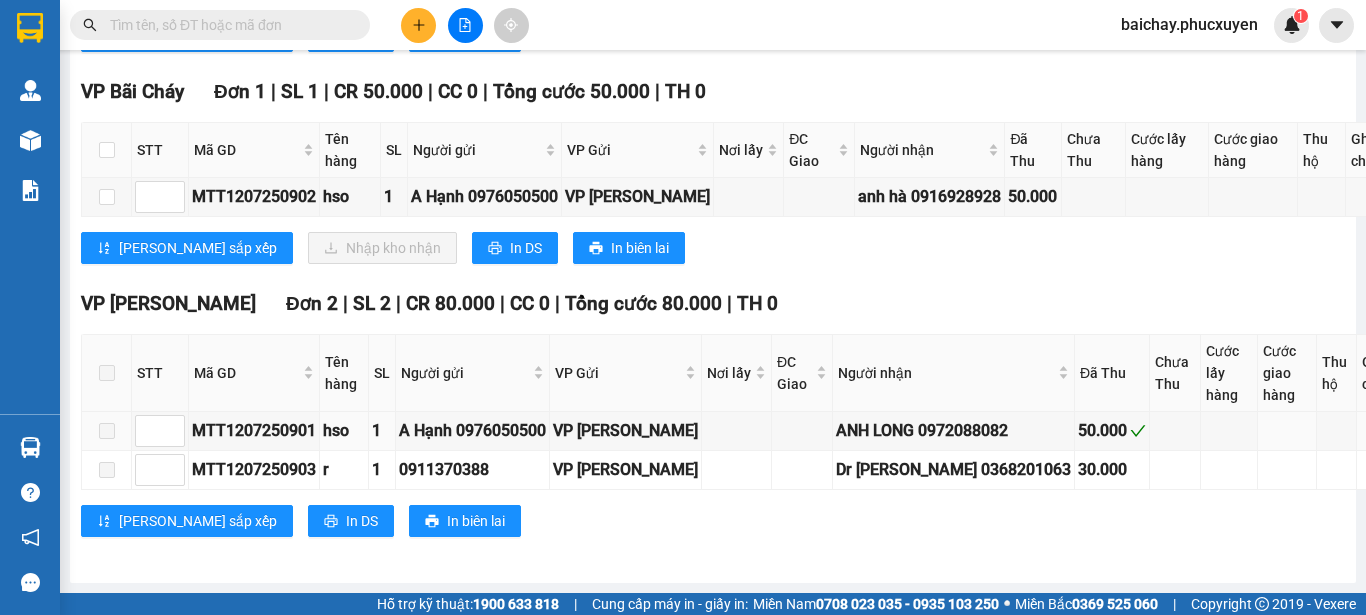 scroll, scrollTop: 764, scrollLeft: 0, axis: vertical 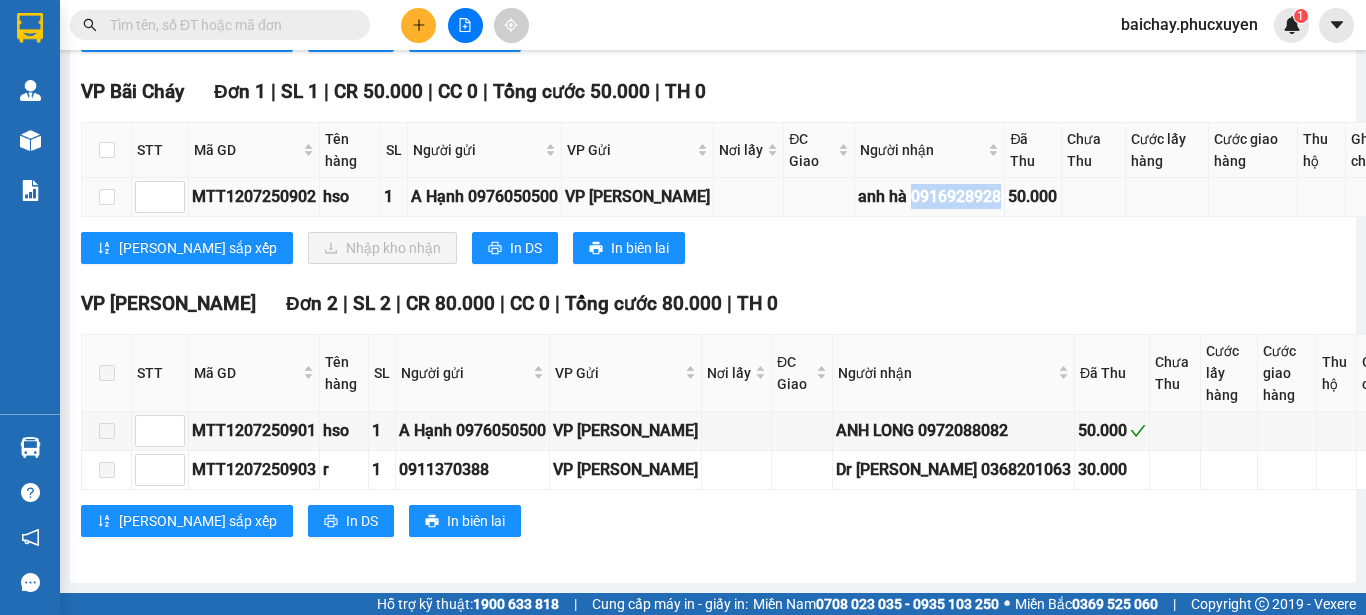 drag, startPoint x: 1020, startPoint y: 283, endPoint x: 926, endPoint y: 287, distance: 94.08507 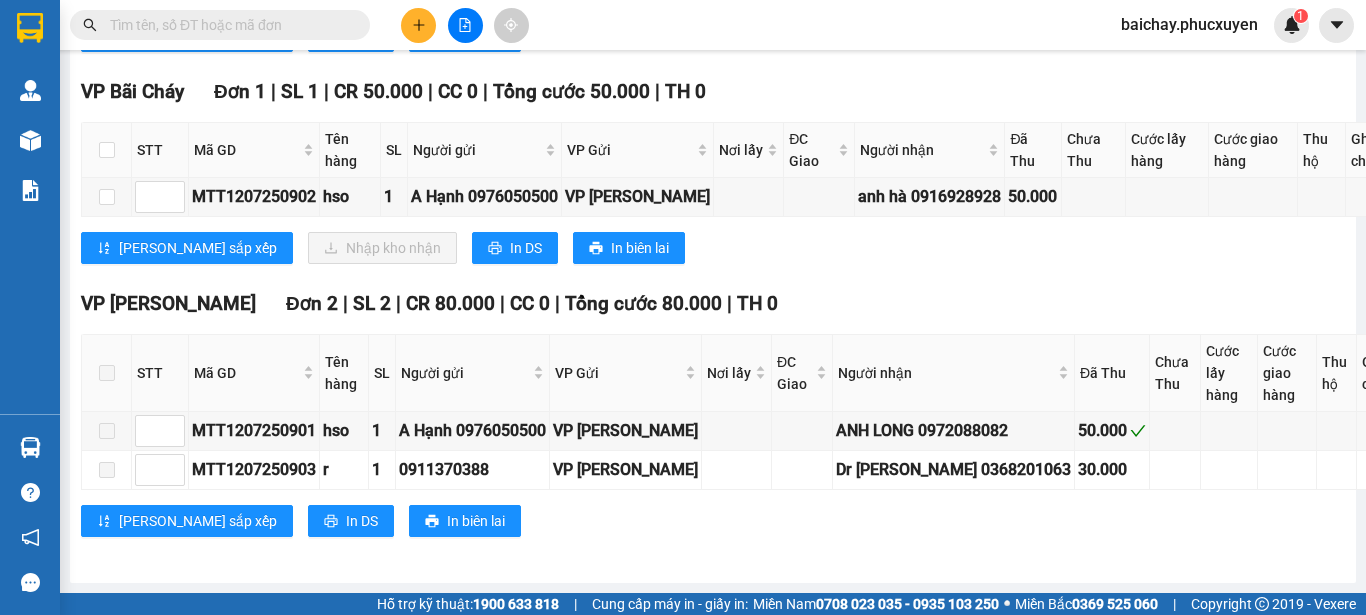 click at bounding box center [228, 25] 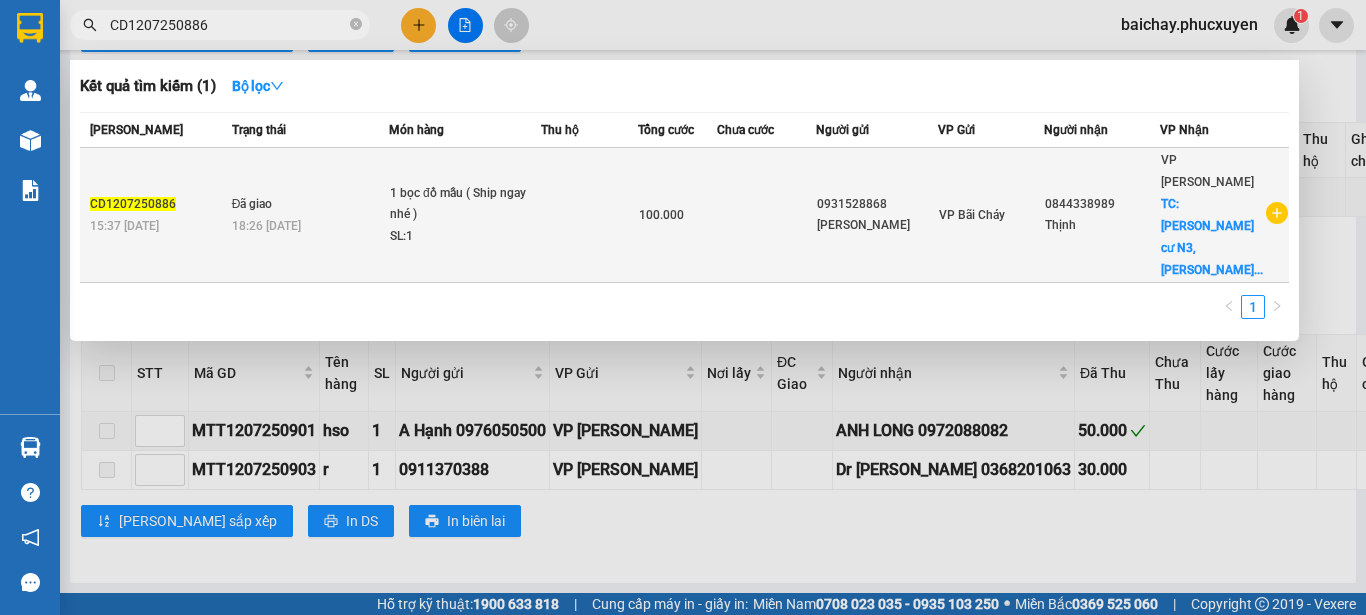 type on "CD1207250886" 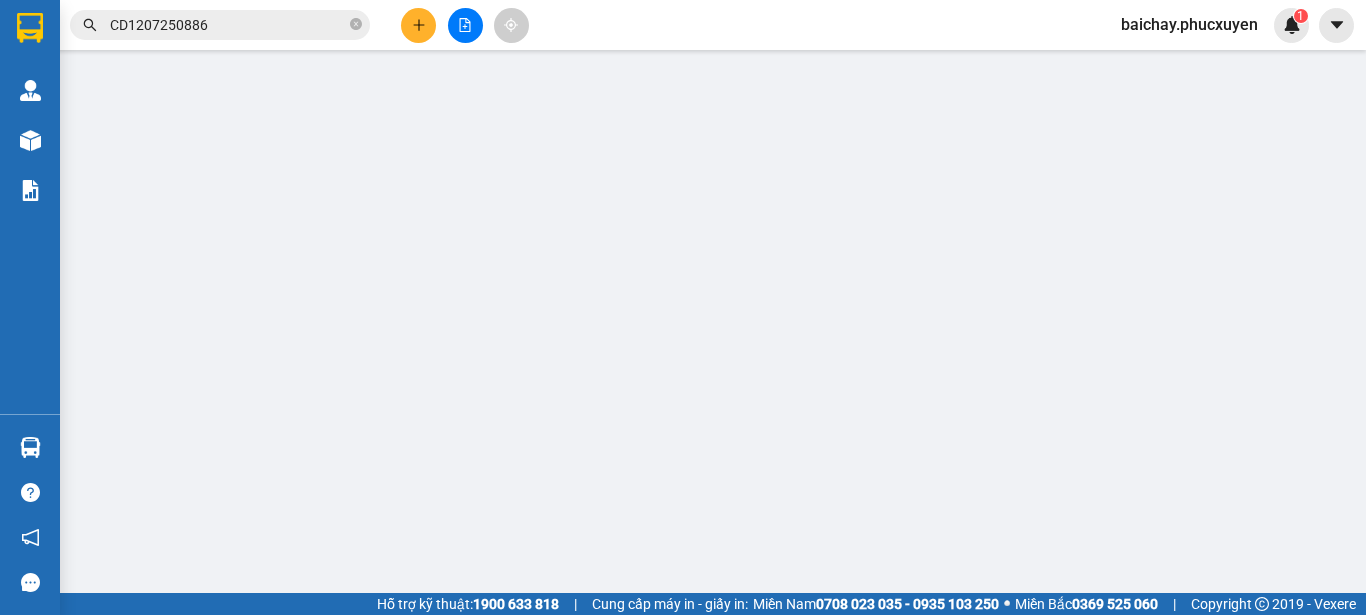 scroll, scrollTop: 0, scrollLeft: 0, axis: both 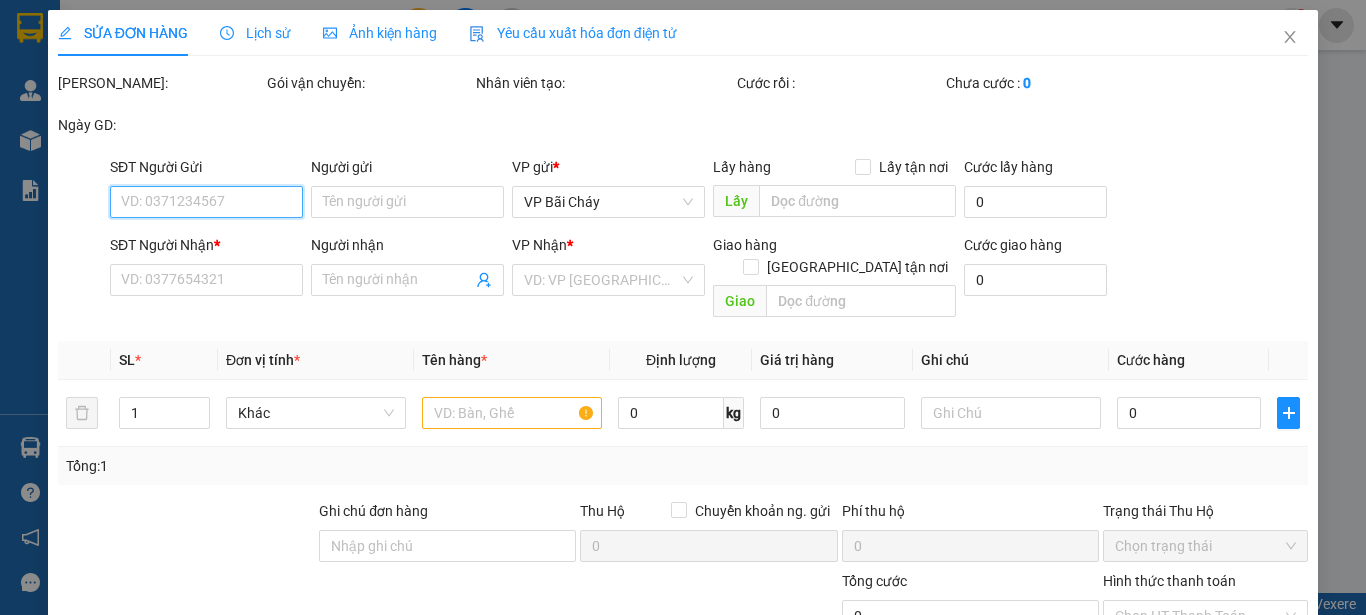 type on "0931528868" 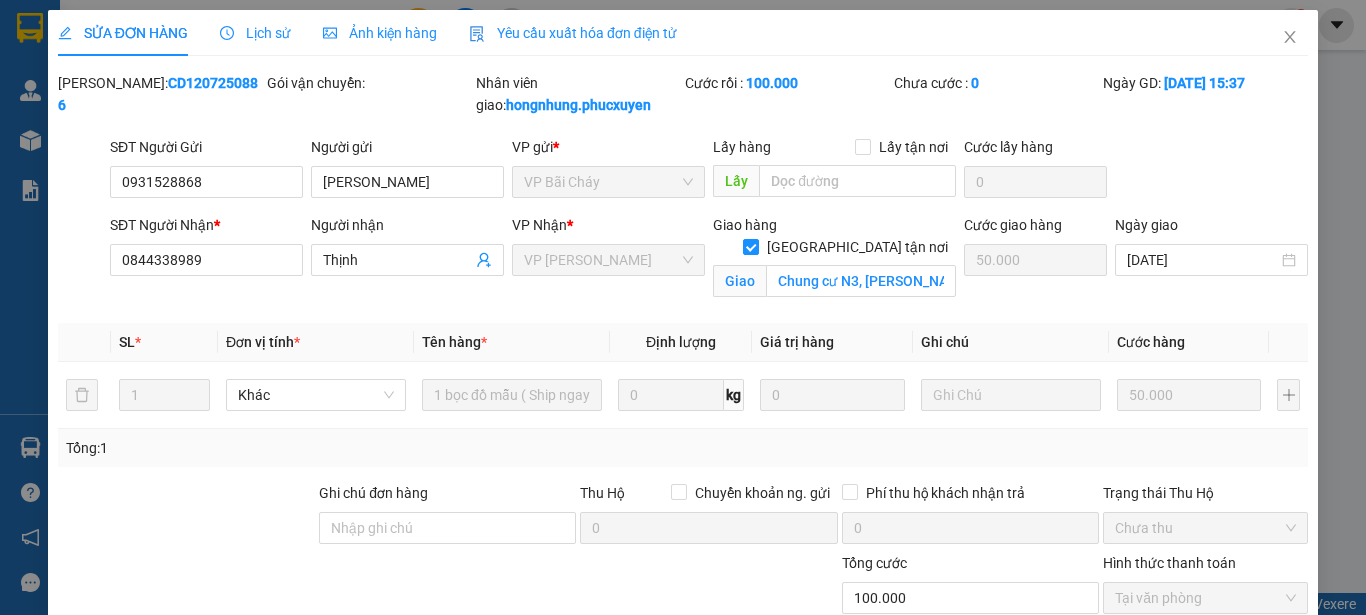 click on "Lịch sử" at bounding box center (255, 33) 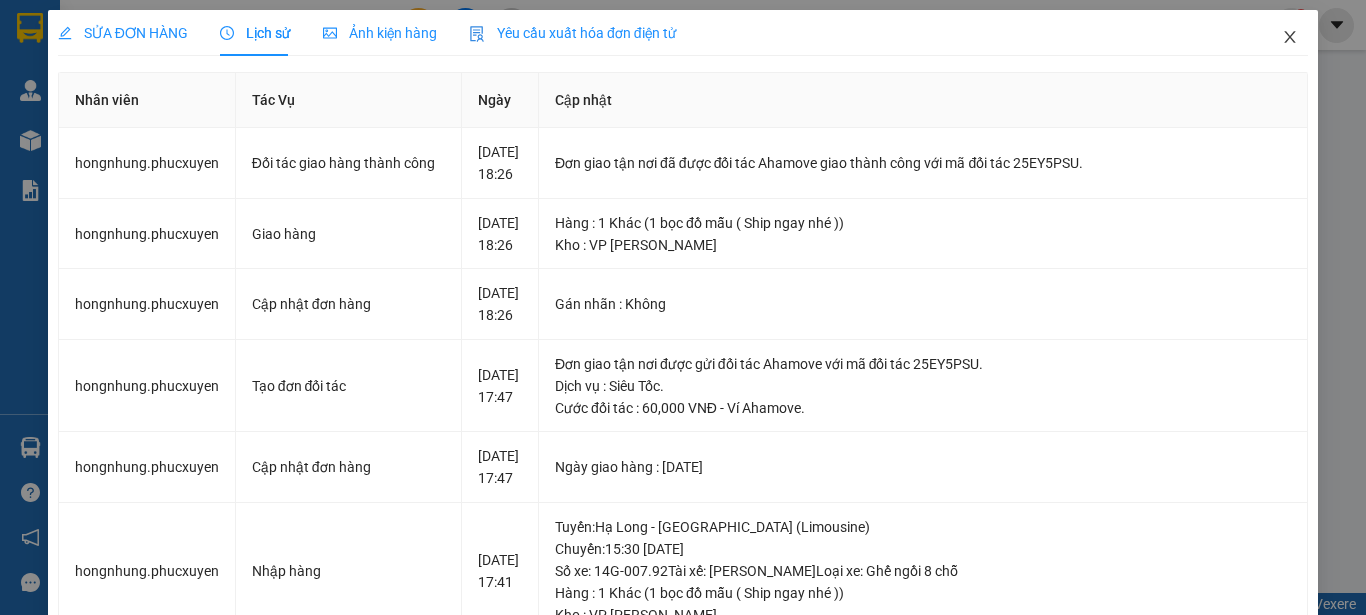 click 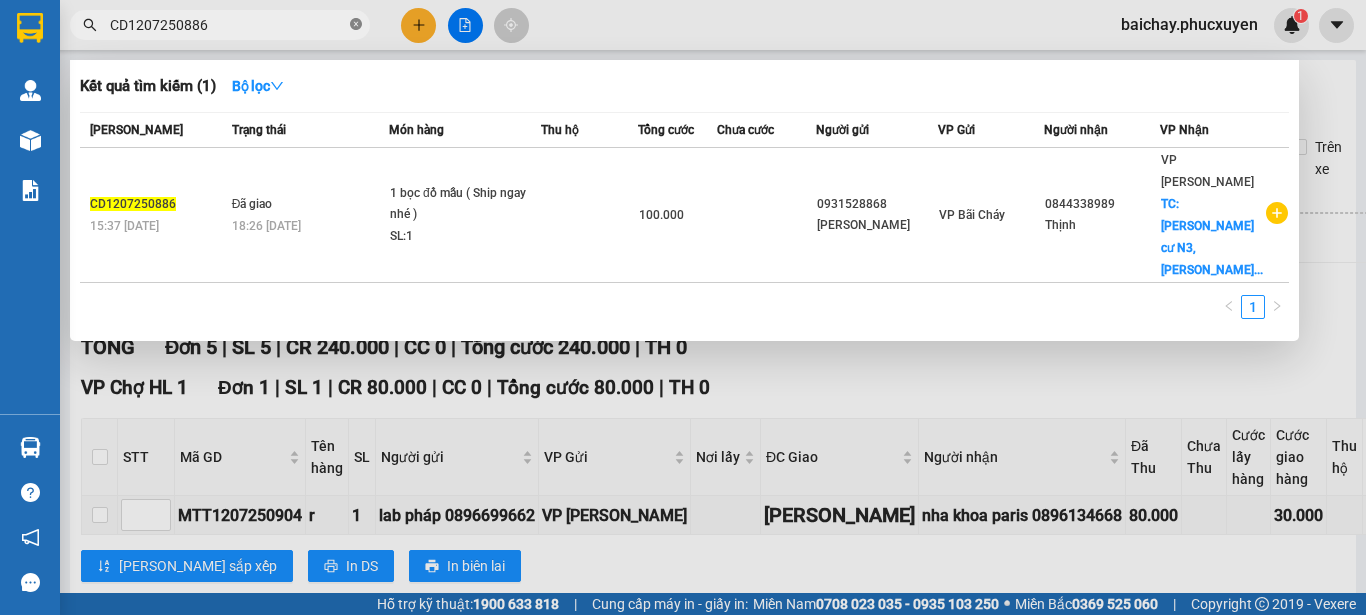 click 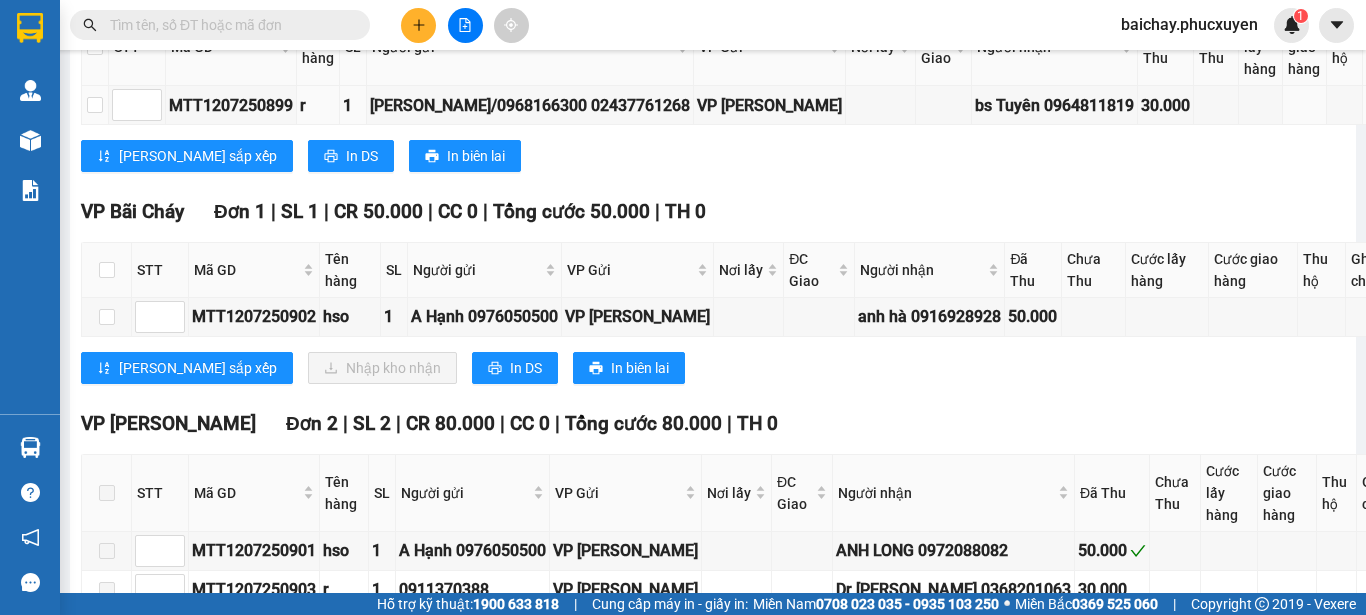 scroll, scrollTop: 800, scrollLeft: 0, axis: vertical 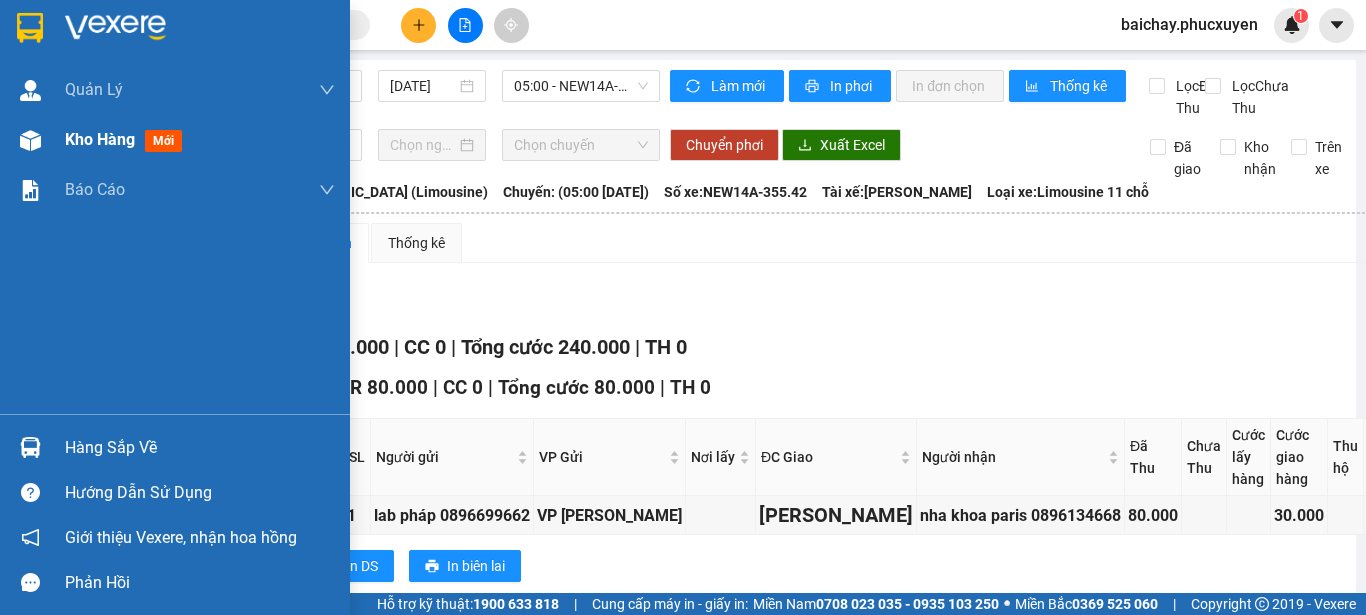 click on "Kho hàng" at bounding box center [100, 139] 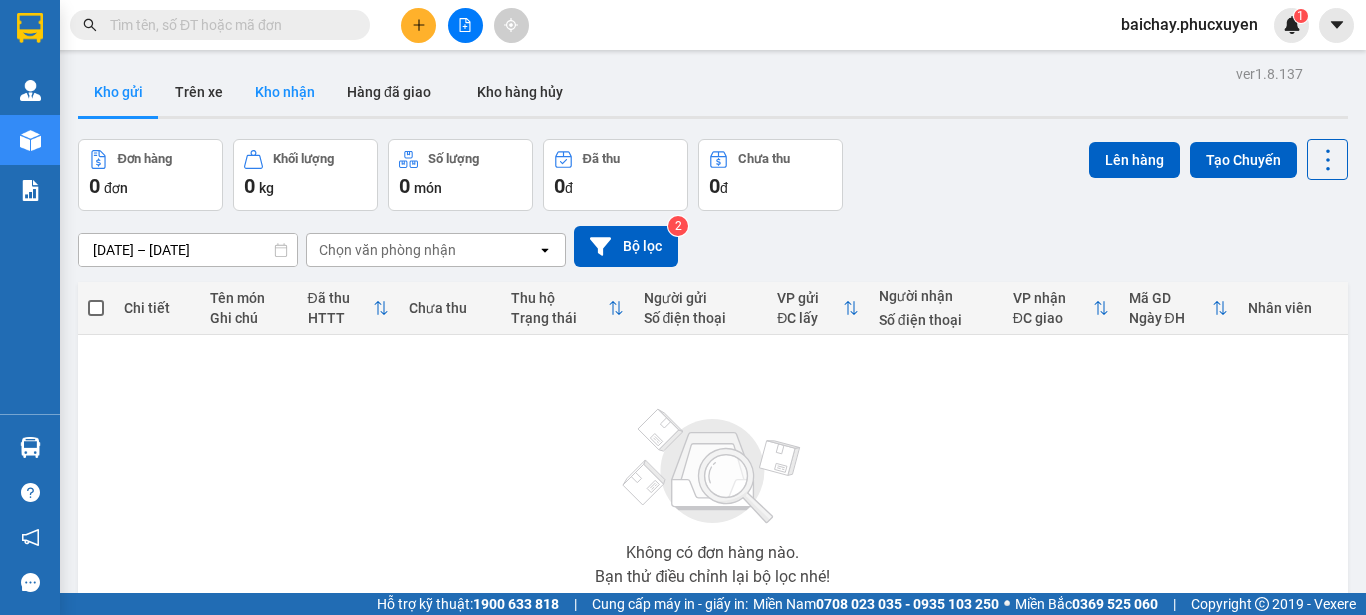 click on "Kho nhận" at bounding box center [285, 92] 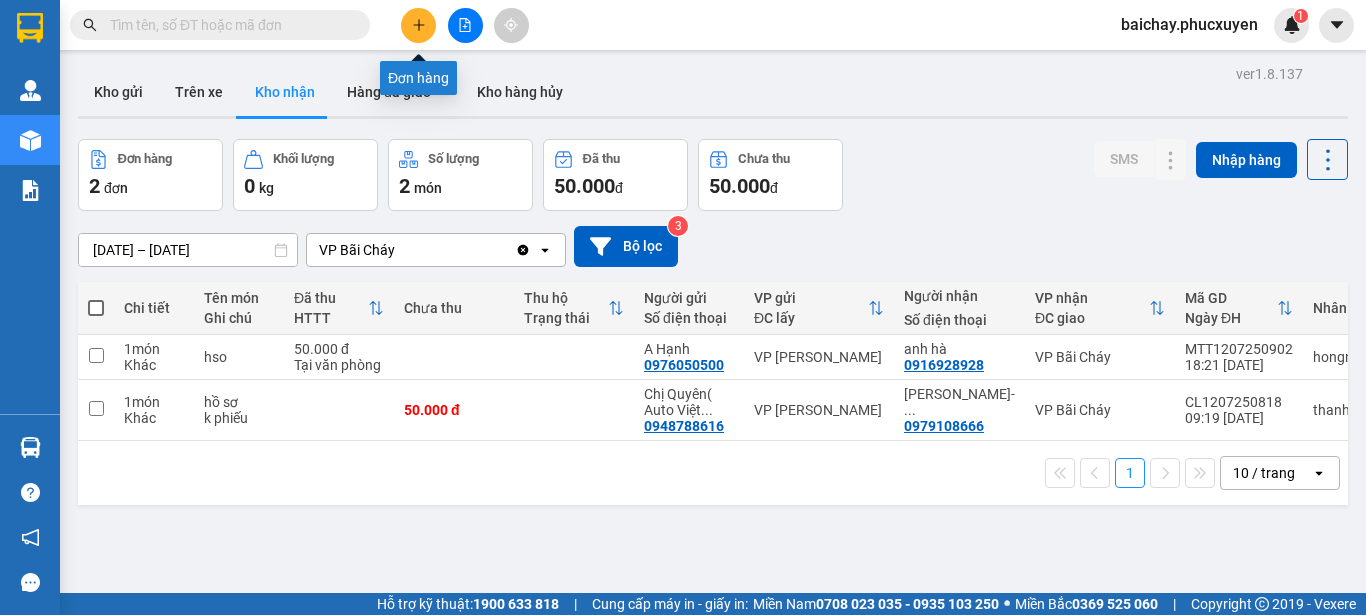 click 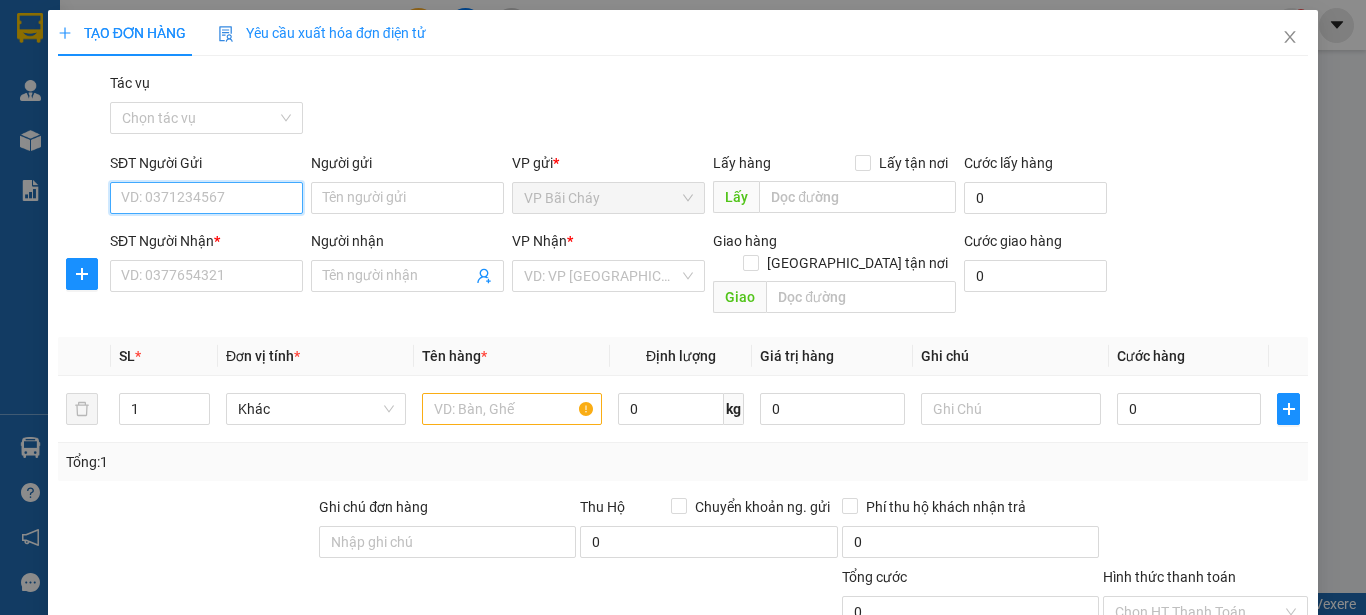 click on "SĐT Người Gửi" at bounding box center [206, 198] 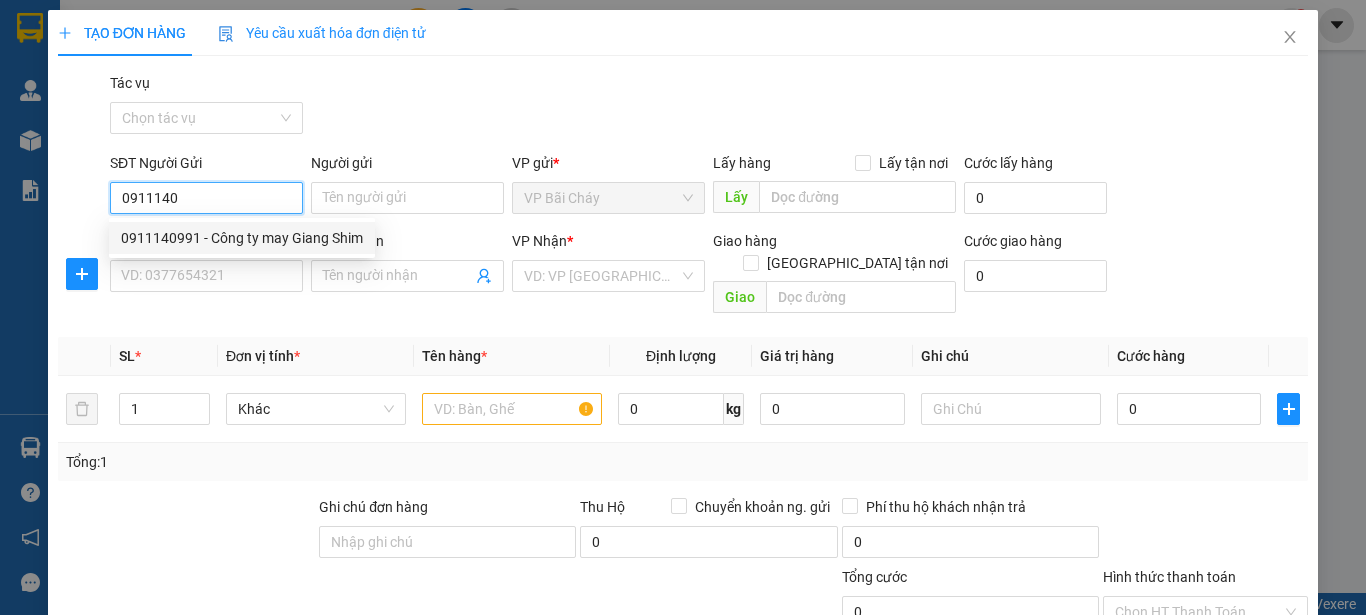 click on "0911140991 - Công ty may Giang Shim" at bounding box center [242, 238] 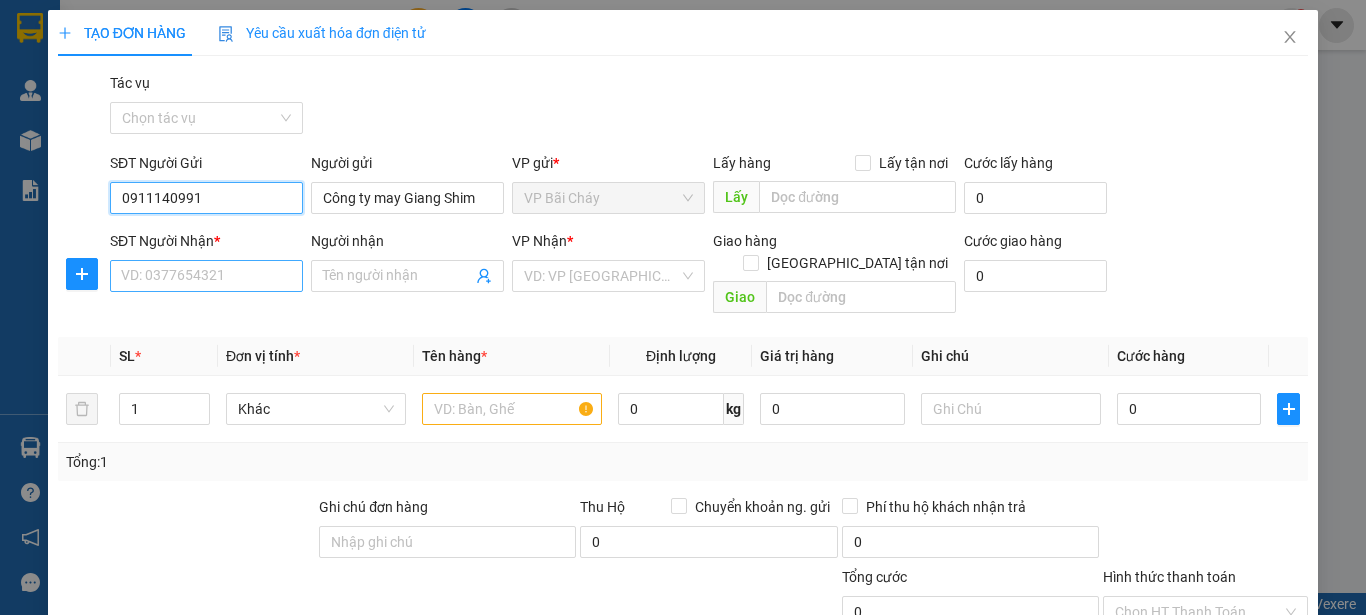 type on "0911140991" 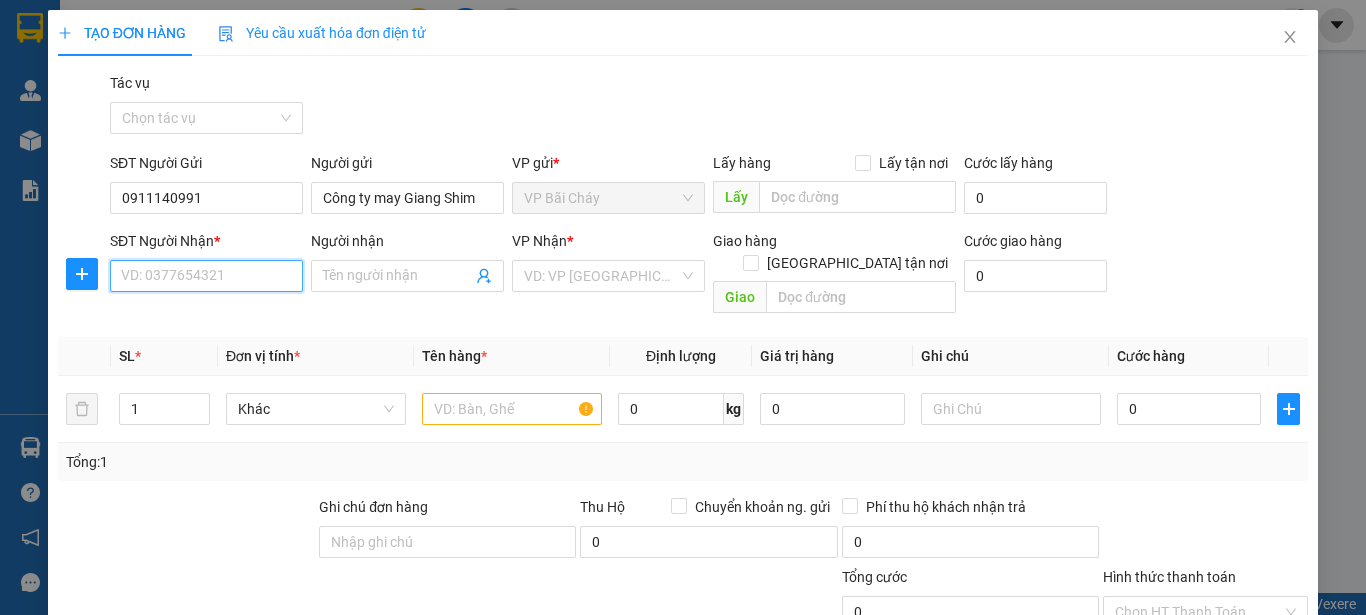 click on "SĐT Người Nhận  *" at bounding box center [206, 276] 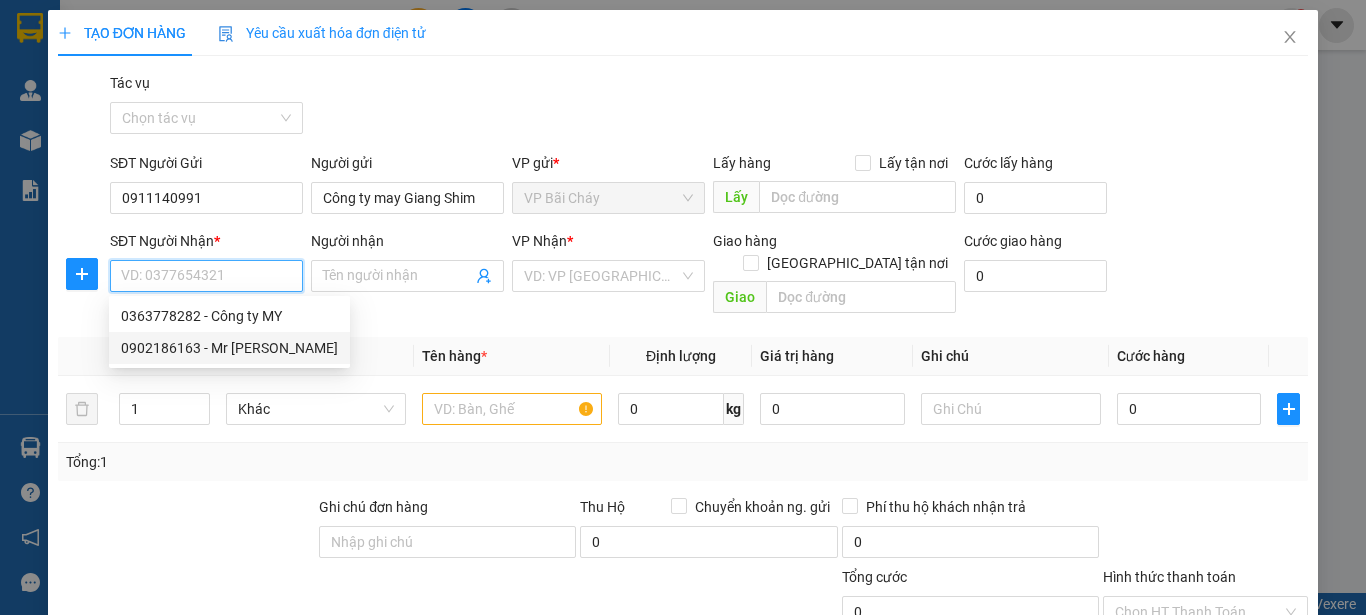 click on "0902186163 - Mr [PERSON_NAME]" at bounding box center [229, 348] 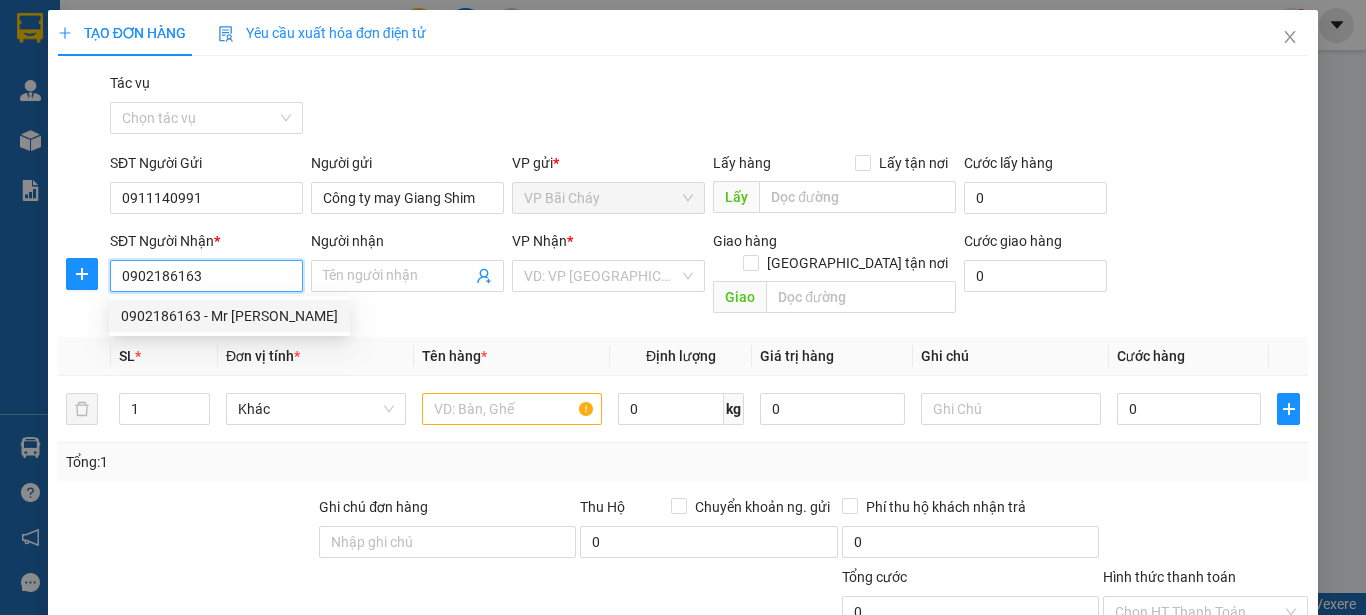 type on "Mr [PERSON_NAME]" 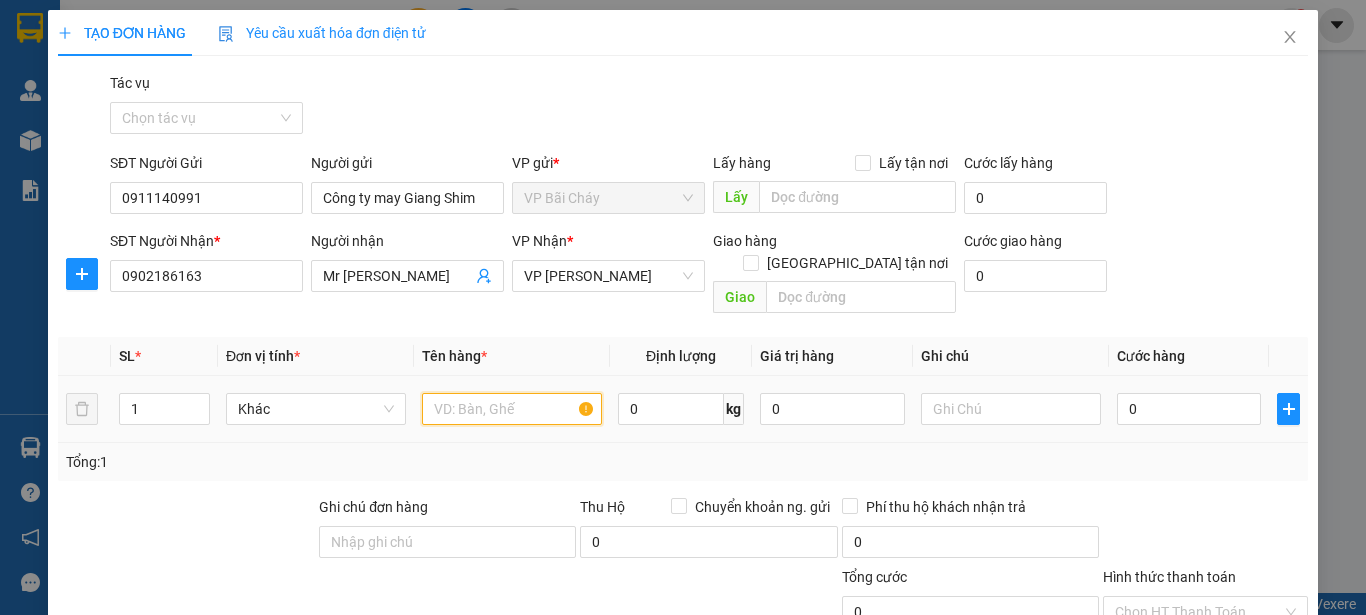 click at bounding box center [512, 409] 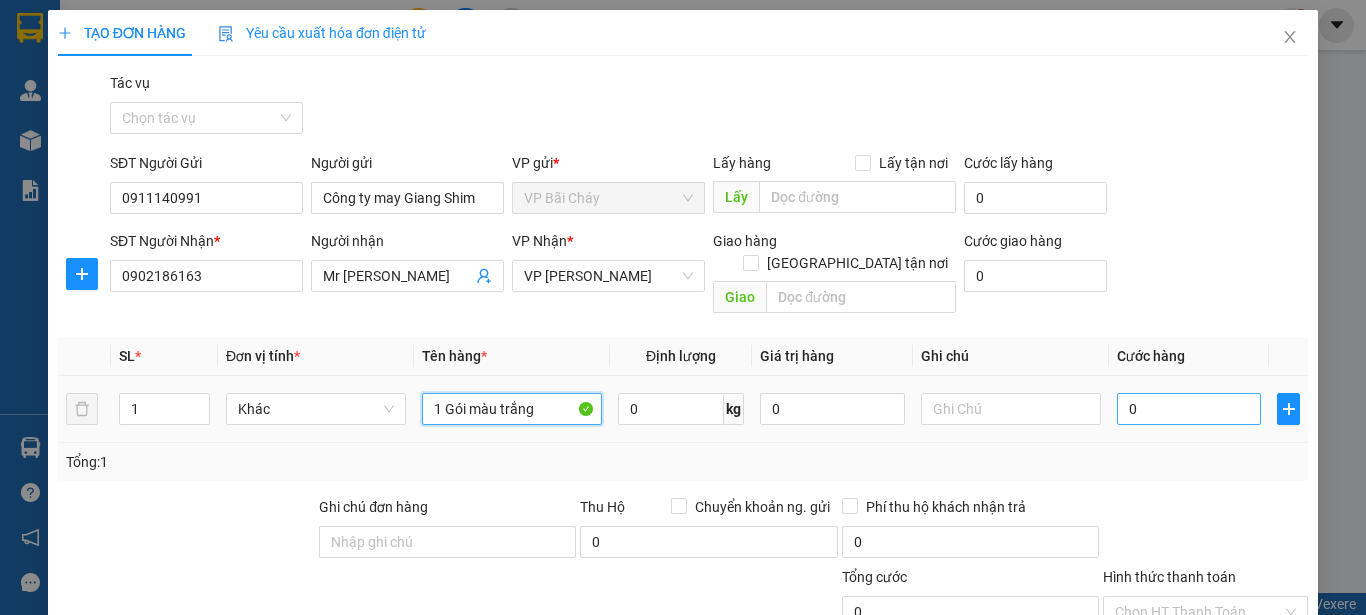 type on "1 Gói màu trắng" 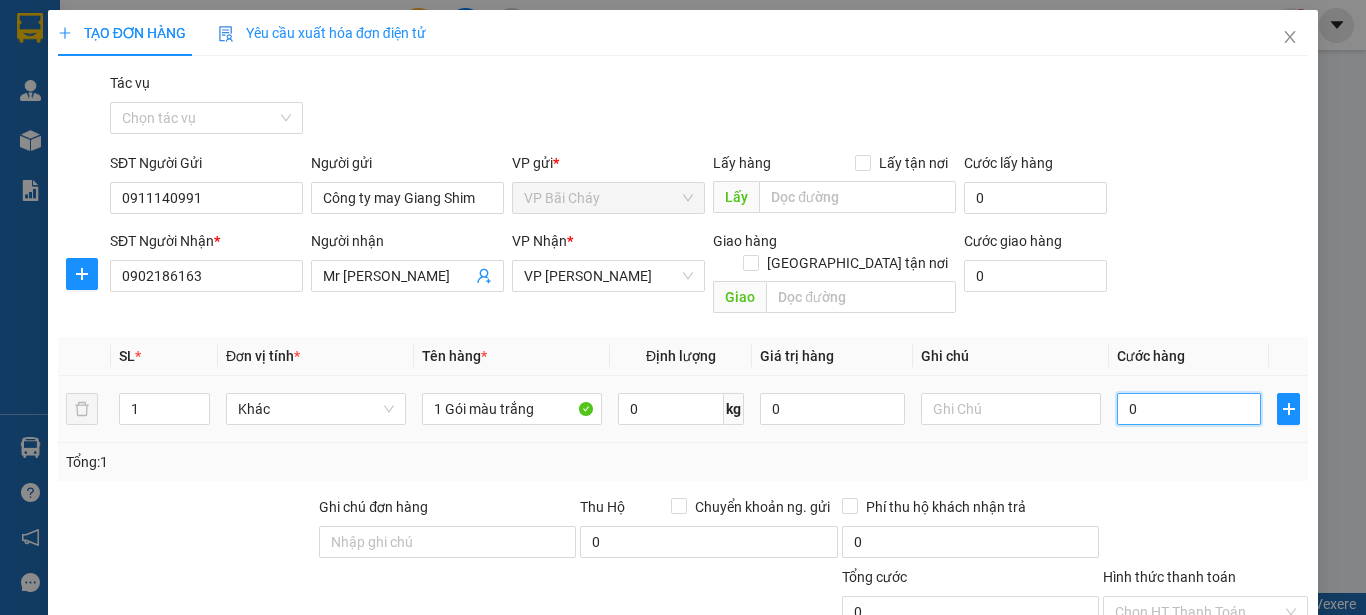 click on "0" at bounding box center [1189, 409] 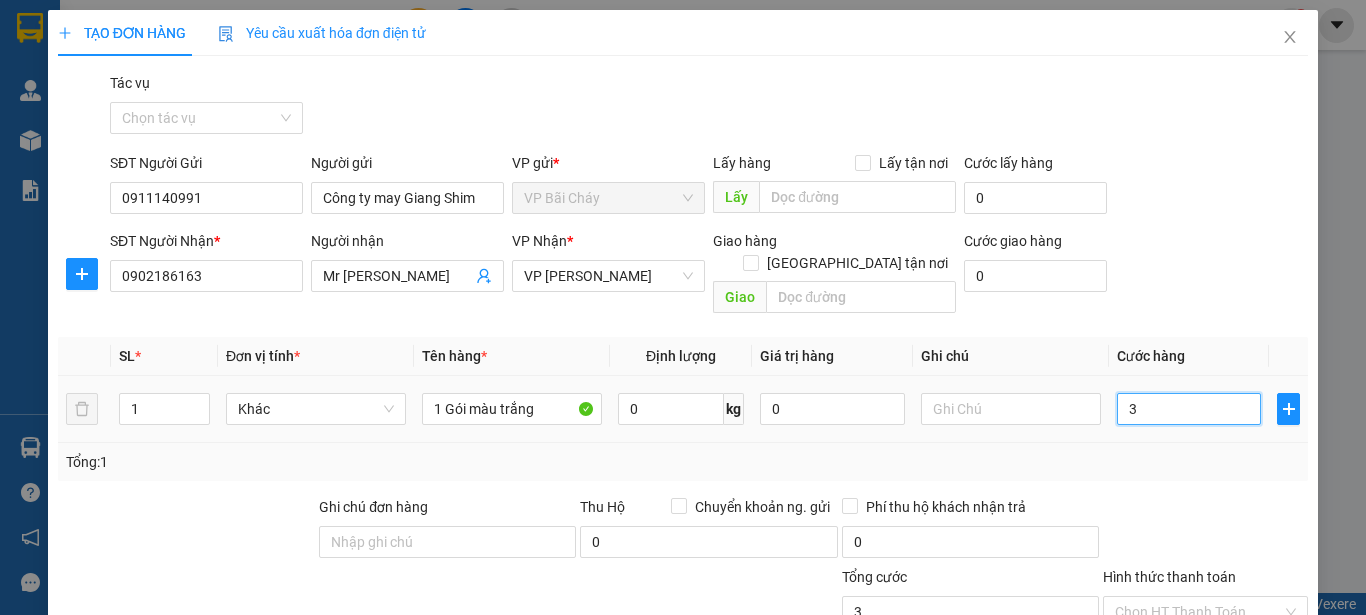 type on "30" 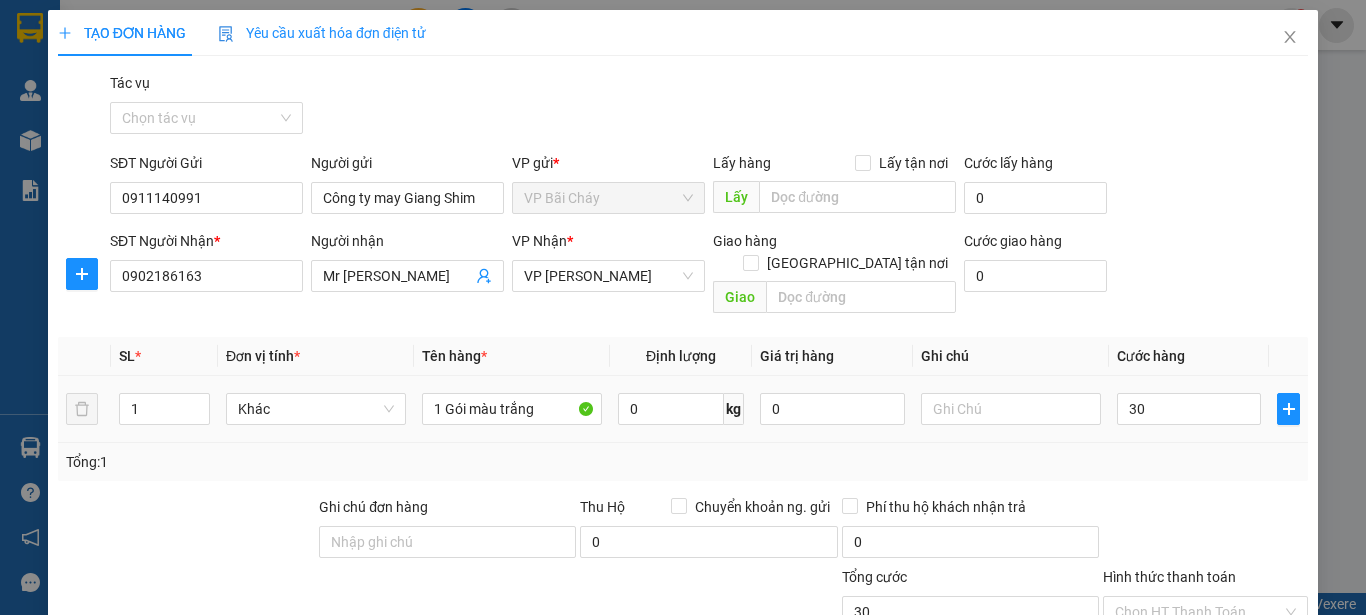 type on "30.000" 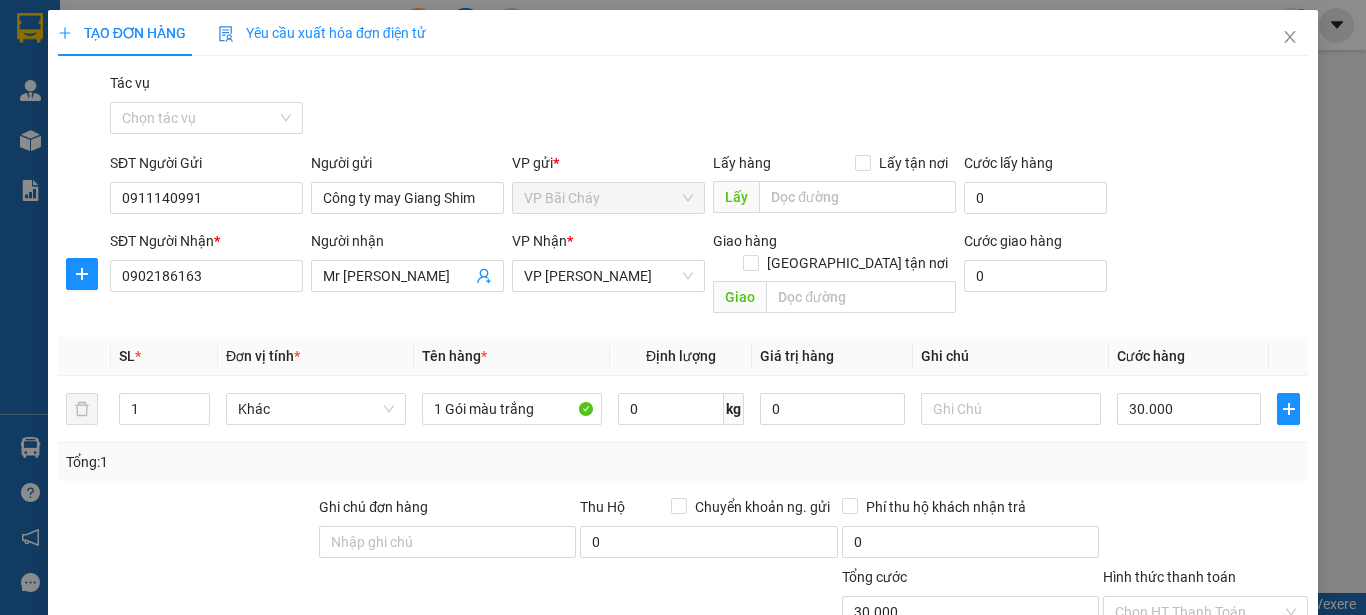 click at bounding box center (1205, 531) 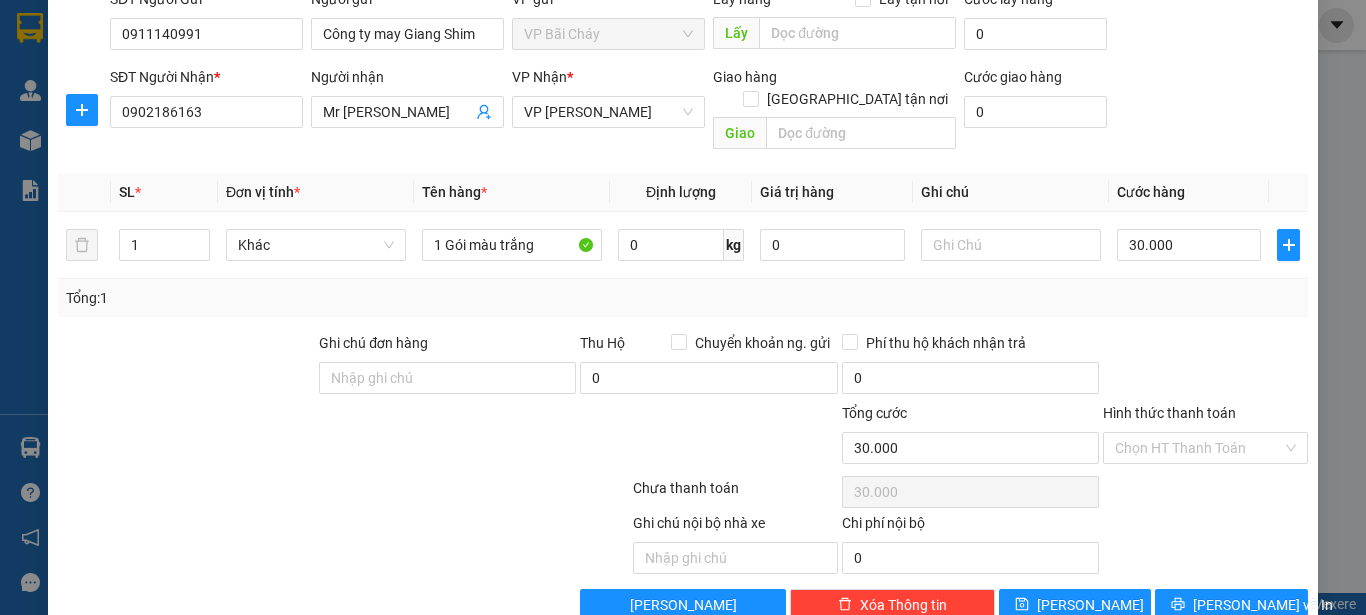 scroll, scrollTop: 187, scrollLeft: 0, axis: vertical 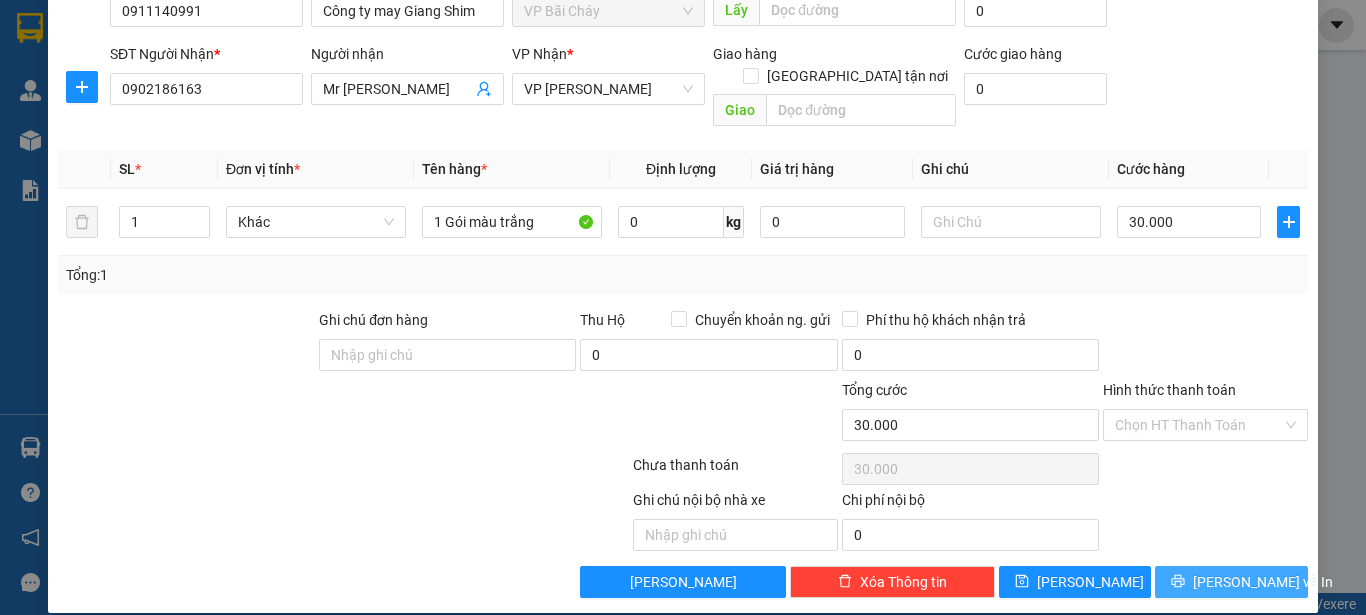 click on "[PERSON_NAME] và In" at bounding box center (1263, 582) 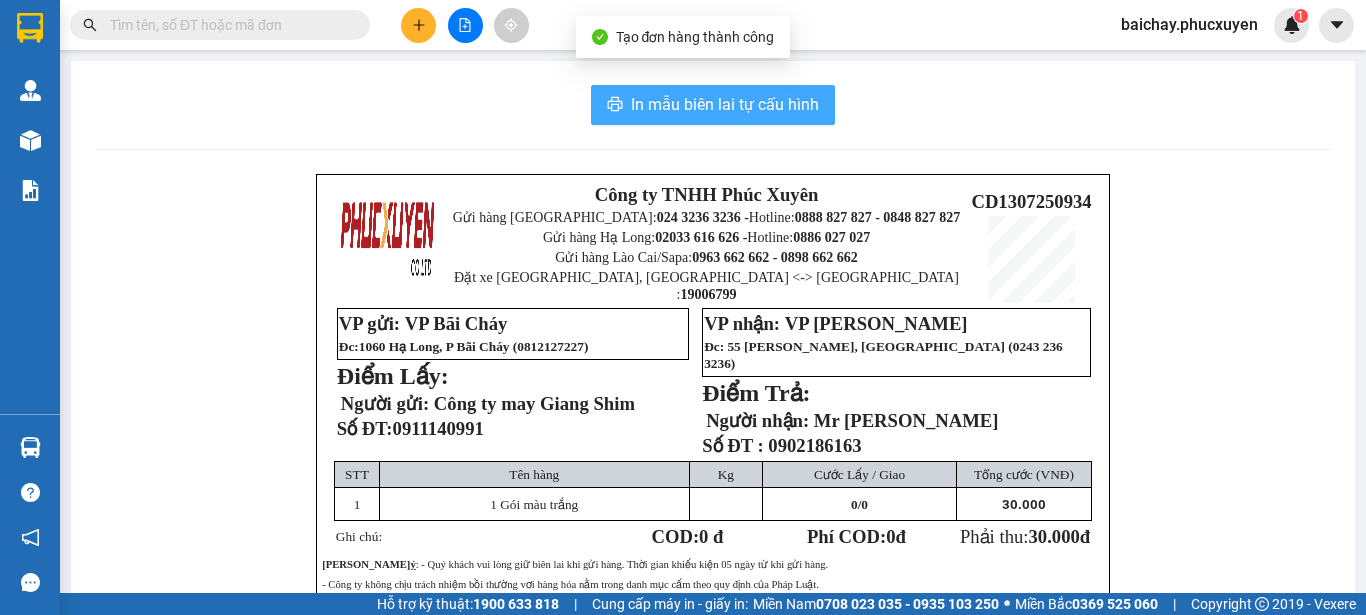 click on "In mẫu biên lai tự cấu hình" at bounding box center [725, 104] 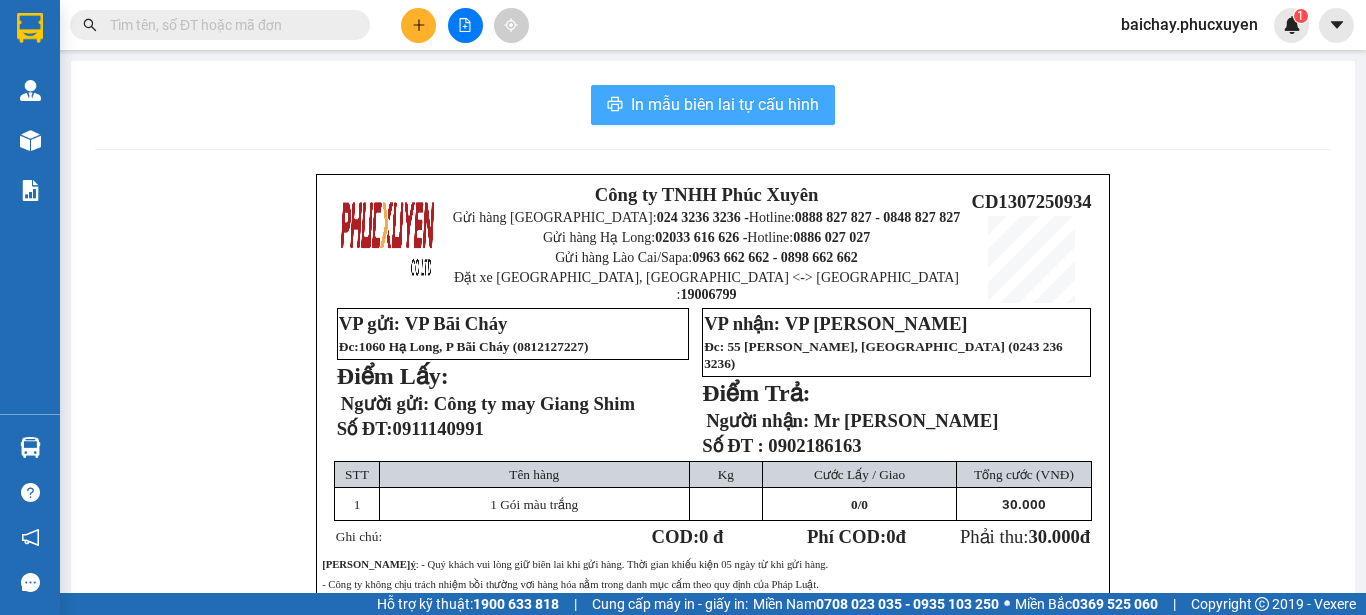 scroll, scrollTop: 0, scrollLeft: 0, axis: both 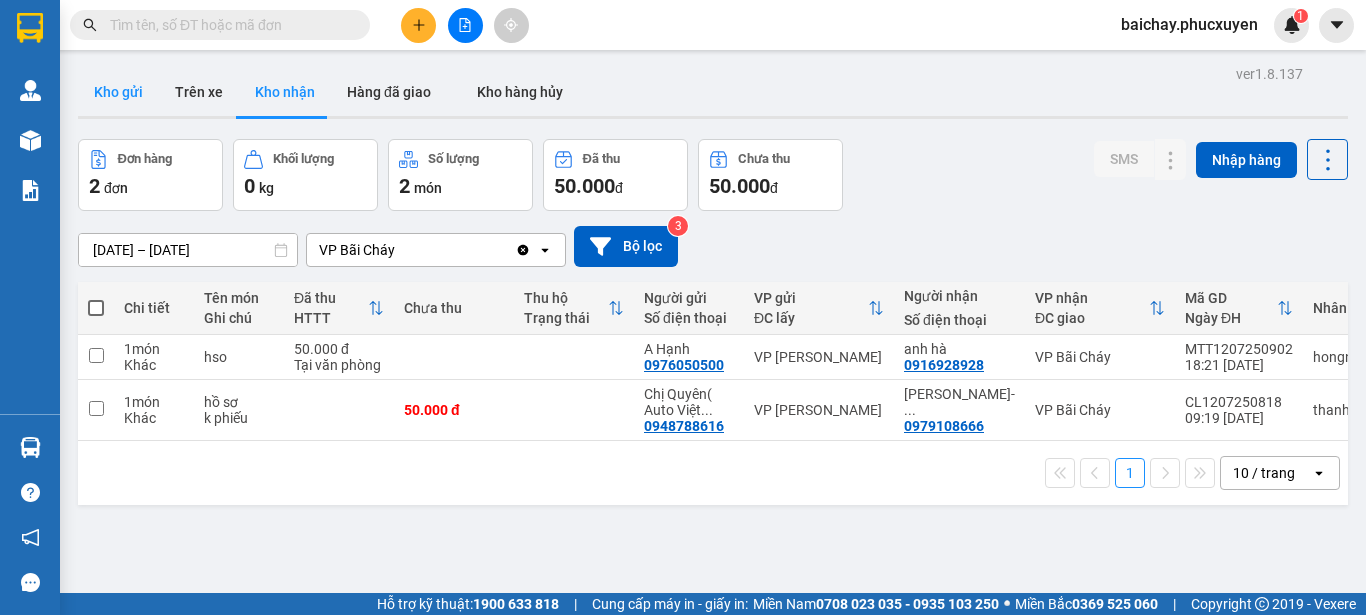 click on "Kho gửi" at bounding box center (118, 92) 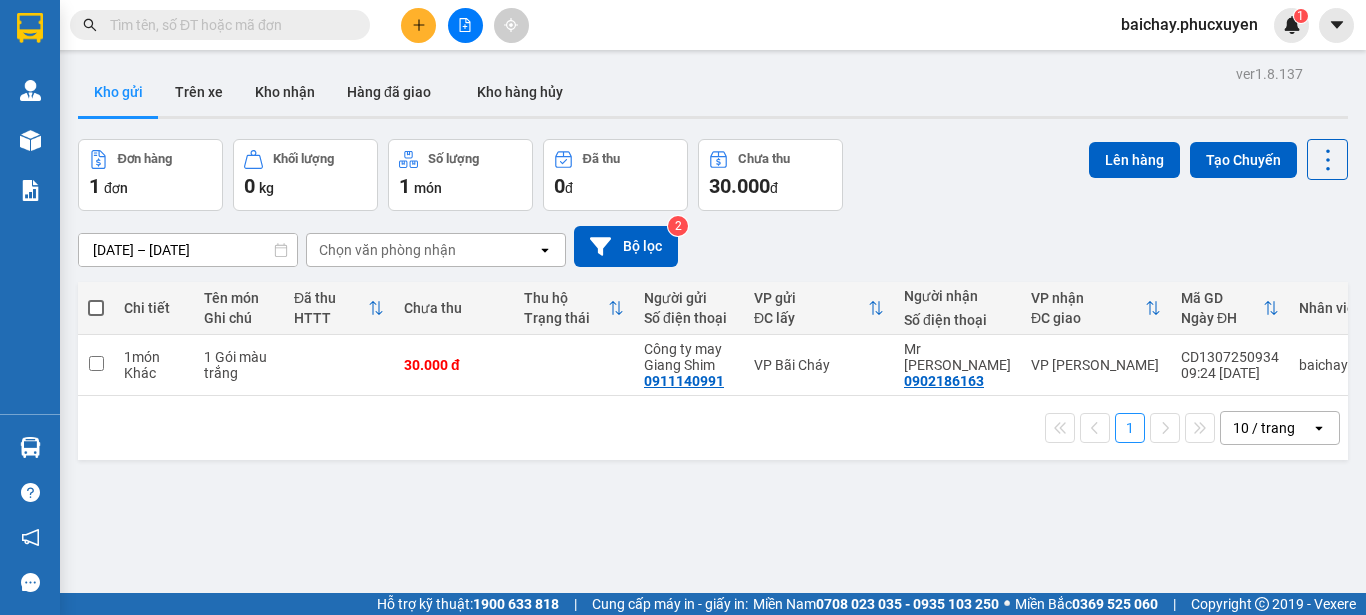click 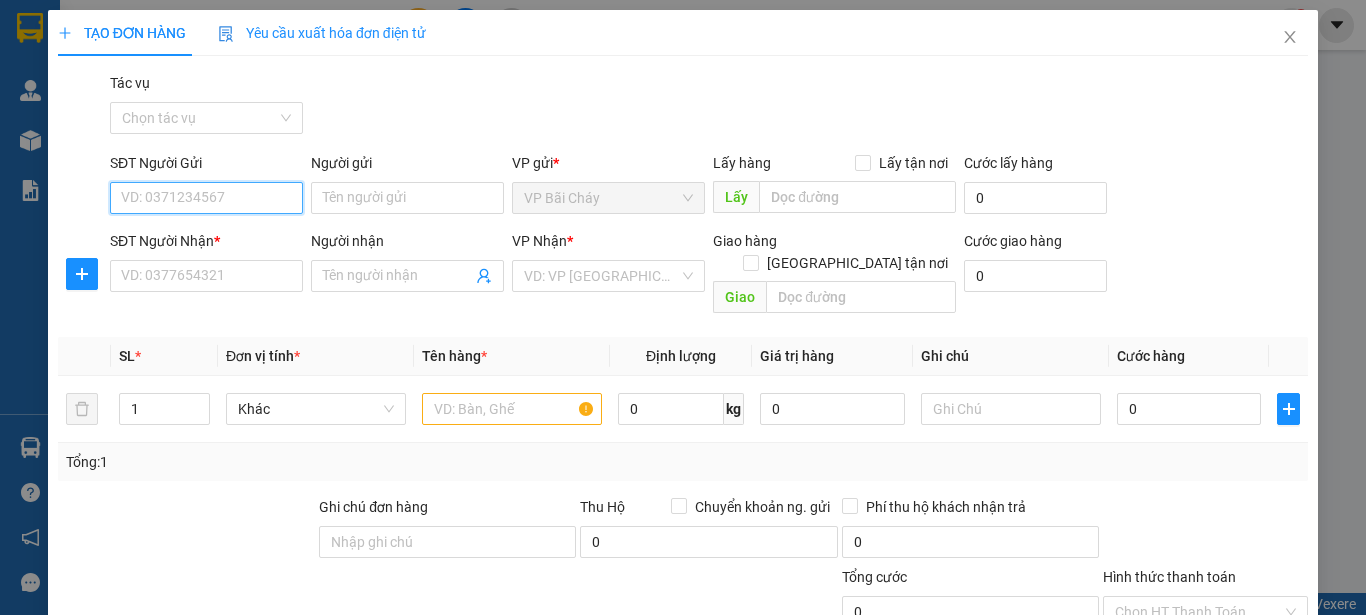 click on "SĐT Người Gửi" at bounding box center [206, 198] 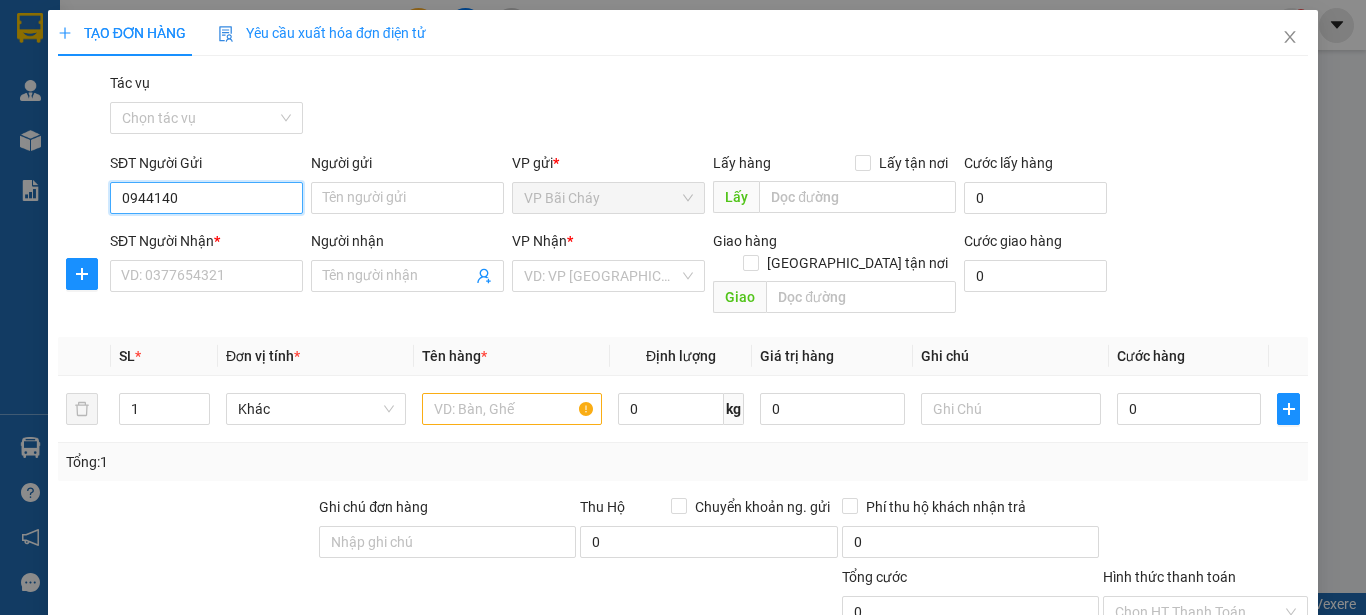 click on "0944140" at bounding box center [206, 198] 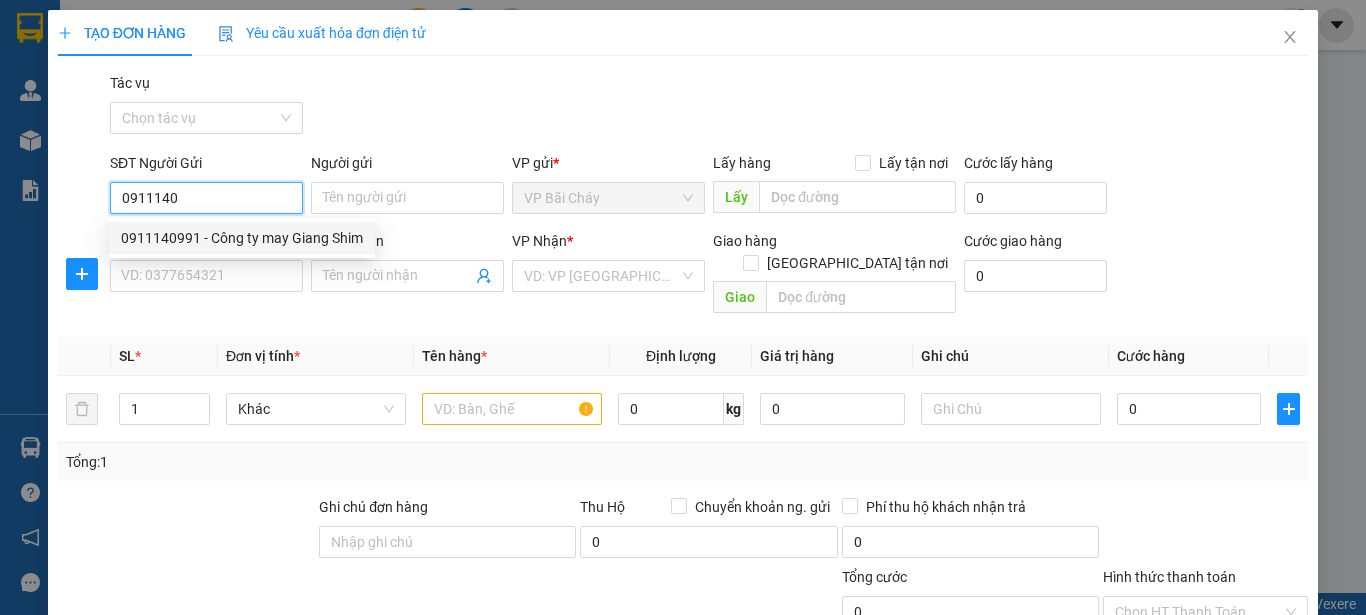 click on "0911140991 - Công ty may Giang Shim" at bounding box center [242, 238] 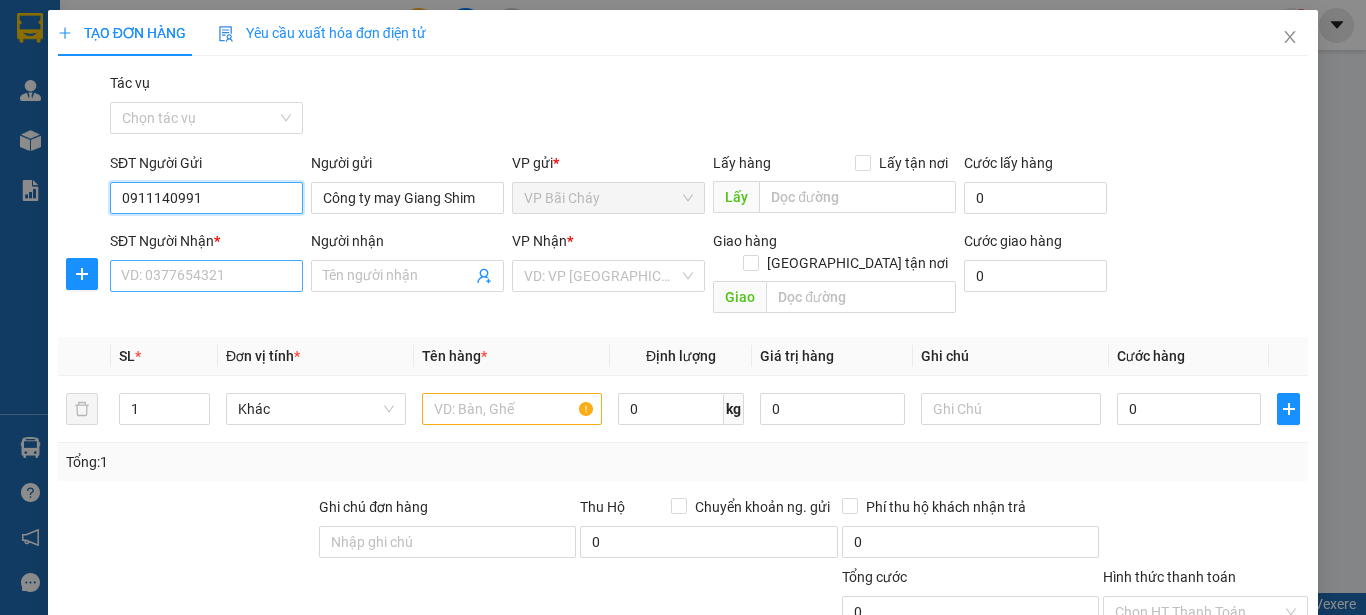 type on "0911140991" 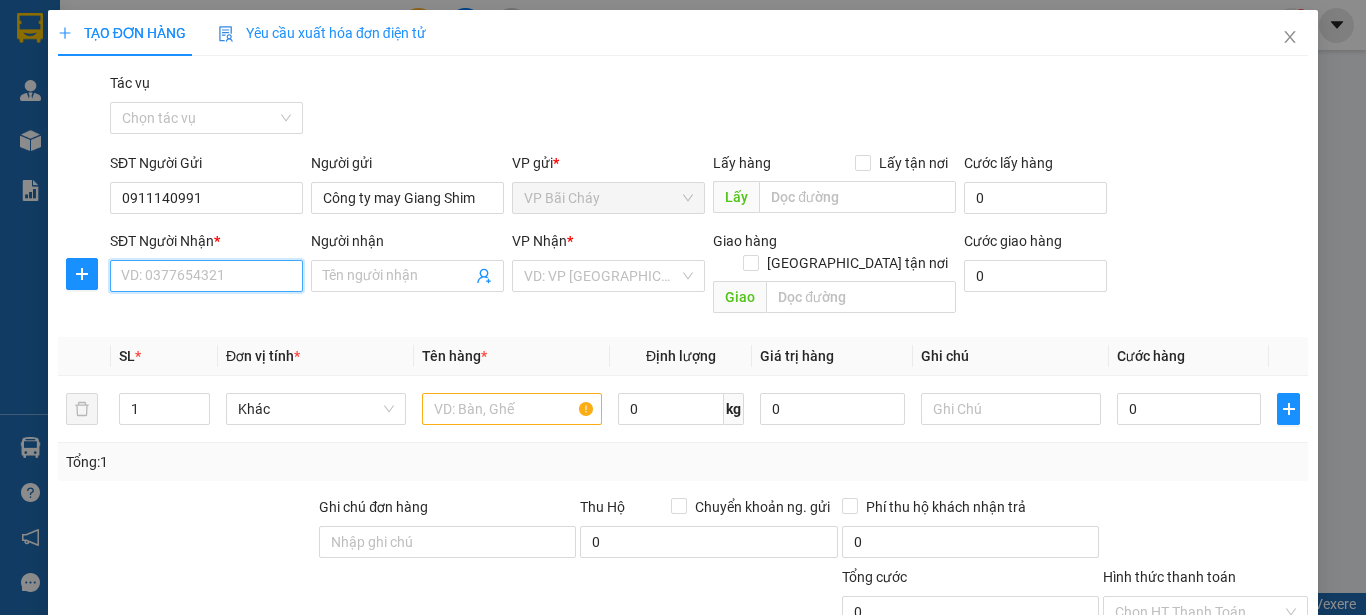 click on "SĐT Người Nhận  *" at bounding box center [206, 276] 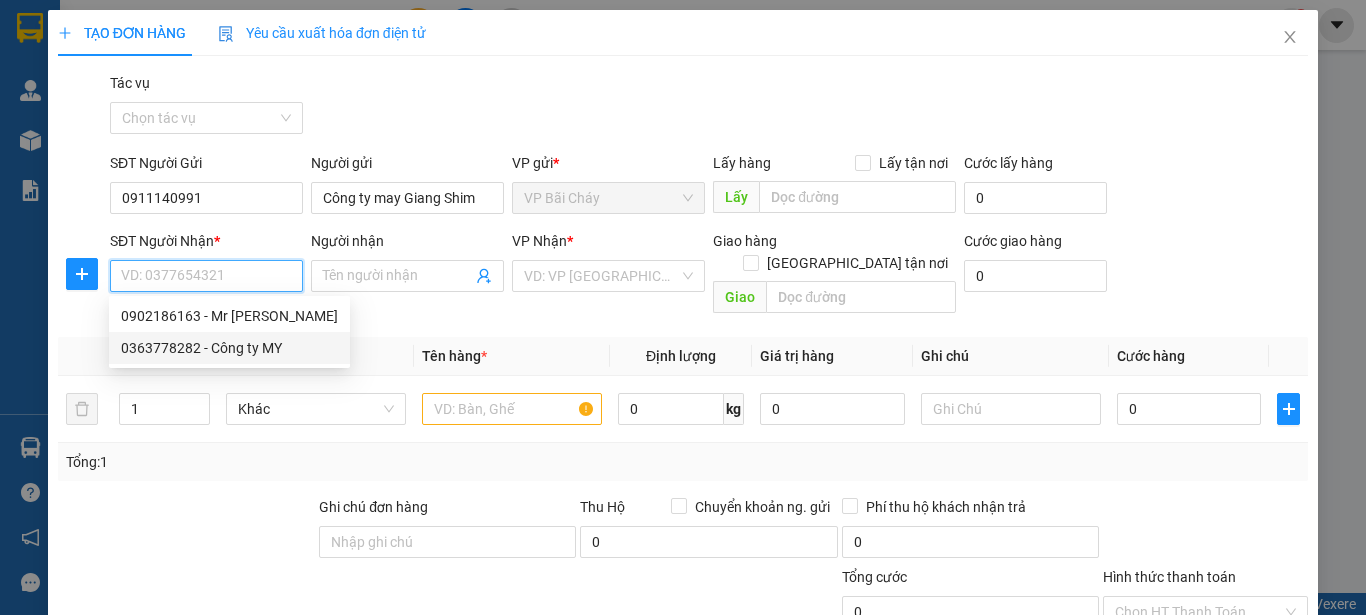 click on "0363778282 - Công ty MY" at bounding box center [229, 348] 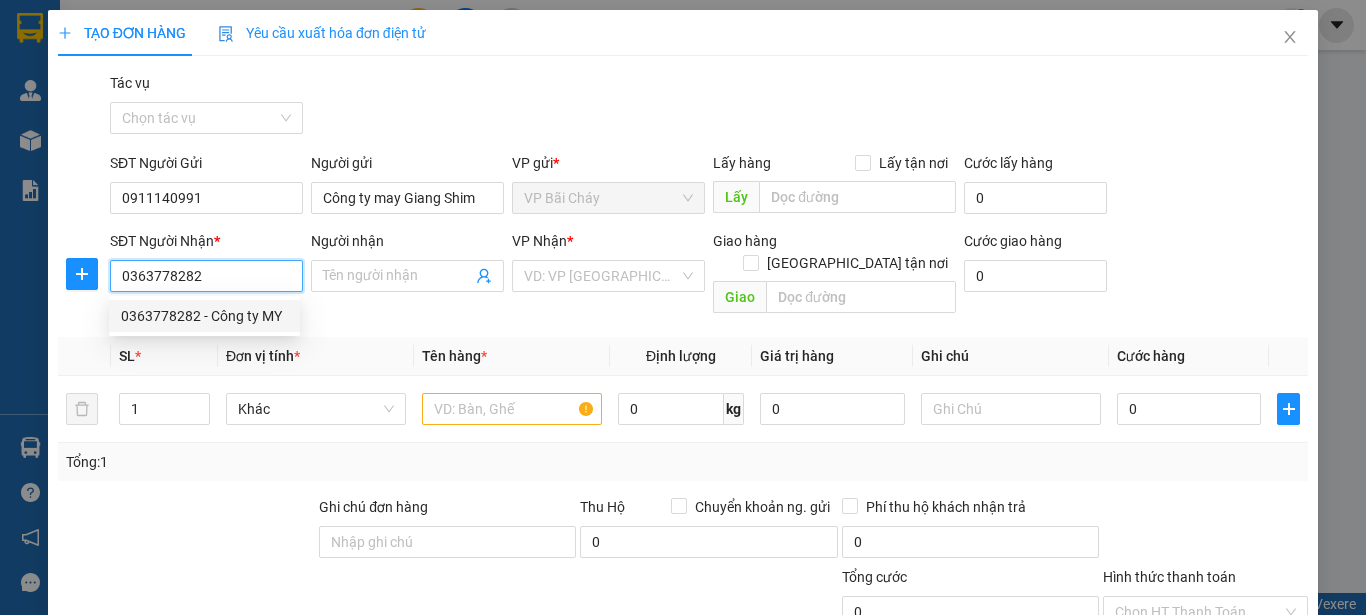 type on "Công ty MY" 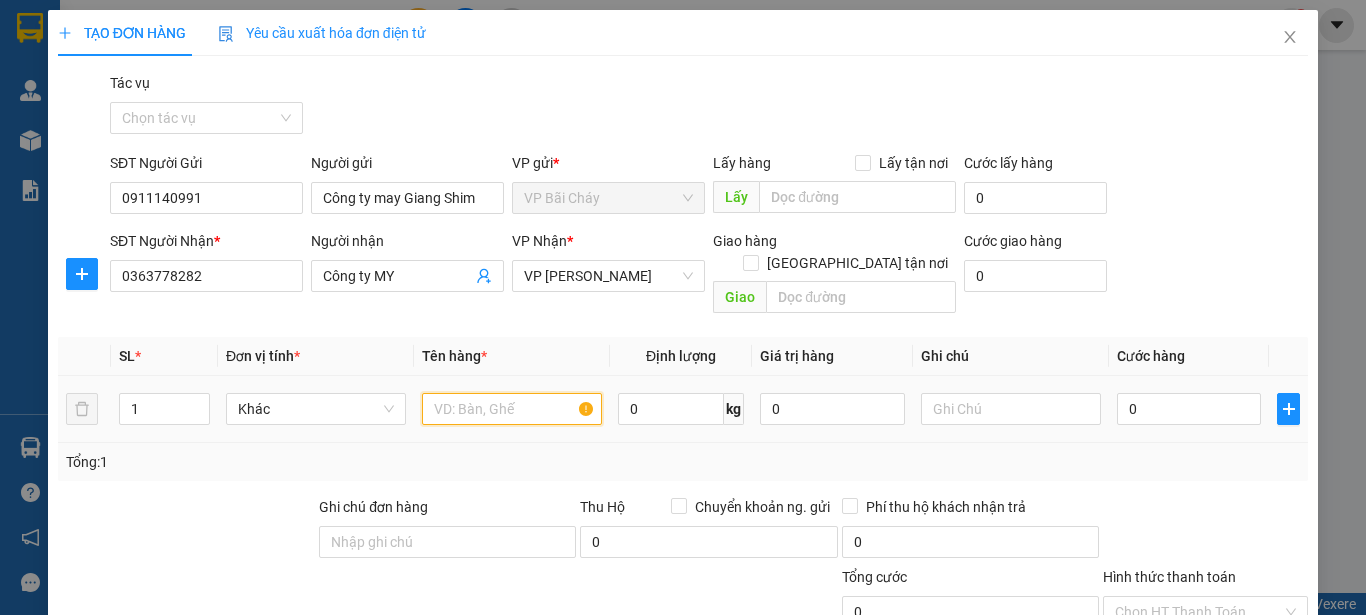 click at bounding box center (512, 409) 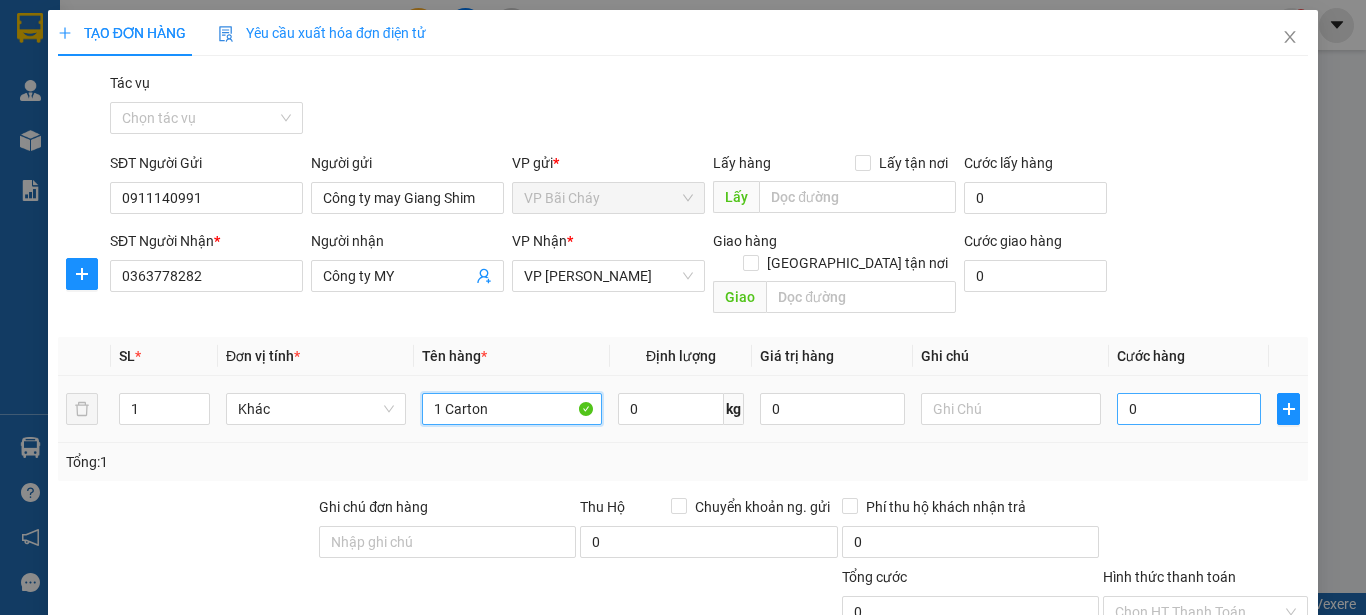 type on "1 Carton" 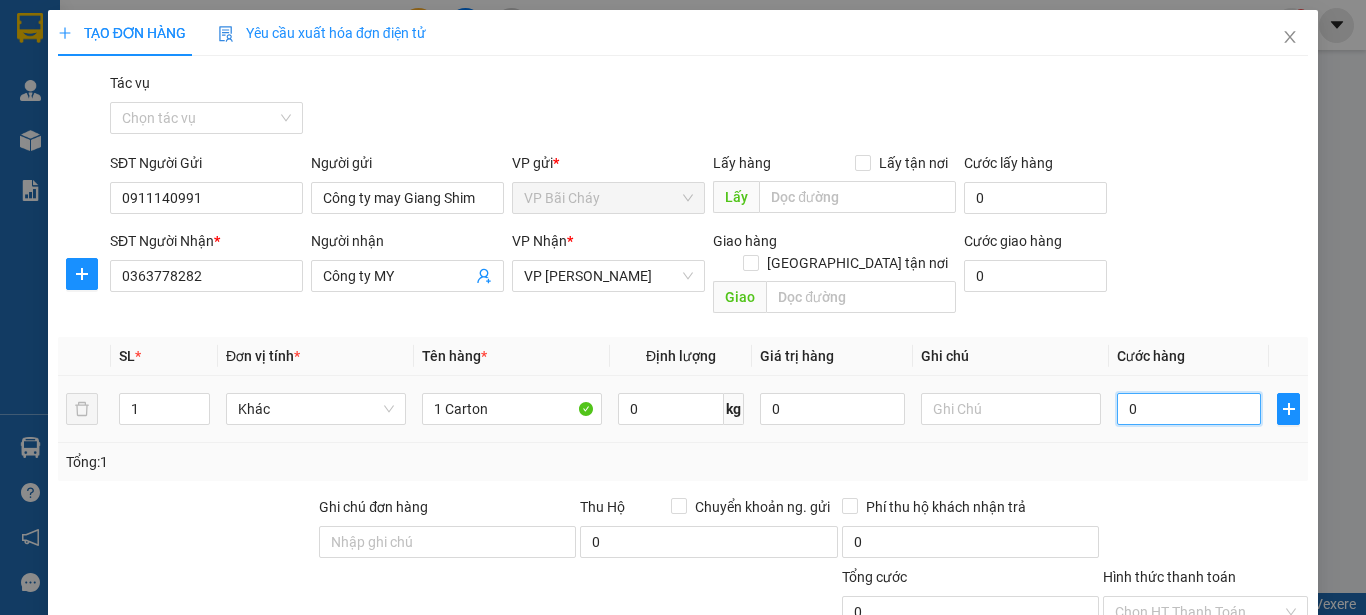 click on "0" at bounding box center [1189, 409] 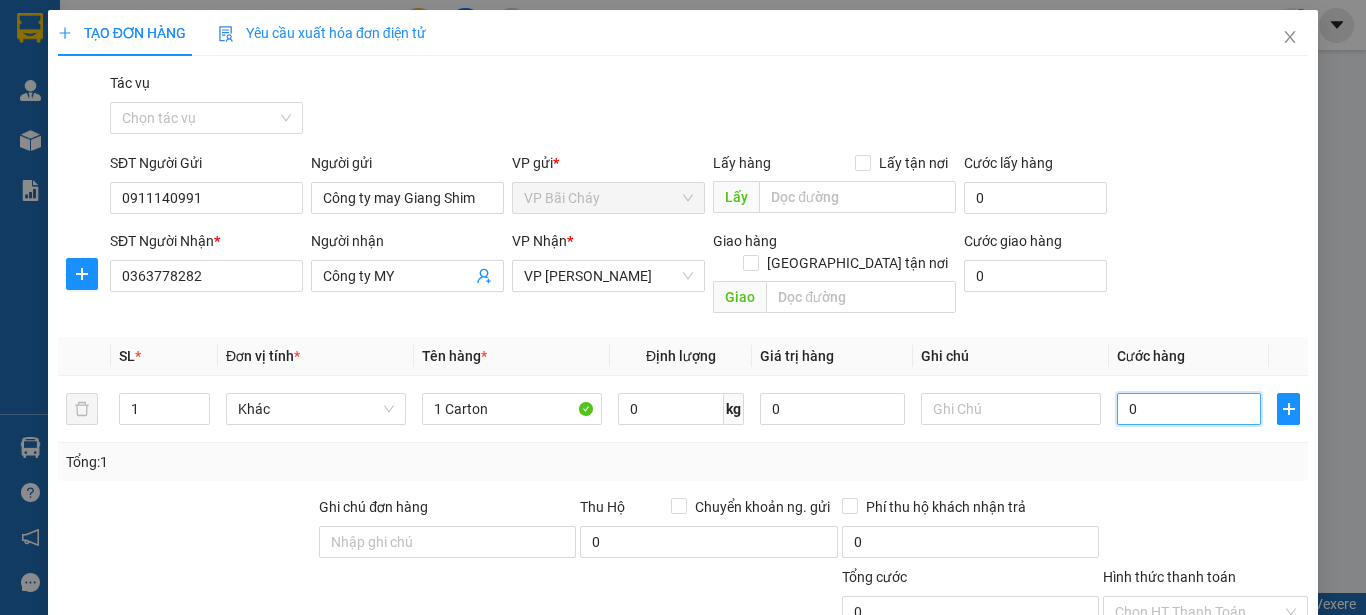 type on "4" 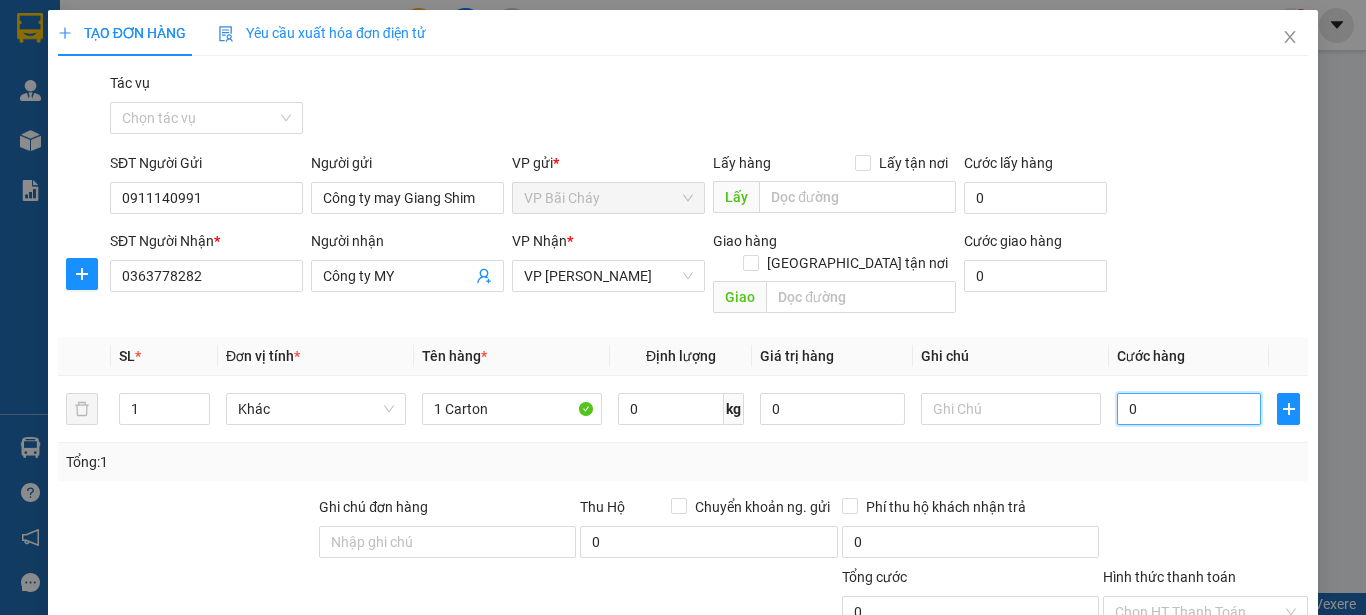 type on "4" 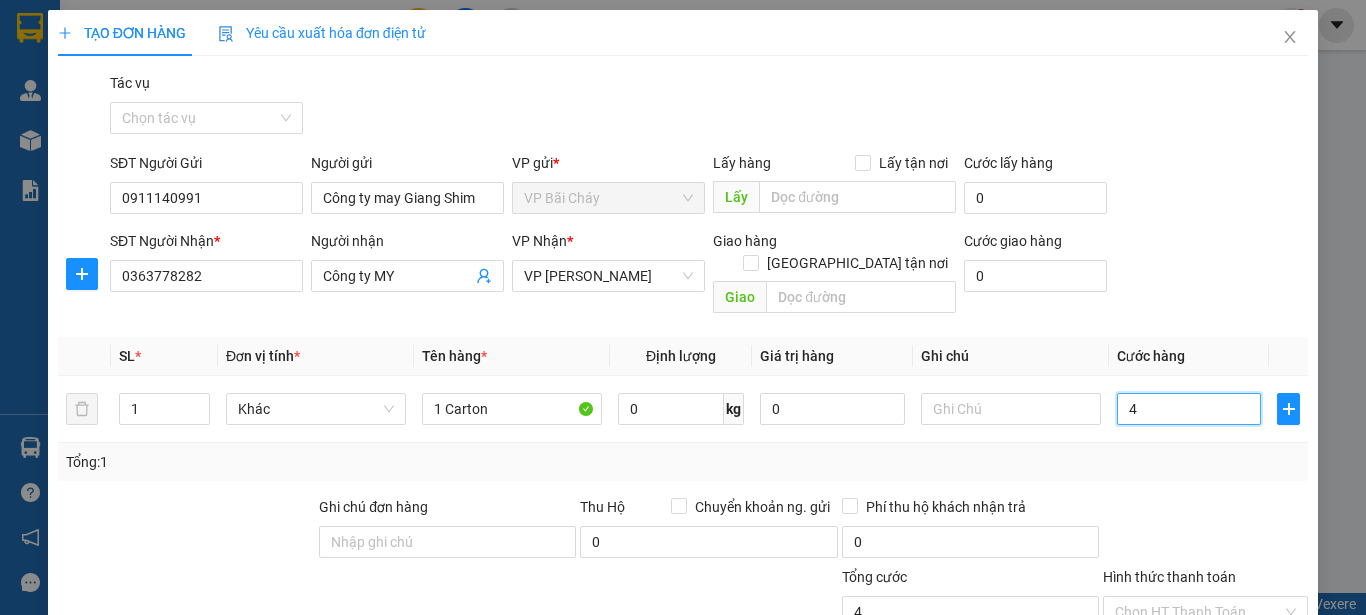 type on "40" 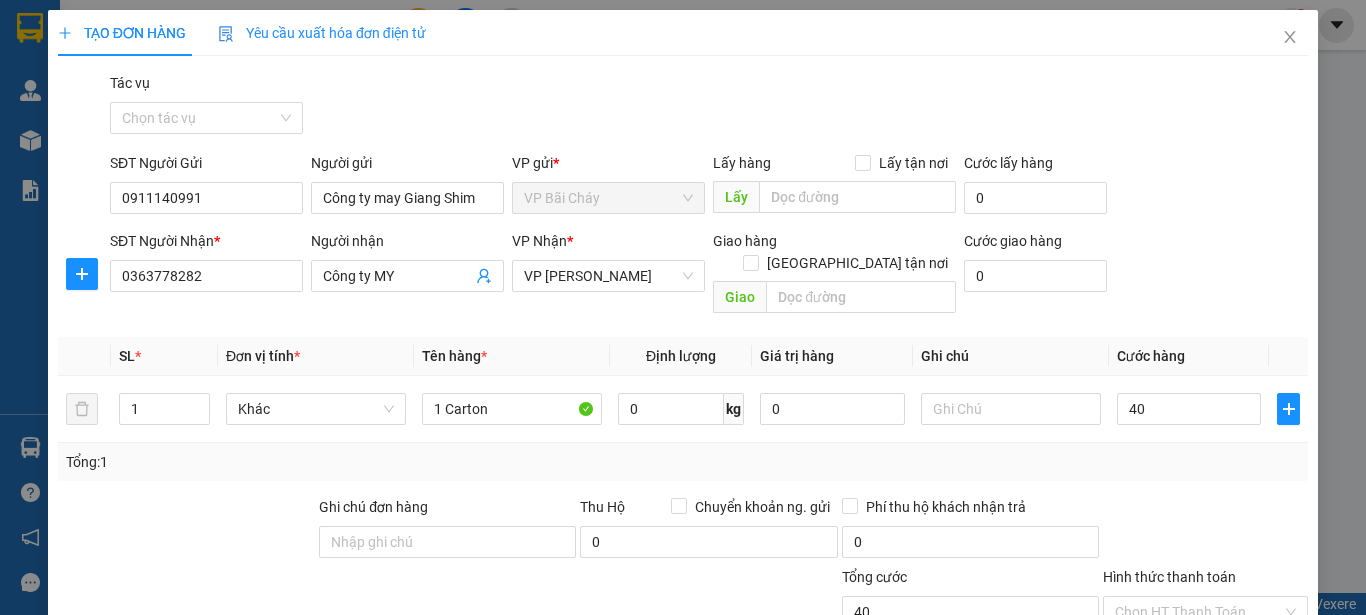 type on "40.000" 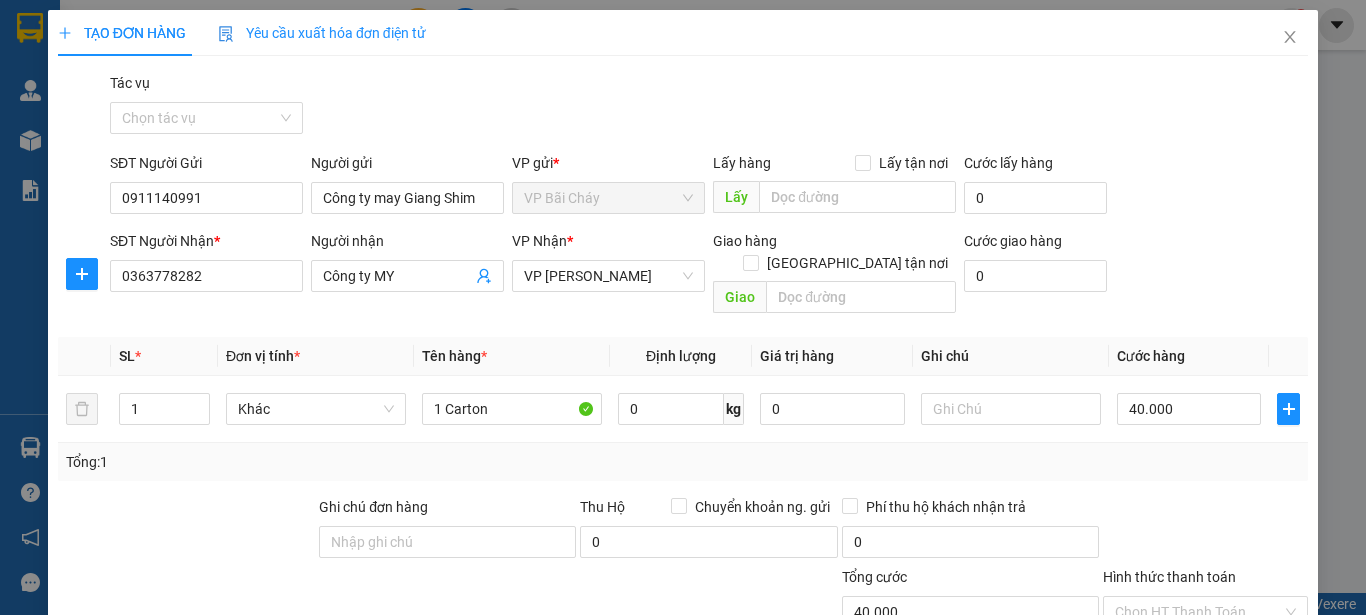 click on "TẠO ĐƠN HÀNG Yêu cầu xuất hóa đơn điện tử Transit Pickup Surcharge Ids Transit Deliver Surcharge Ids Transit Deliver Surcharge Transit Deliver Surcharge Tác vụ Chọn tác vụ SĐT Người Gửi 0911140991 Người gửi Công ty may Giang Shim VP gửi  * VP Bãi Cháy Lấy hàng Lấy tận nơi Lấy Cước lấy hàng 0 SĐT Người Nhận  * 0363778282 Người nhận Công ty MY VP Nhận  * VP Dương Đình Nghệ Giao hàng Giao tận nơi Giao Cước giao hàng 0 SL  * Đơn vị tính  * Tên hàng  * Định lượng Giá trị hàng Ghi chú Cước hàng                   1 Khác 1 Carton 0 kg 0 40.000 Tổng:  1 Ghi chú đơn hàng Thu Hộ Chuyển khoản ng. gửi 0 Phí thu hộ khách nhận trả 0 Tổng cước 40.000 Hình thức thanh toán Chọn HT Thanh Toán Số tiền thu trước 0 Chưa thanh toán 40.000 Chọn HT Thanh Toán Ghi chú nội bộ nhà xe Chi phí nội bộ 0 Lưu nháp Xóa Thông tin [PERSON_NAME] và In" at bounding box center (683, 307) 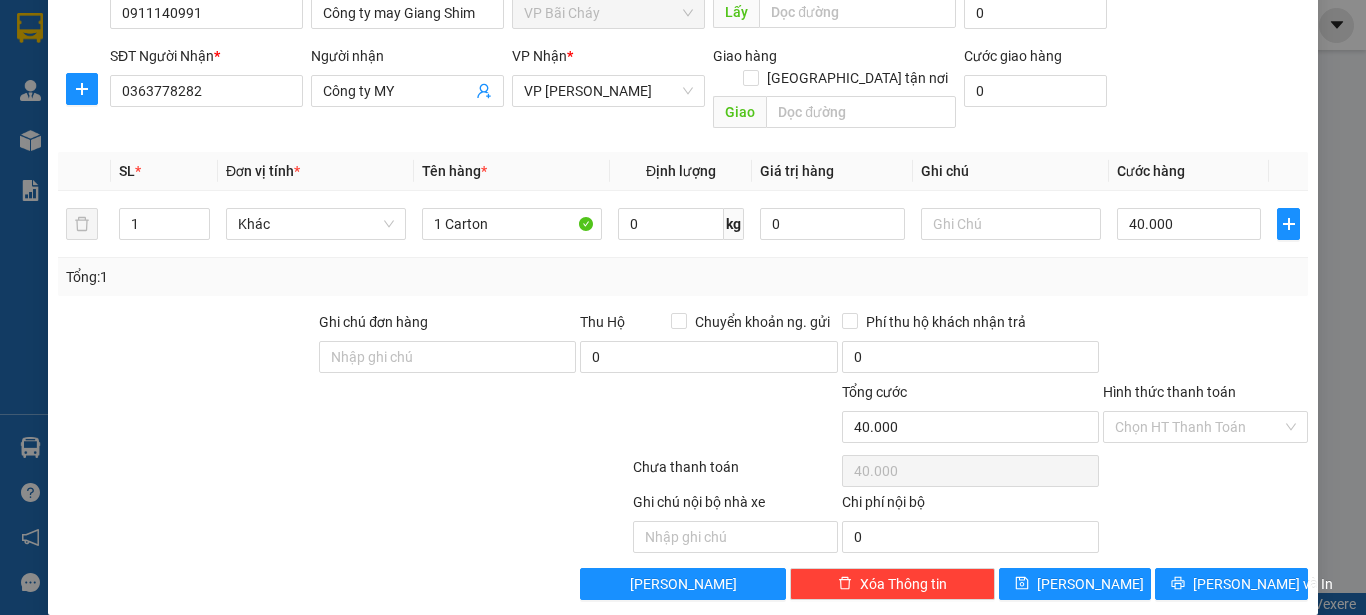 scroll, scrollTop: 187, scrollLeft: 0, axis: vertical 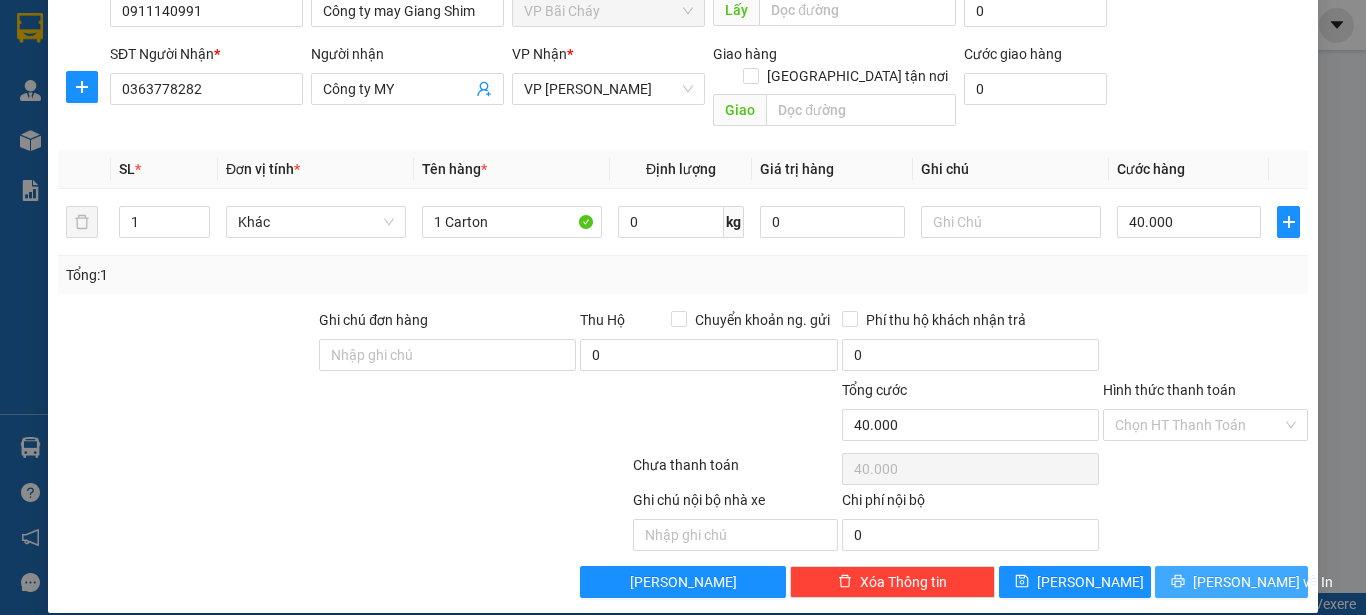 click on "[PERSON_NAME] và In" at bounding box center [1263, 582] 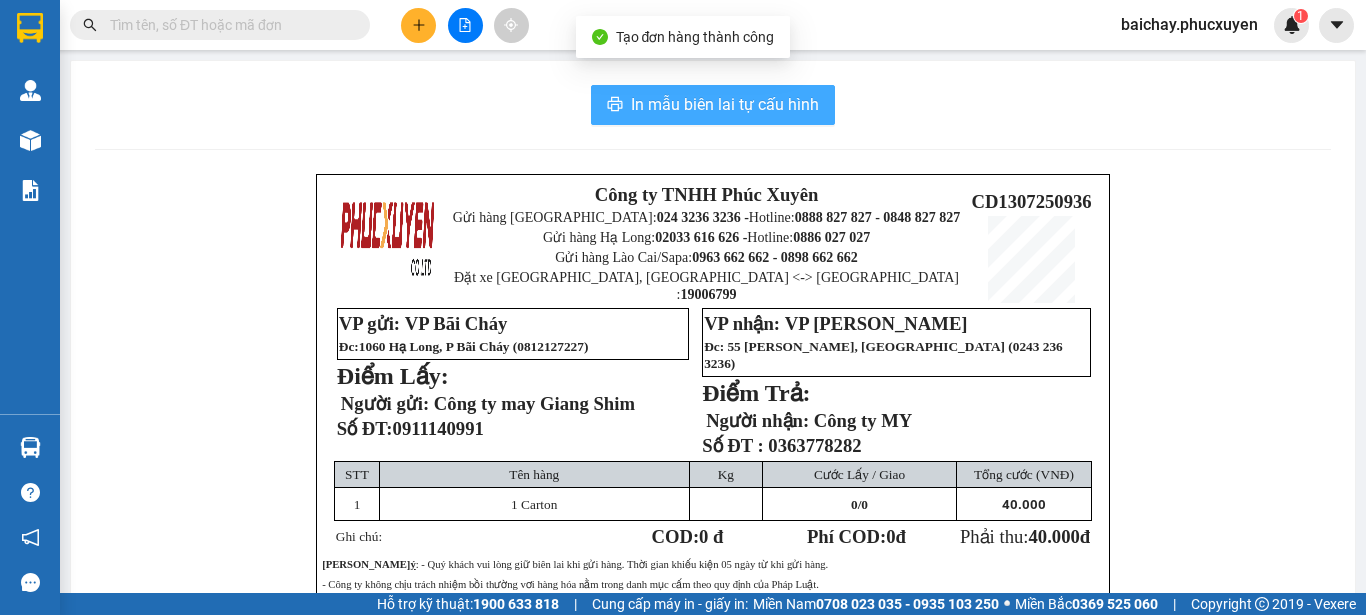 click on "In mẫu biên lai tự cấu hình" at bounding box center [725, 104] 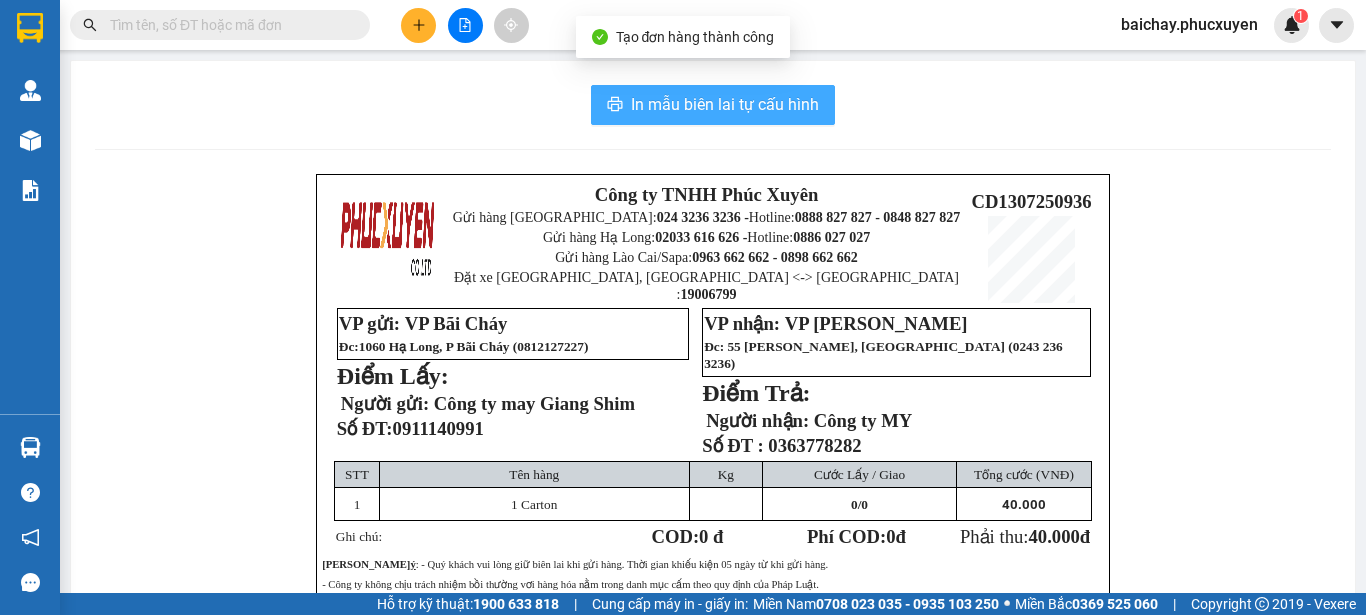 scroll, scrollTop: 0, scrollLeft: 0, axis: both 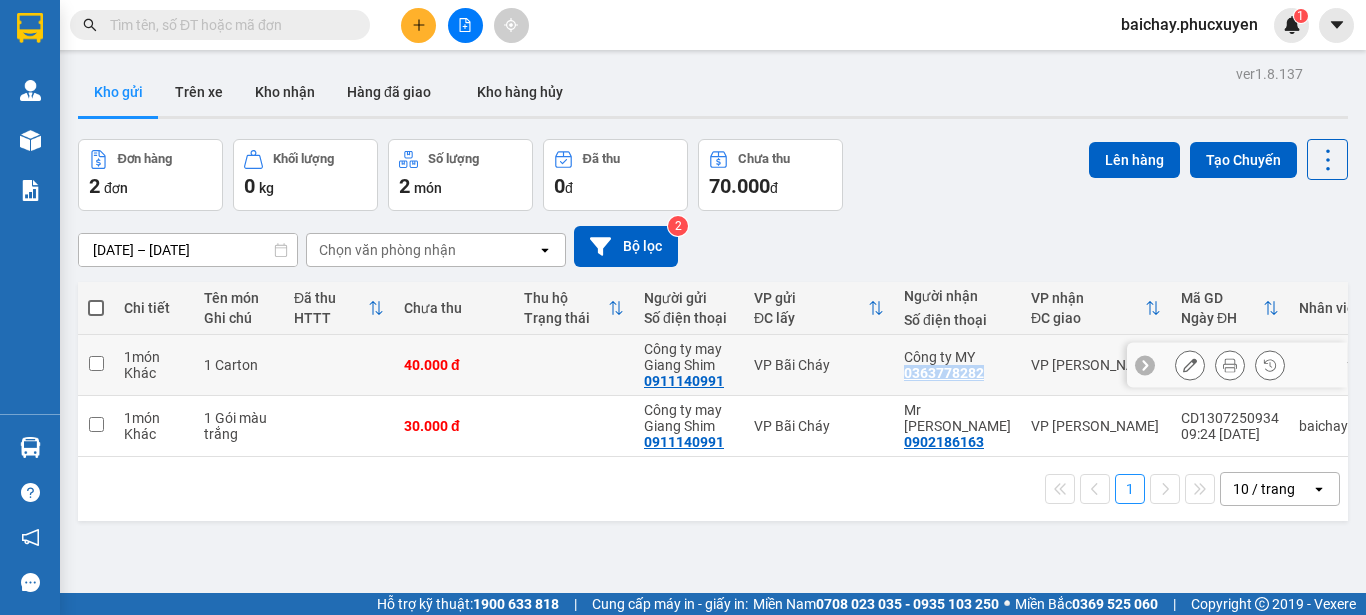 drag, startPoint x: 985, startPoint y: 375, endPoint x: 905, endPoint y: 381, distance: 80.224686 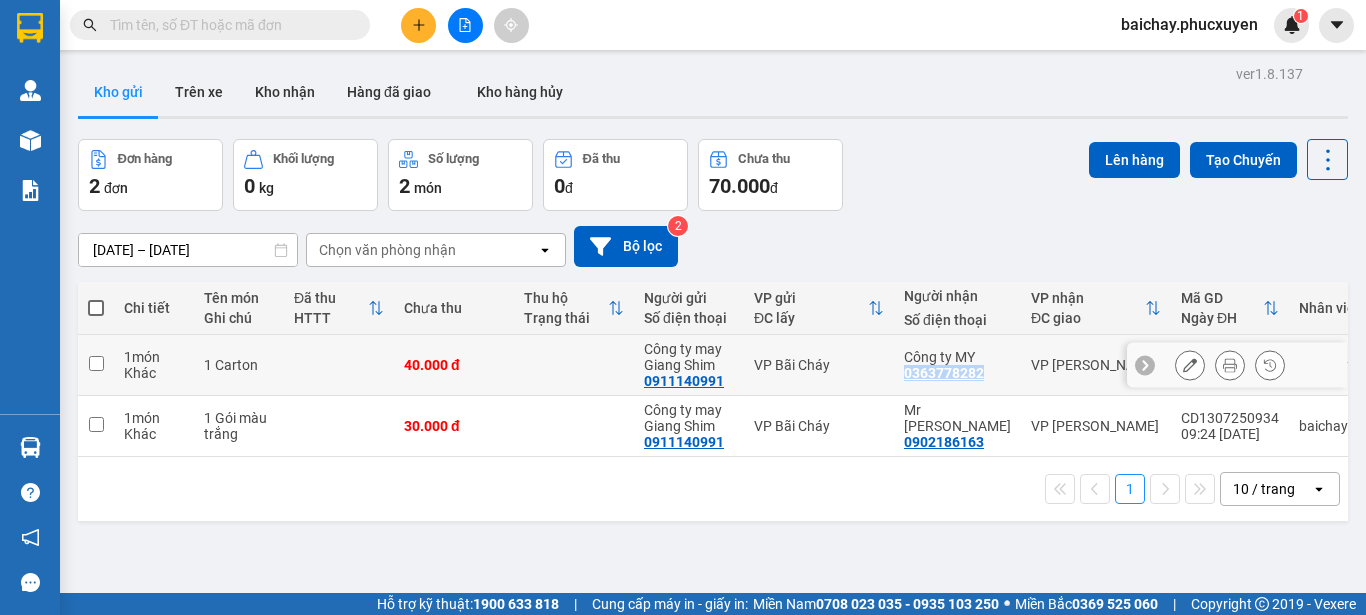 click on "Công ty MY 0363778282" at bounding box center [957, 365] 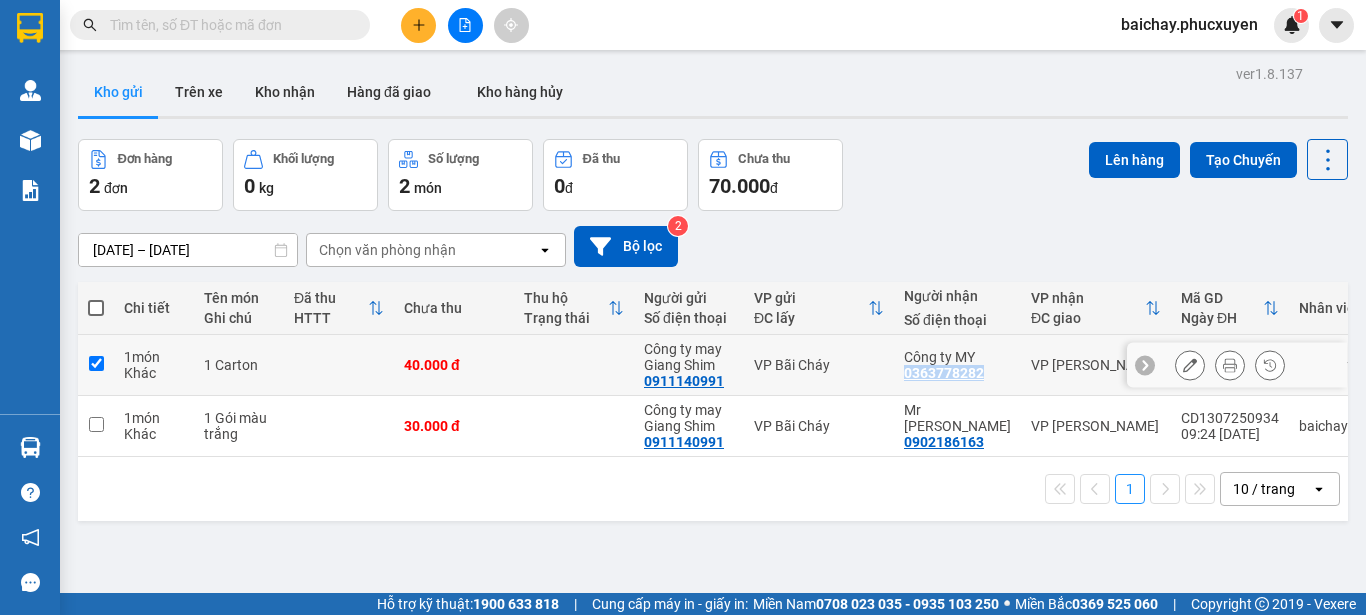 checkbox on "true" 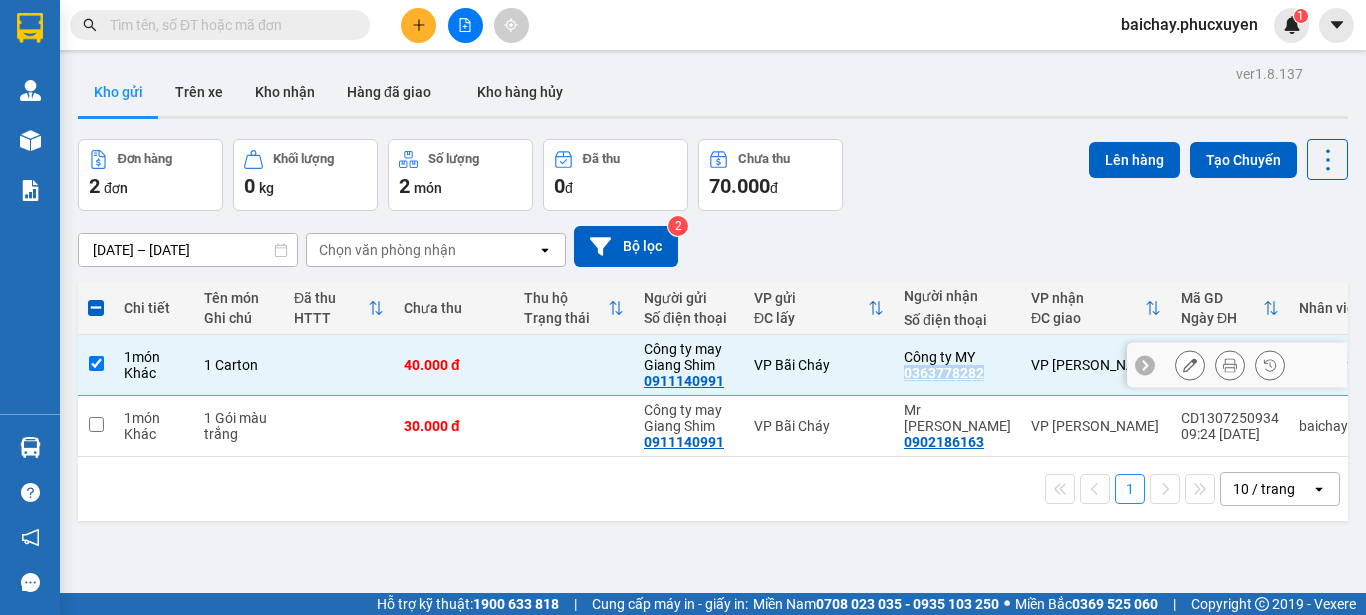 copy on "0363778282" 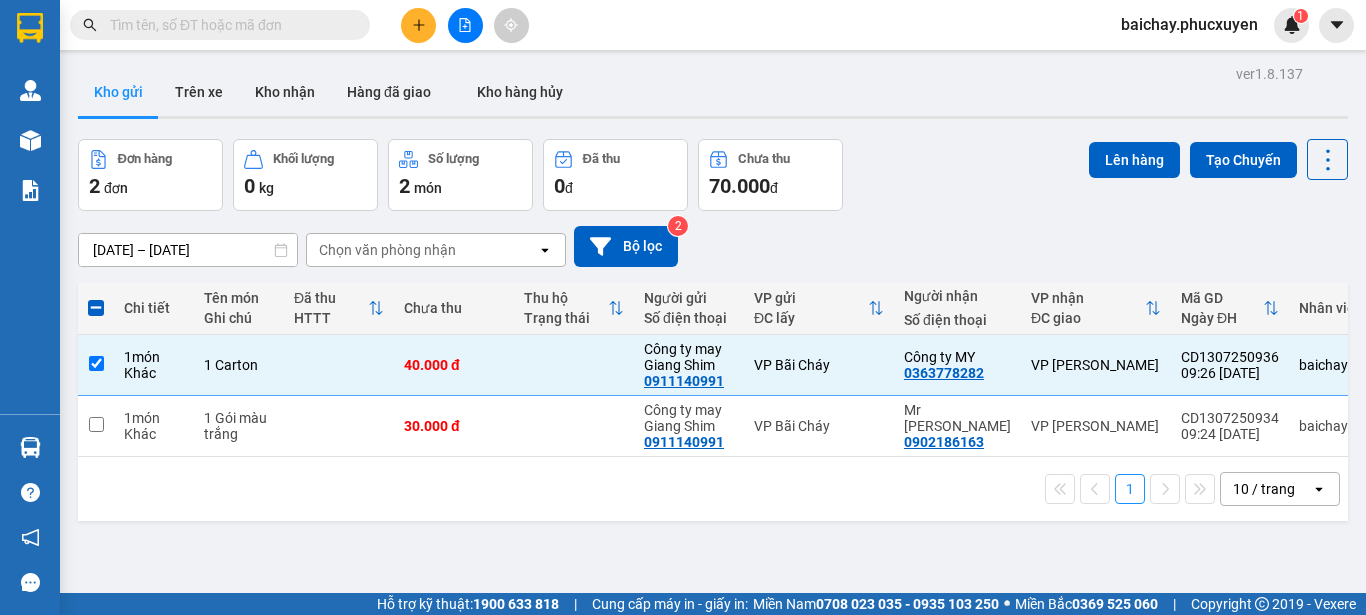 click at bounding box center [228, 25] 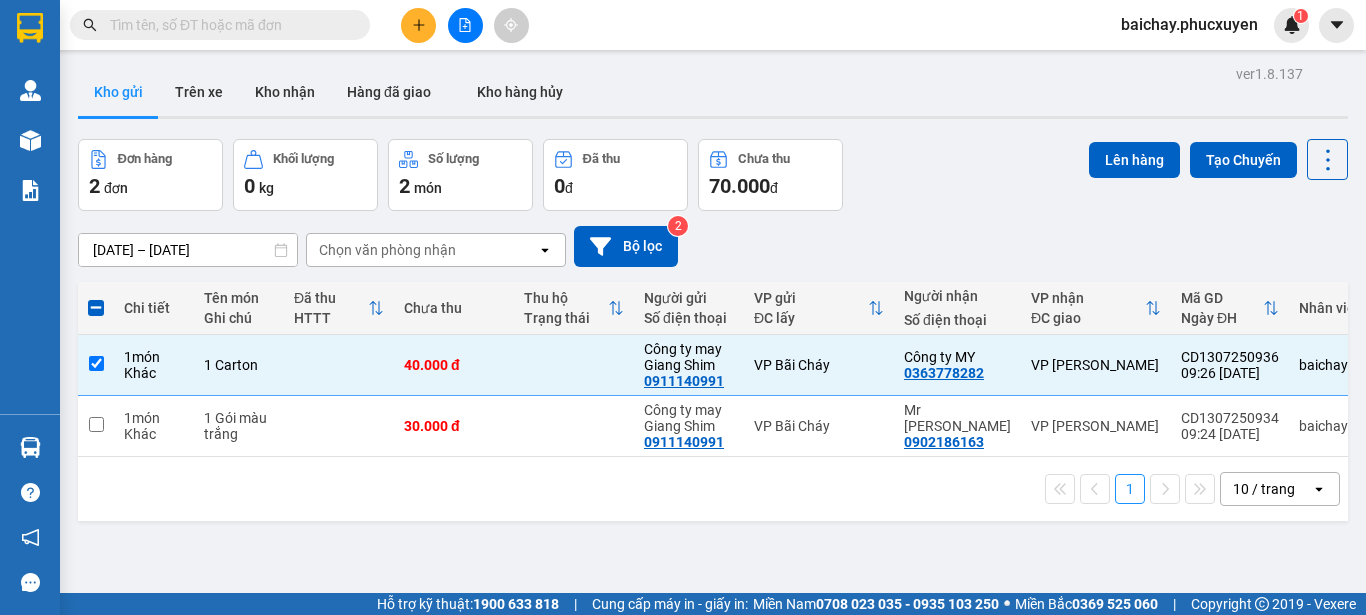 paste on "0363778282" 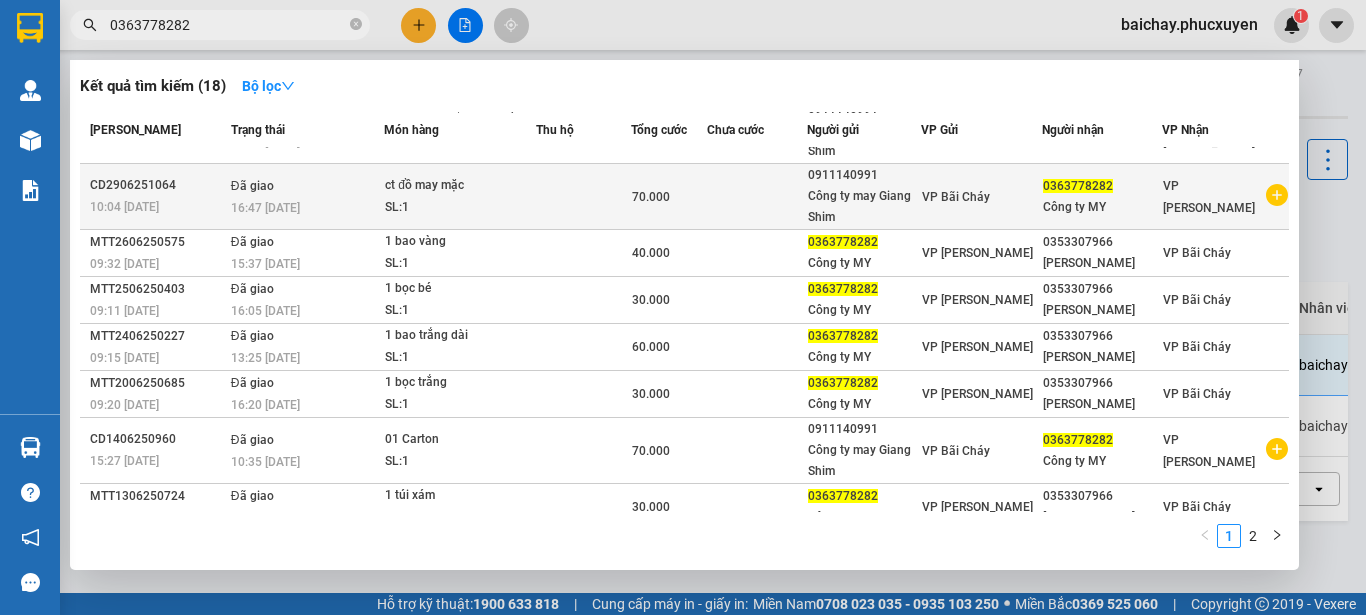 scroll, scrollTop: 182, scrollLeft: 0, axis: vertical 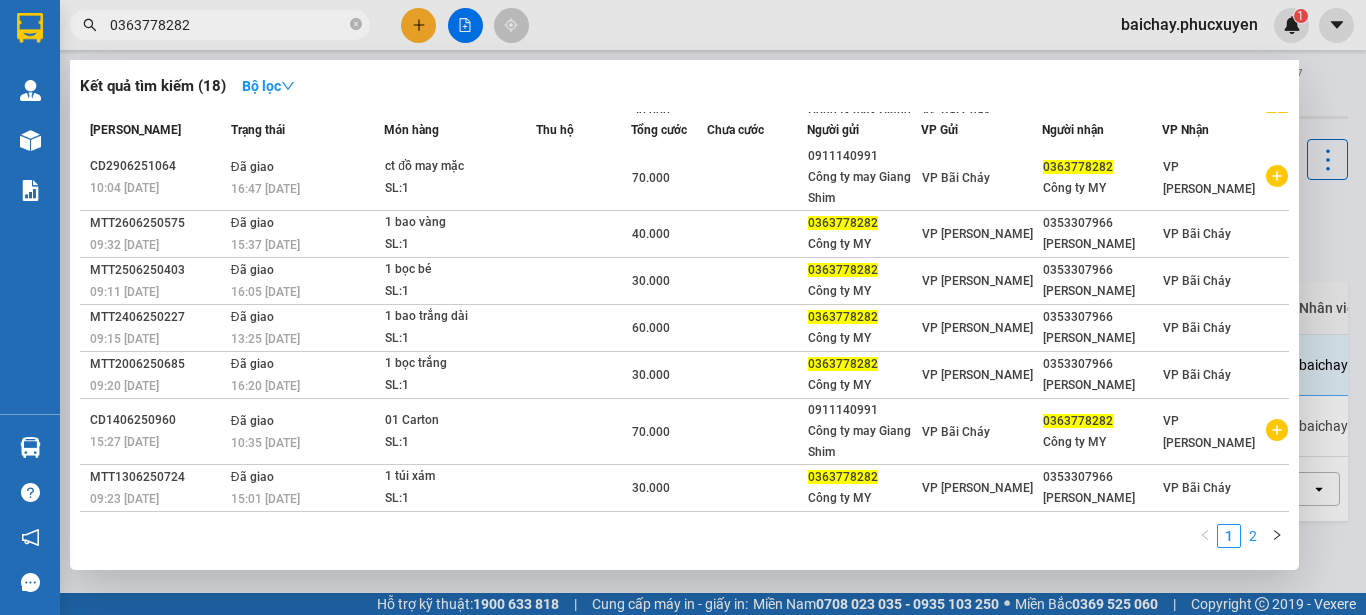 type on "0363778282" 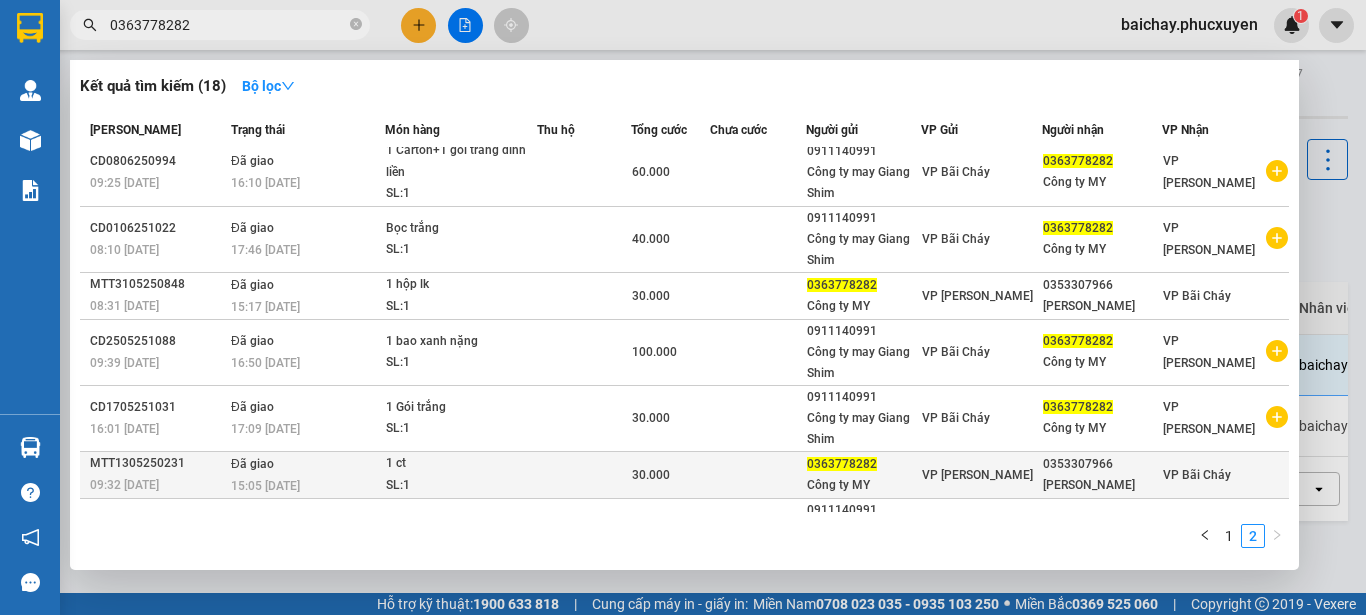 scroll, scrollTop: 0, scrollLeft: 0, axis: both 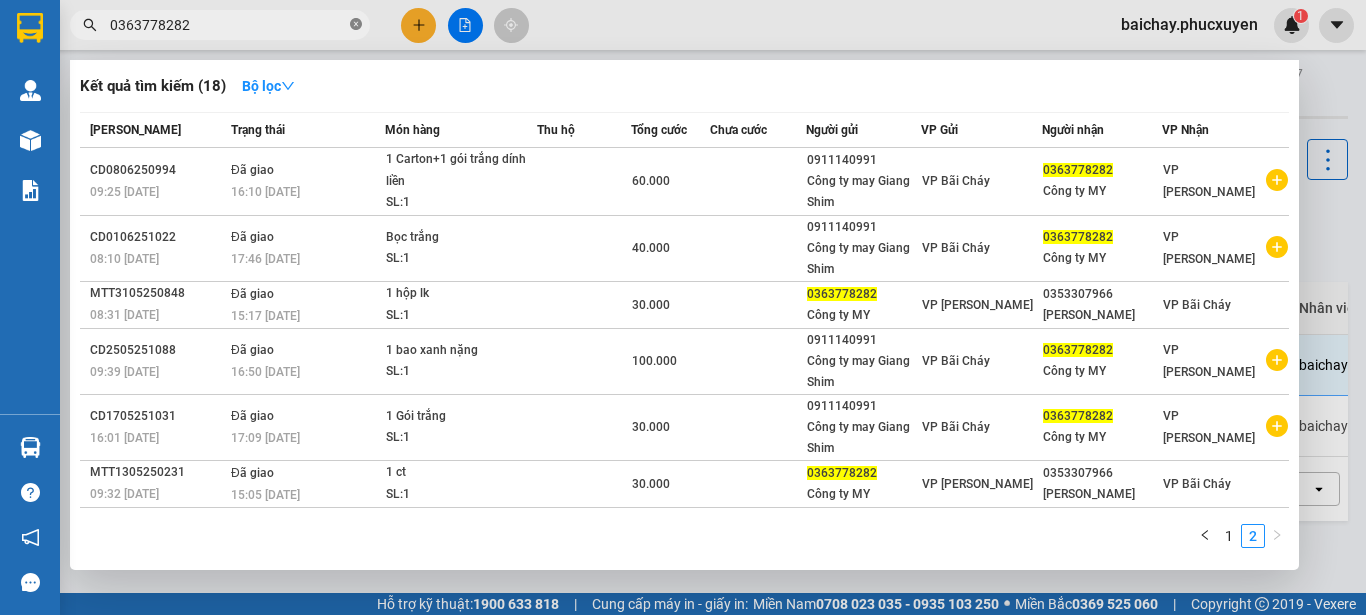 click 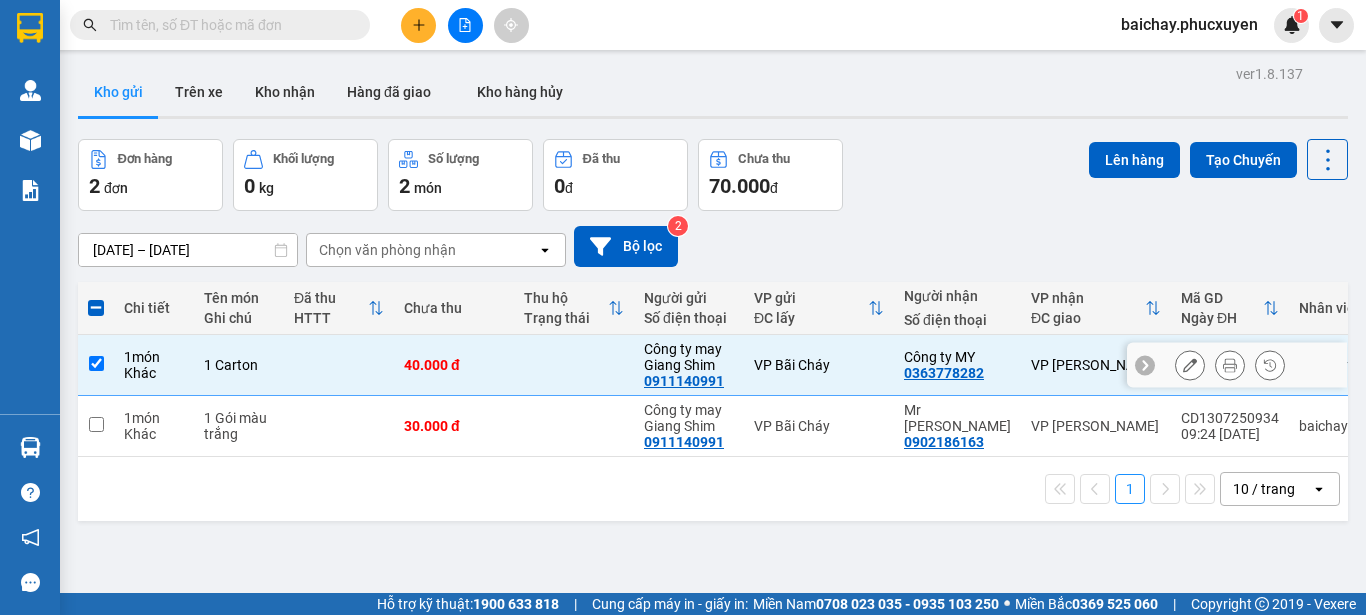 click at bounding box center [96, 363] 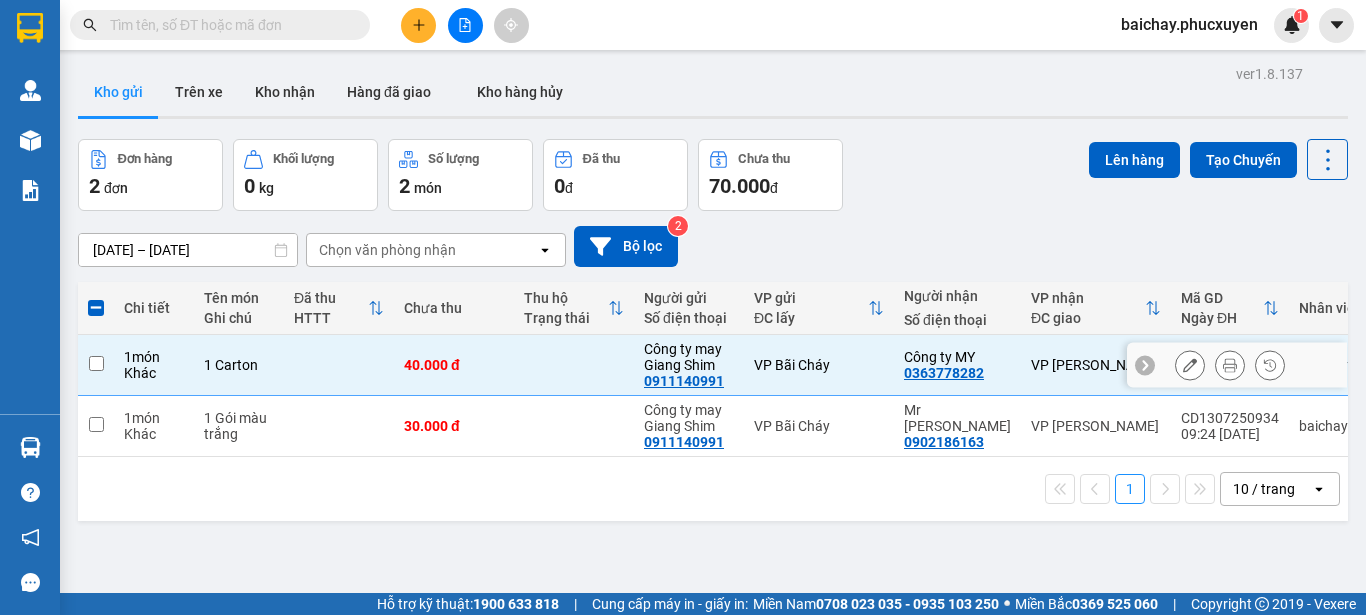 checkbox on "false" 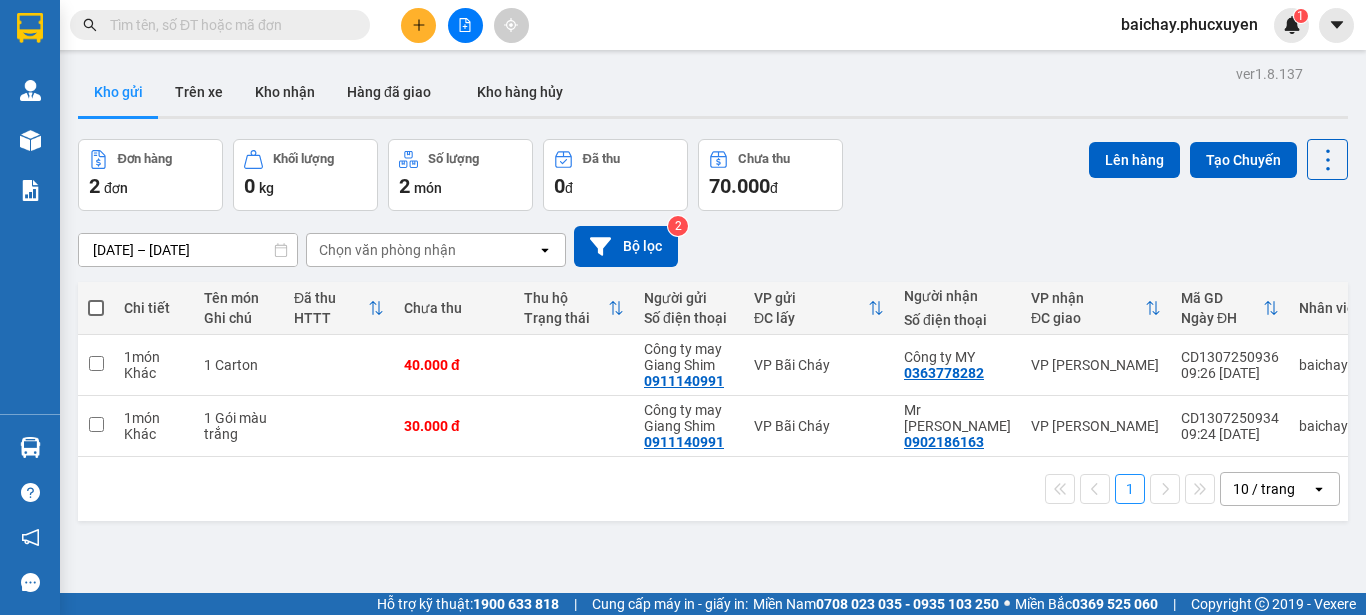 click on "ver  1.8.137 Kho gửi Trên xe Kho nhận Hàng đã giao Kho hàng hủy Đơn hàng 2 đơn Khối lượng 0 kg Số lượng 2 món Đã thu 0  đ Chưa thu 70.000  đ Lên hàng Tạo Chuyến [DATE] – [DATE] Press the down arrow key to interact with the calendar and select a date. Press the escape button to close the calendar. Selected date range is from [DATE] to [DATE]. Chọn văn phòng nhận open Bộ lọc 2 Chi tiết Tên món Ghi chú Đã thu HTTT Chưa thu Thu hộ Trạng thái Người gửi Số điện thoại VP gửi ĐC lấy Người nhận Số điện thoại VP nhận ĐC giao Mã GD Ngày ĐH Nhân viên 1  món Khác 1 Carton 40.000 đ Công ty may Giang Shim 0911140991 VP Bãi Cháy Công ty MY 0363778282 VP [PERSON_NAME][GEOGRAPHIC_DATA] 09:26 [DATE] baichay.phucxuyen 1  món Khác 1 Gói màu trắng 30.000 đ Công ty may Giang Shim 0911140991 VP Bãi Cháy Mr [PERSON_NAME] 0902186163 VP [PERSON_NAME] CD1307250934 09:24 [DATE] baichay.phucxuyen 1 open" at bounding box center [713, 367] 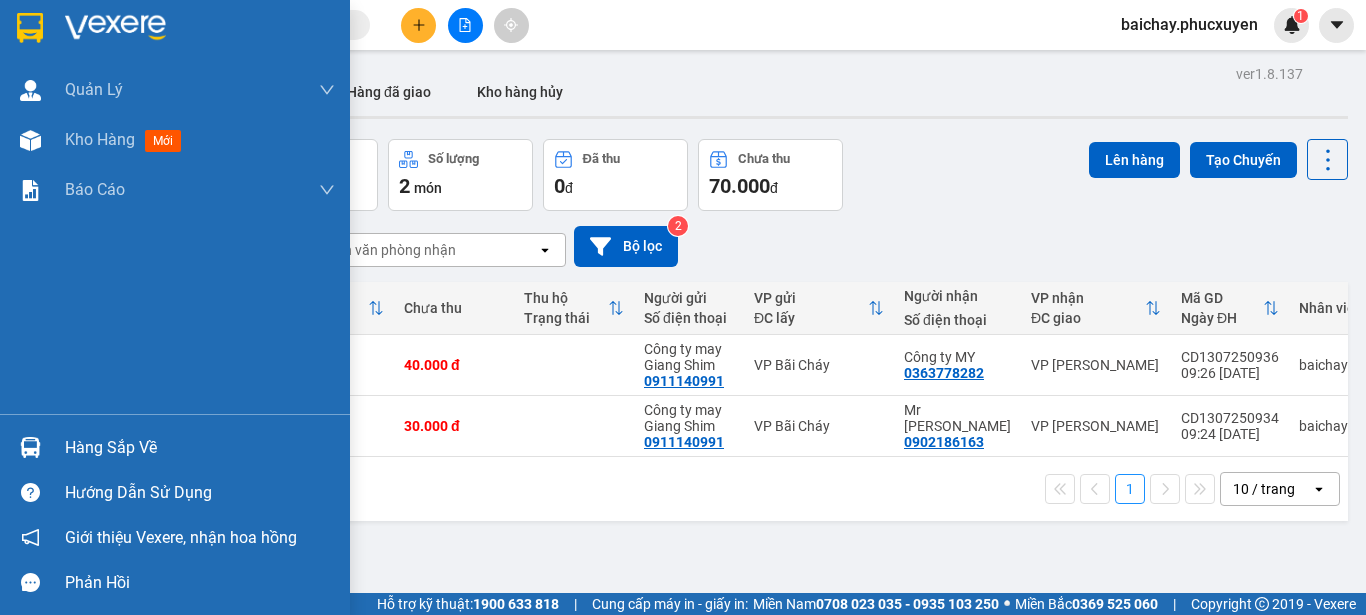 click on "Hàng sắp về" at bounding box center [200, 448] 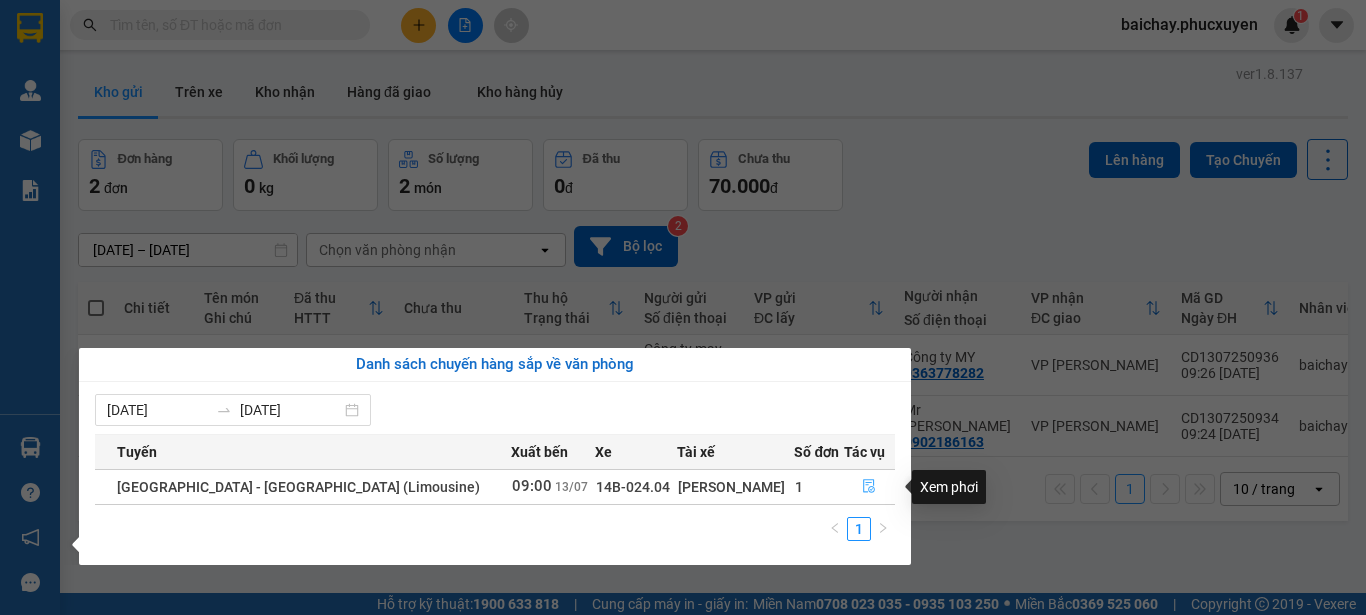 click 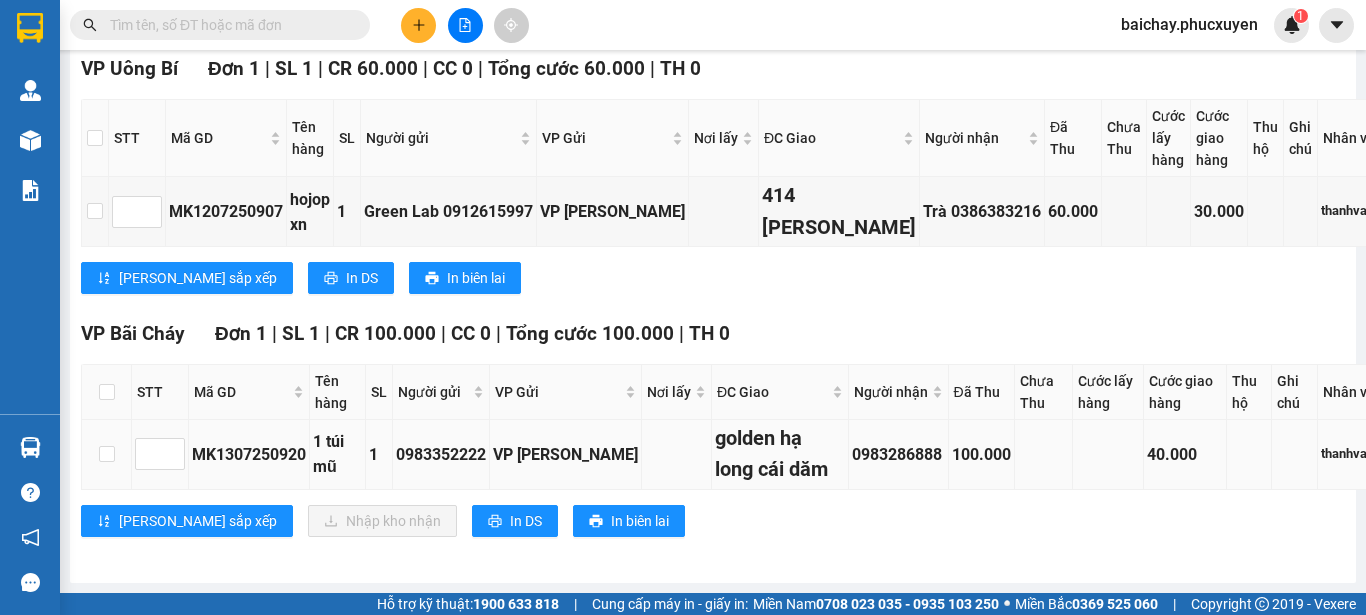 scroll, scrollTop: 426, scrollLeft: 0, axis: vertical 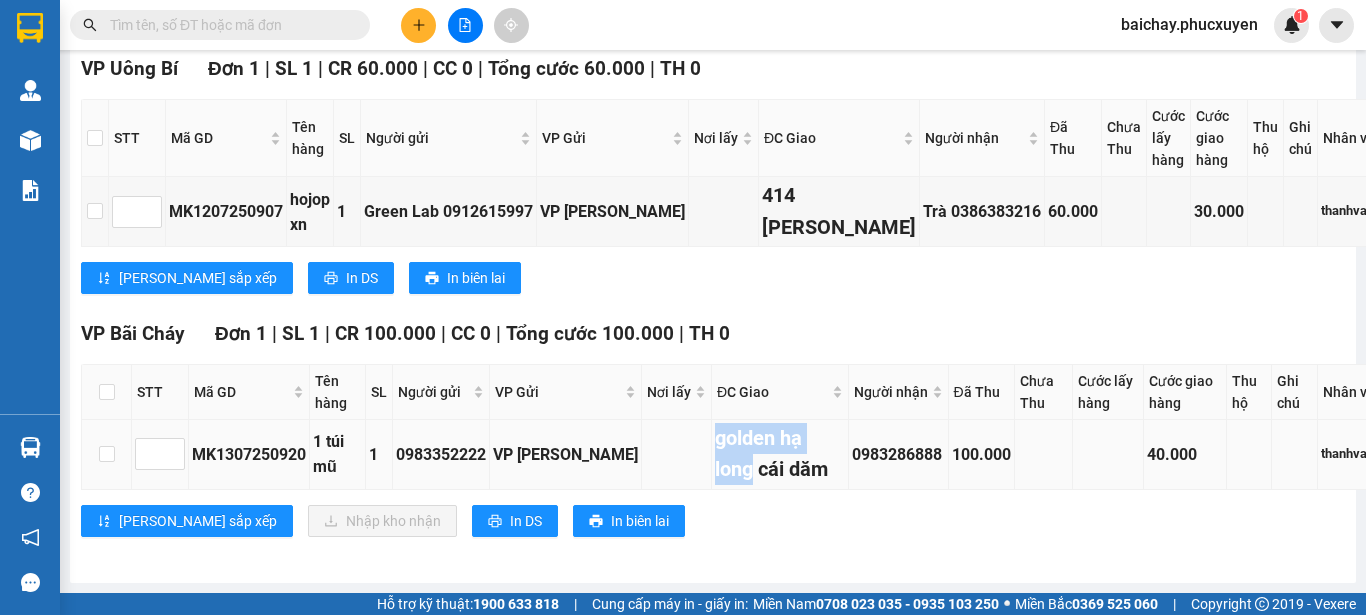 drag, startPoint x: 671, startPoint y: 409, endPoint x: 713, endPoint y: 445, distance: 55.31727 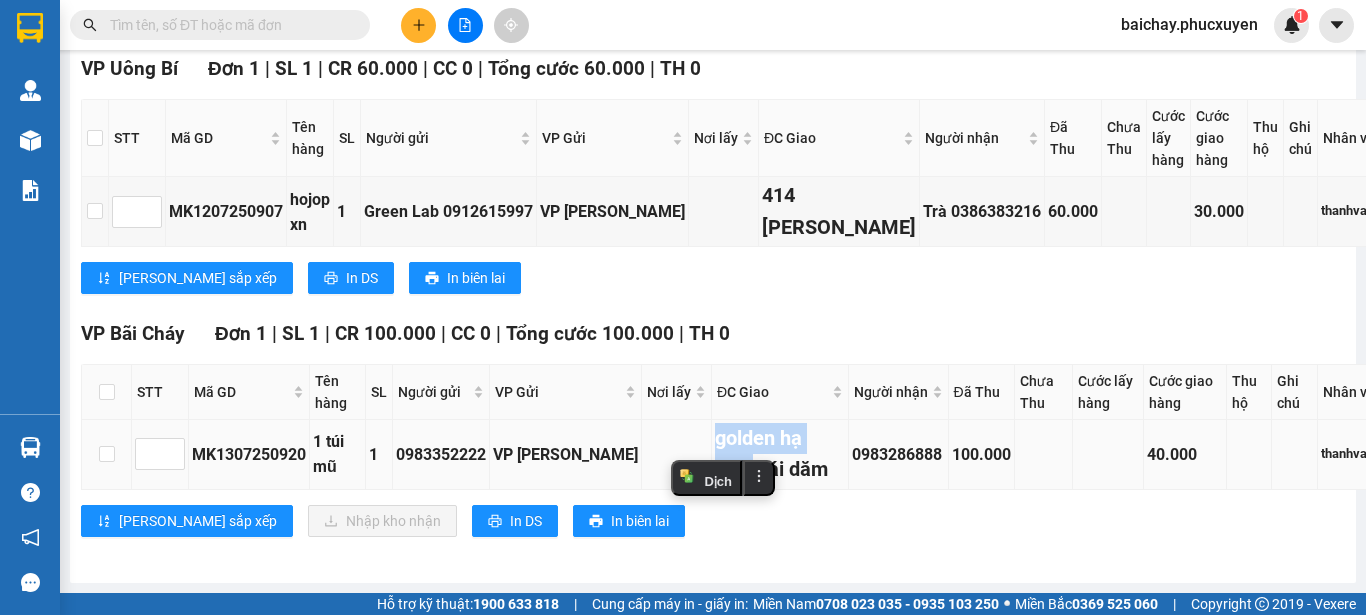 copy on "golden hạ long" 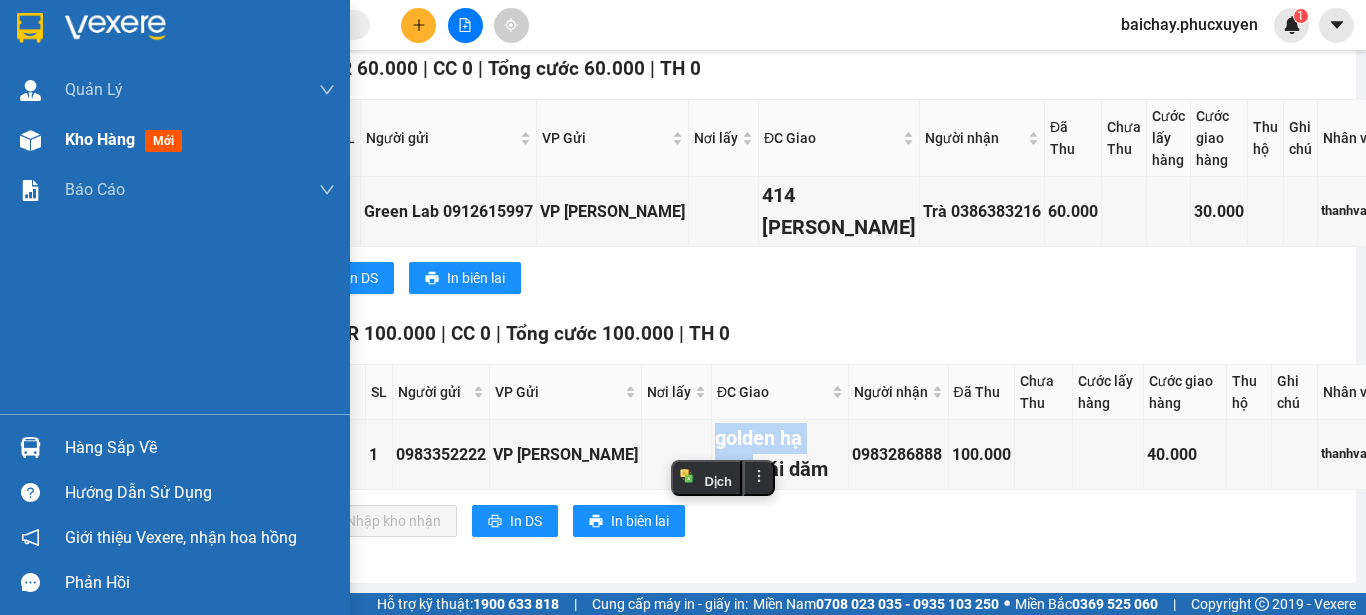 click on "Kho hàng" at bounding box center [100, 139] 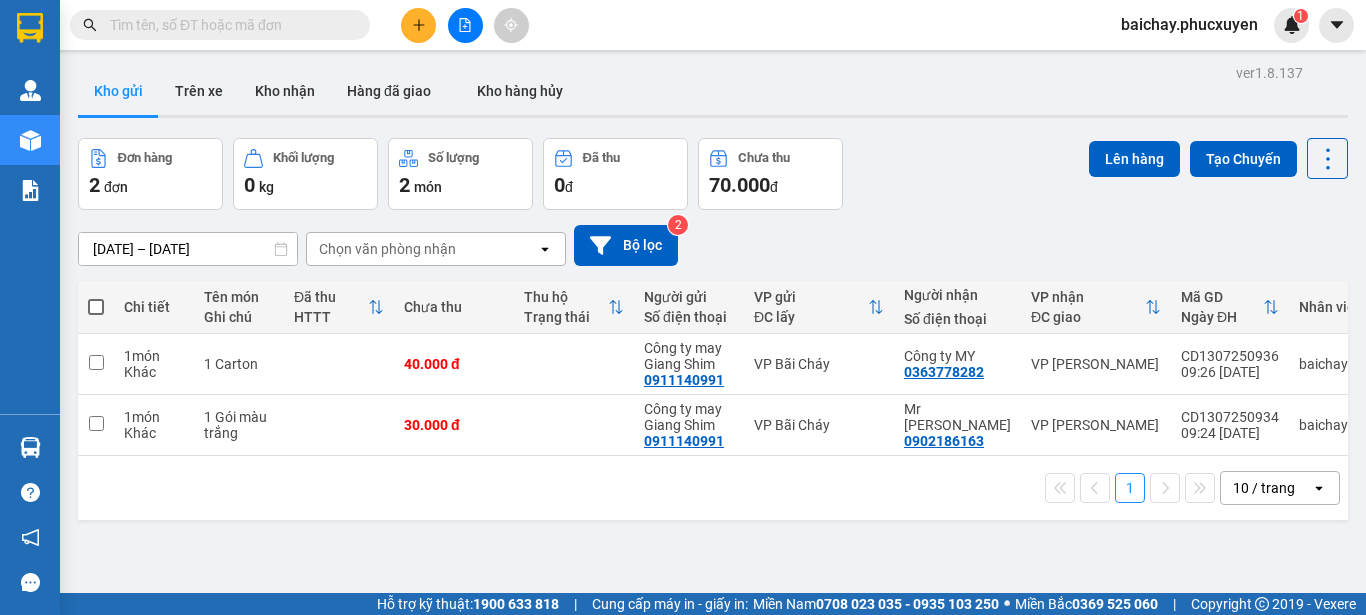 scroll, scrollTop: 0, scrollLeft: 0, axis: both 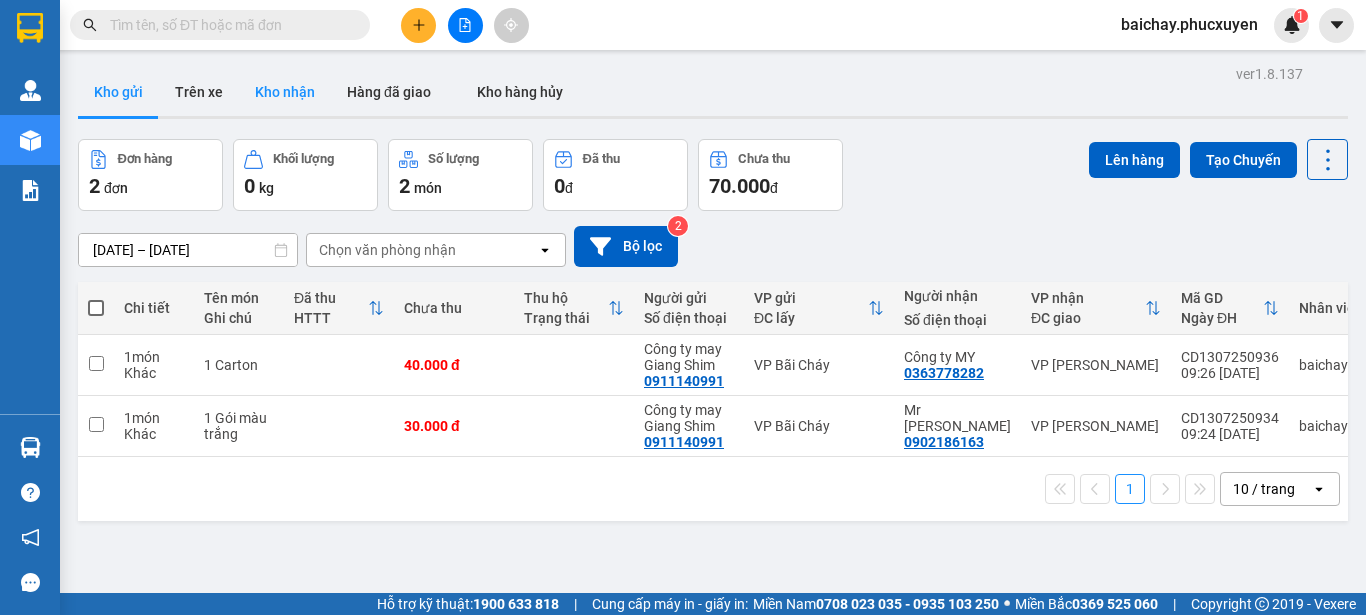 click on "Kho nhận" at bounding box center (285, 92) 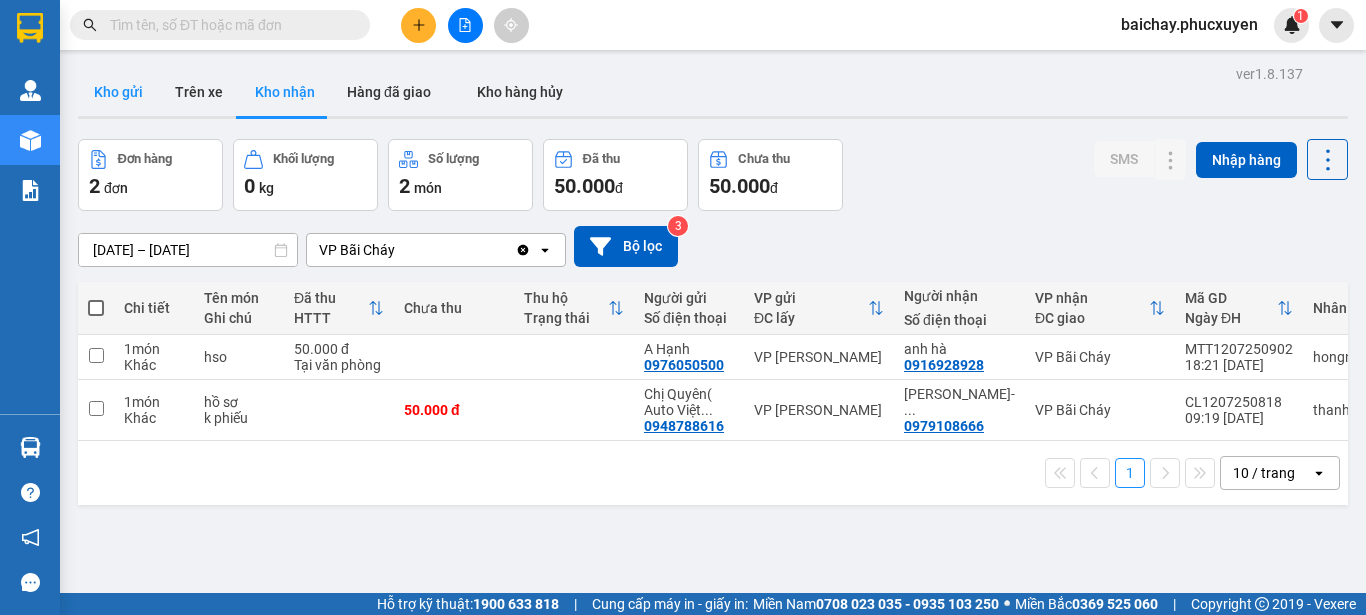 click on "Kho gửi" at bounding box center (118, 92) 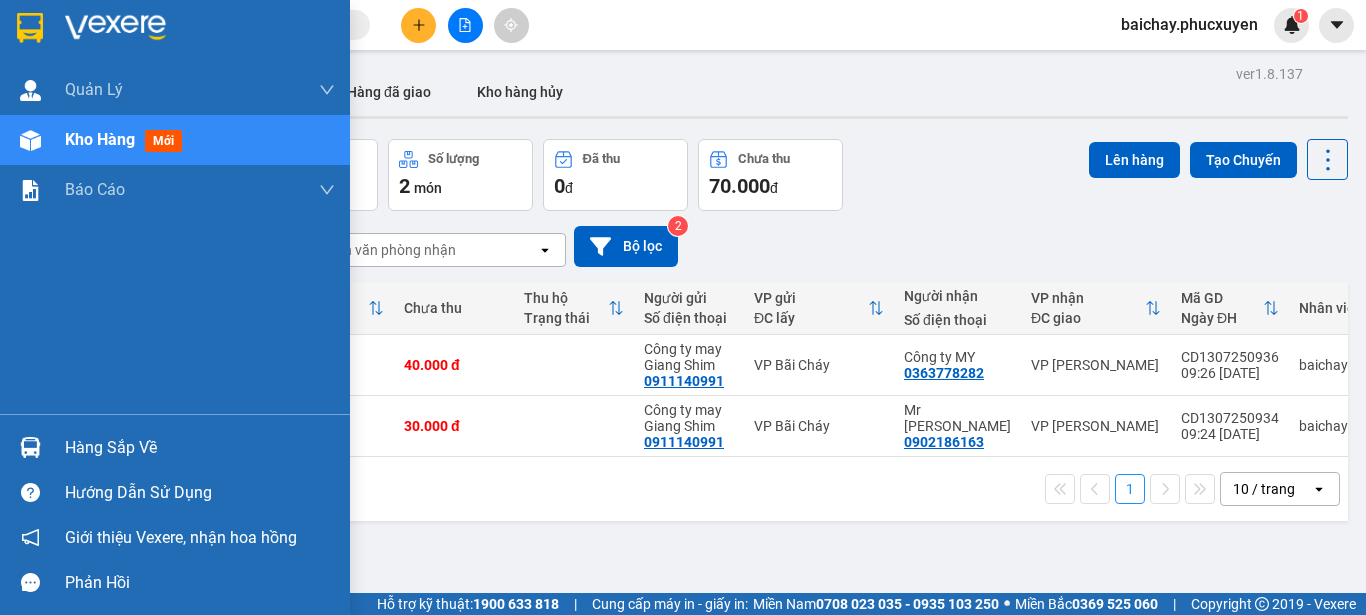 click on "Hàng sắp về" at bounding box center (200, 448) 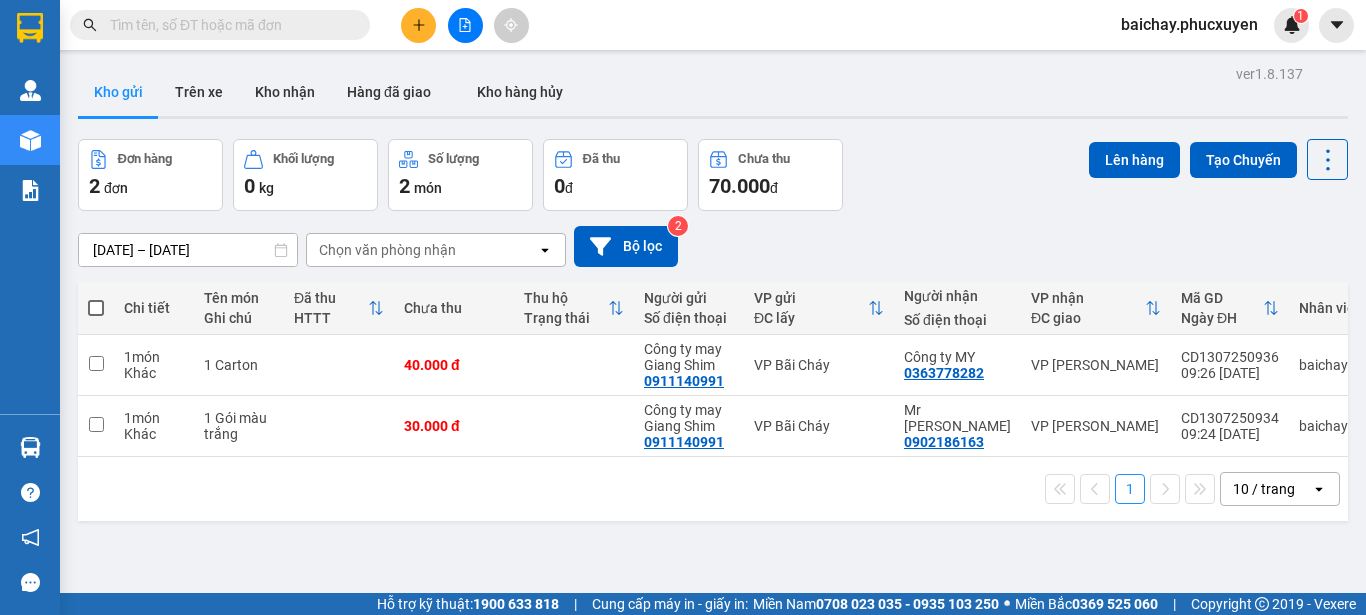click on "Kết quả tìm kiếm ( 18 )  Bộ lọc  Mã ĐH Trạng thái Món hàng Thu hộ Tổng cước Chưa cước Người gửi VP Gửi Người nhận VP Nhận CD0806250994 09:25 [DATE] Đã giao   16:10 [DATE] 1 Carton+1 gói trắng dính liền SL:  1 60.000 0911140991 Công ty may Giang Shim VP Bãi Cháy 0363778282 Công ty MY VP [PERSON_NAME] CD0106251022 08:10 [DATE] Đã giao   17:46 [DATE] Bọc trắng SL:  1 40.000 0911140991 Công ty may Giang Shim VP Bãi Cháy 0363778282 Công ty MY VP Dương [GEOGRAPHIC_DATA] 08:31 [DATE] Đã giao   15:17 [DATE] 1 hộp lk SL:  1 30.000 0363778282 Công ty MY VP [PERSON_NAME] 0353307966 [PERSON_NAME] VP Bãi Cháy CD2505251088 09:39 [DATE] Đã giao   16:50 [DATE] 1 bao xanh nặng SL:  1 100.000 0911140991 Công ty may Giang Shim VP Bãi Cháy 0363778282 Công ty MY VP [PERSON_NAME] CD1705251031 16:01 [DATE] Đã giao   17:09 [DATE] 1 Gói trắng SL:  1 30.000 0911140991 Công ty may Giang Shim VP Bãi Cháy   1" at bounding box center [683, 307] 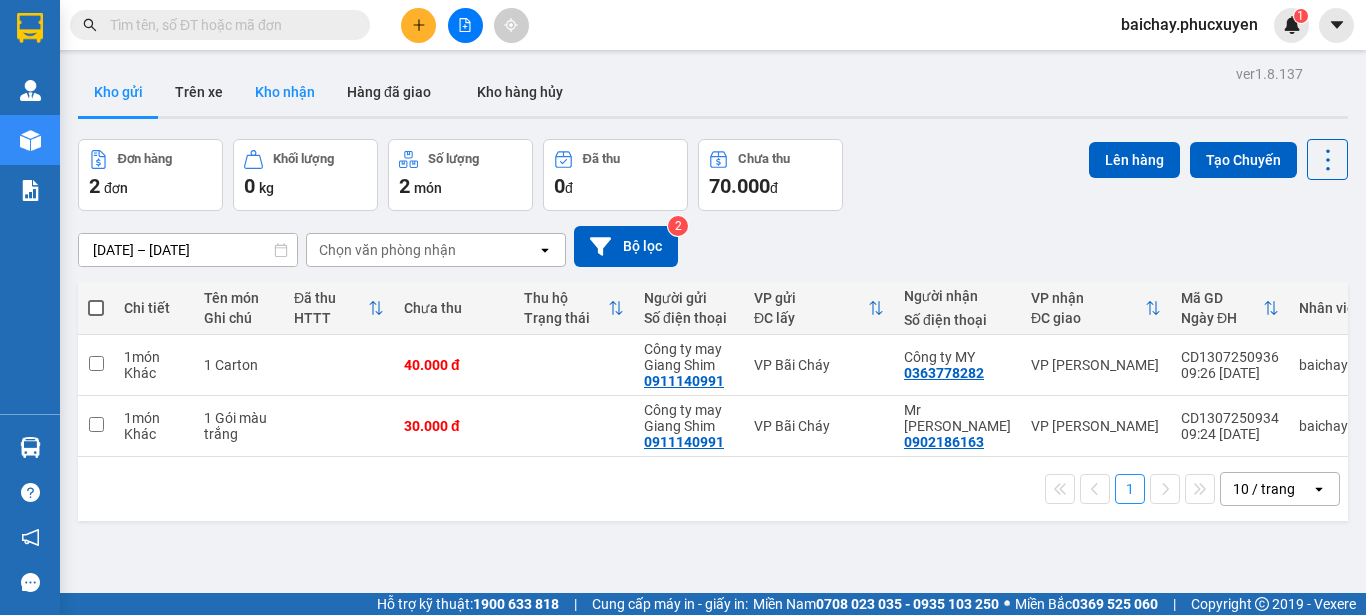 click on "Kho nhận" at bounding box center (285, 92) 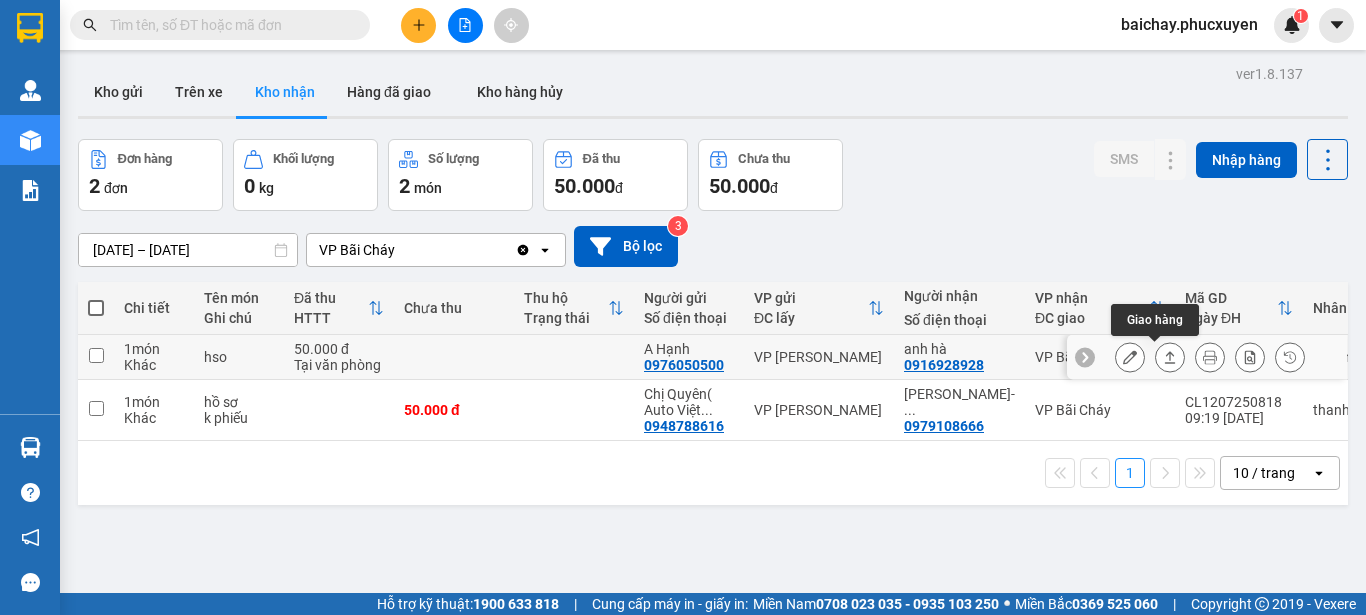 click 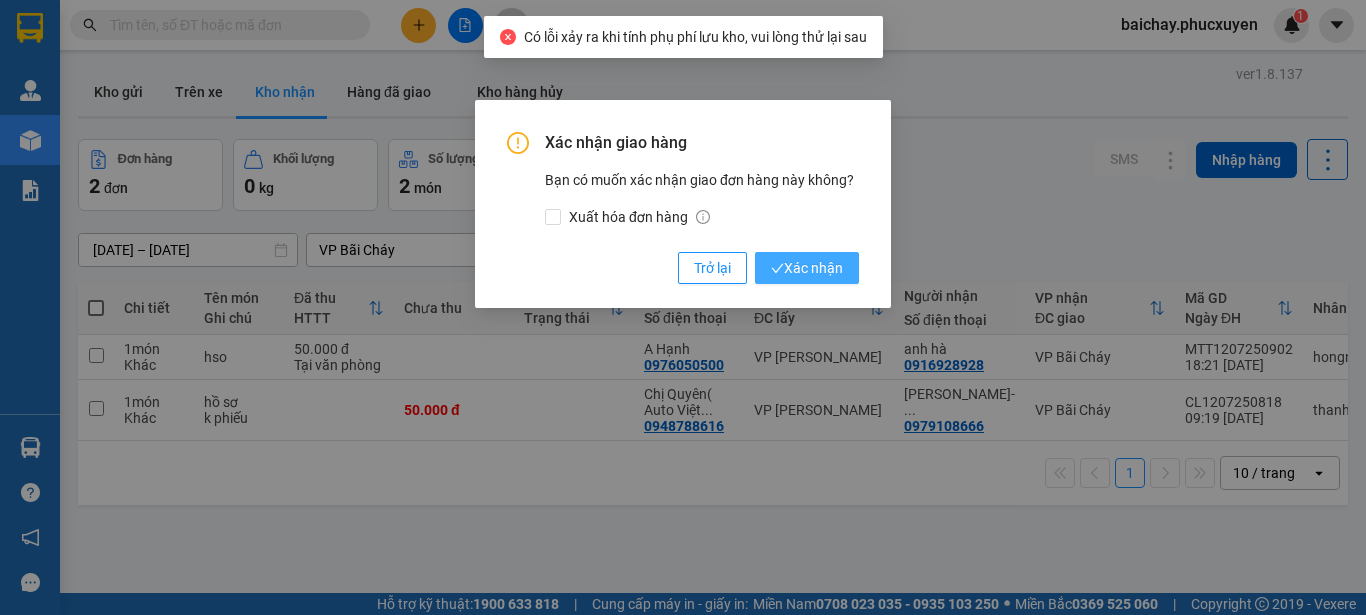 click on "Xác nhận" at bounding box center (807, 268) 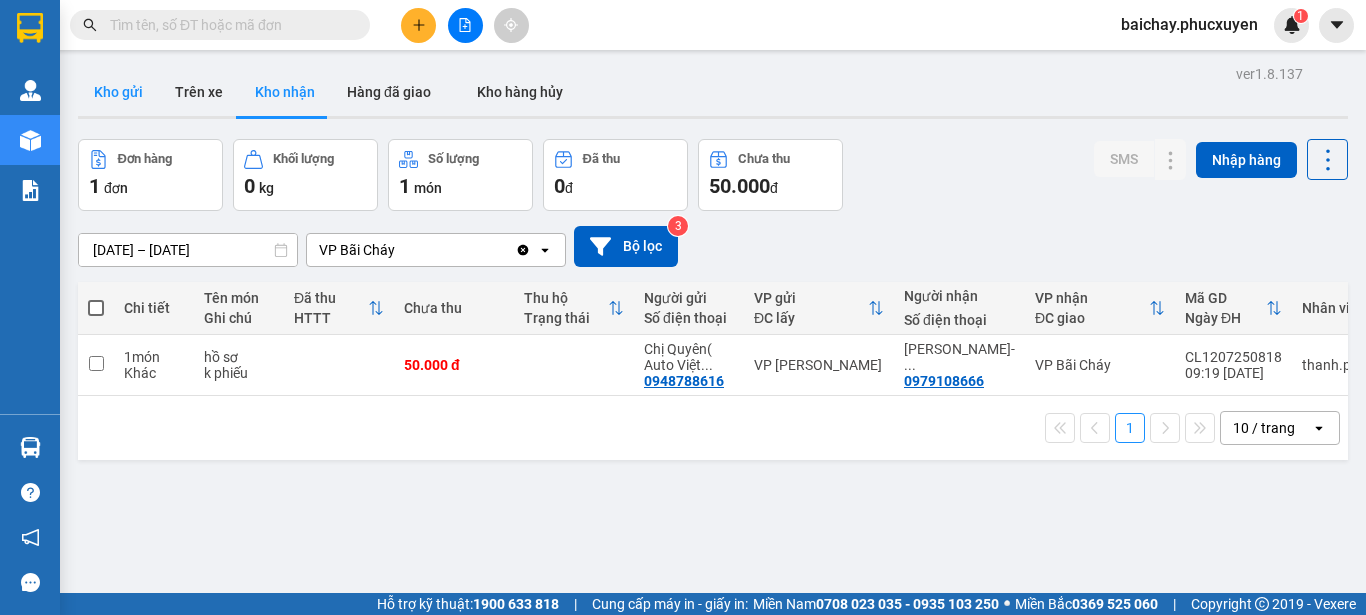 click on "Kho gửi" at bounding box center (118, 92) 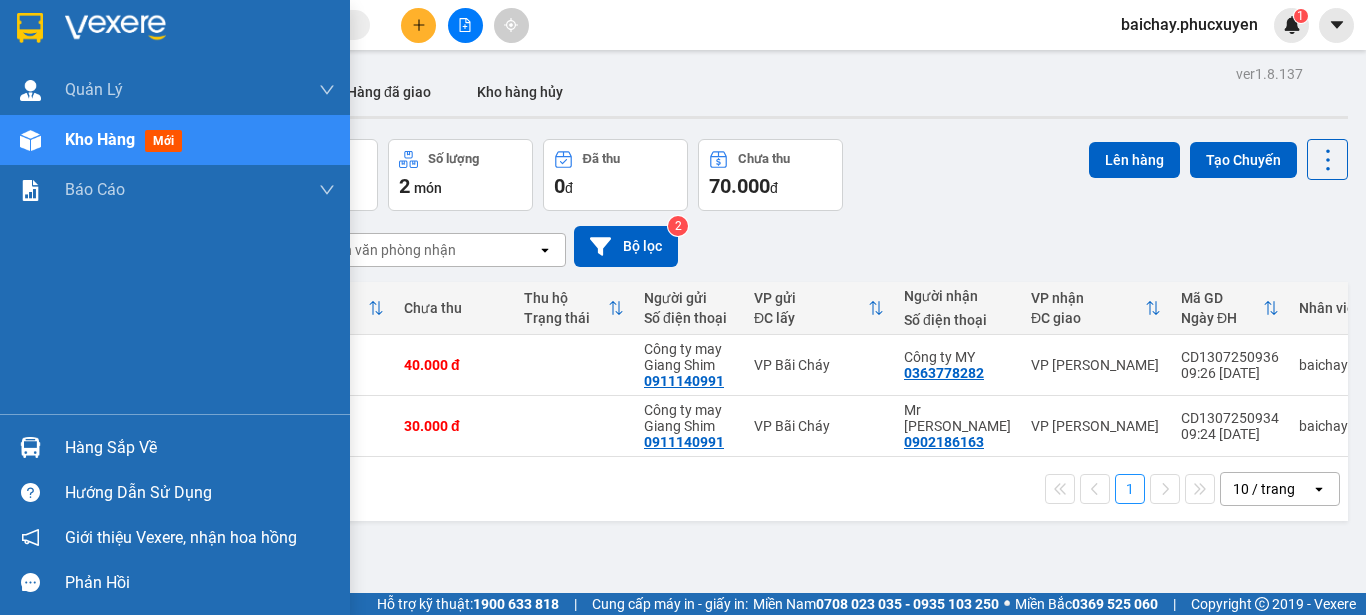 click on "Hàng sắp về" at bounding box center (200, 448) 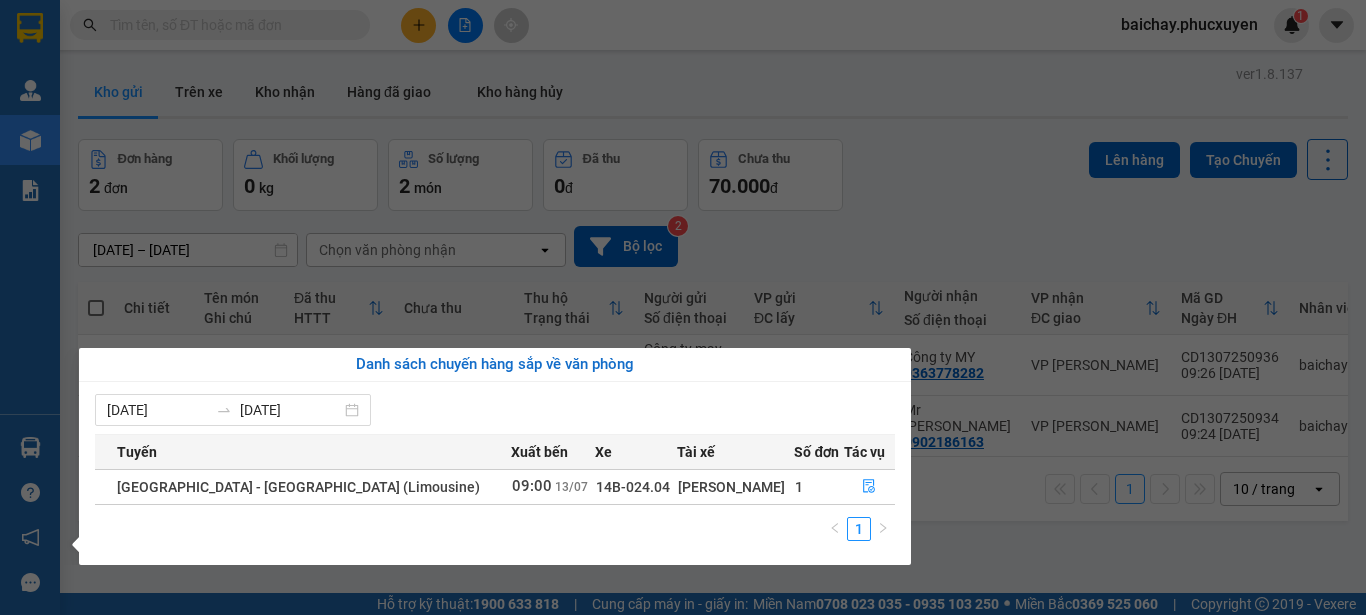 click on "Kết quả tìm kiếm ( 18 )  Bộ lọc  Mã ĐH Trạng thái Món hàng Thu hộ Tổng cước Chưa cước Người gửi VP Gửi Người nhận VP Nhận CD0806250994 09:25 [DATE] Đã giao   16:10 [DATE] 1 Carton+1 gói trắng dính liền SL:  1 60.000 0911140991 Công ty may Giang Shim VP Bãi Cháy 0363778282 Công ty MY VP [PERSON_NAME] CD0106251022 08:10 [DATE] Đã giao   17:46 [DATE] Bọc trắng SL:  1 40.000 0911140991 Công ty may Giang Shim VP Bãi Cháy 0363778282 Công ty MY VP Dương [GEOGRAPHIC_DATA] 08:31 [DATE] Đã giao   15:17 [DATE] 1 hộp lk SL:  1 30.000 0363778282 Công ty MY VP [PERSON_NAME] 0353307966 [PERSON_NAME] VP Bãi Cháy CD2505251088 09:39 [DATE] Đã giao   16:50 [DATE] 1 bao xanh nặng SL:  1 100.000 0911140991 Công ty may Giang Shim VP Bãi Cháy 0363778282 Công ty MY VP [PERSON_NAME] CD1705251031 16:01 [DATE] Đã giao   17:09 [DATE] 1 Gói trắng SL:  1 30.000 0911140991 Công ty may Giang Shim VP Bãi Cháy   1" at bounding box center (683, 307) 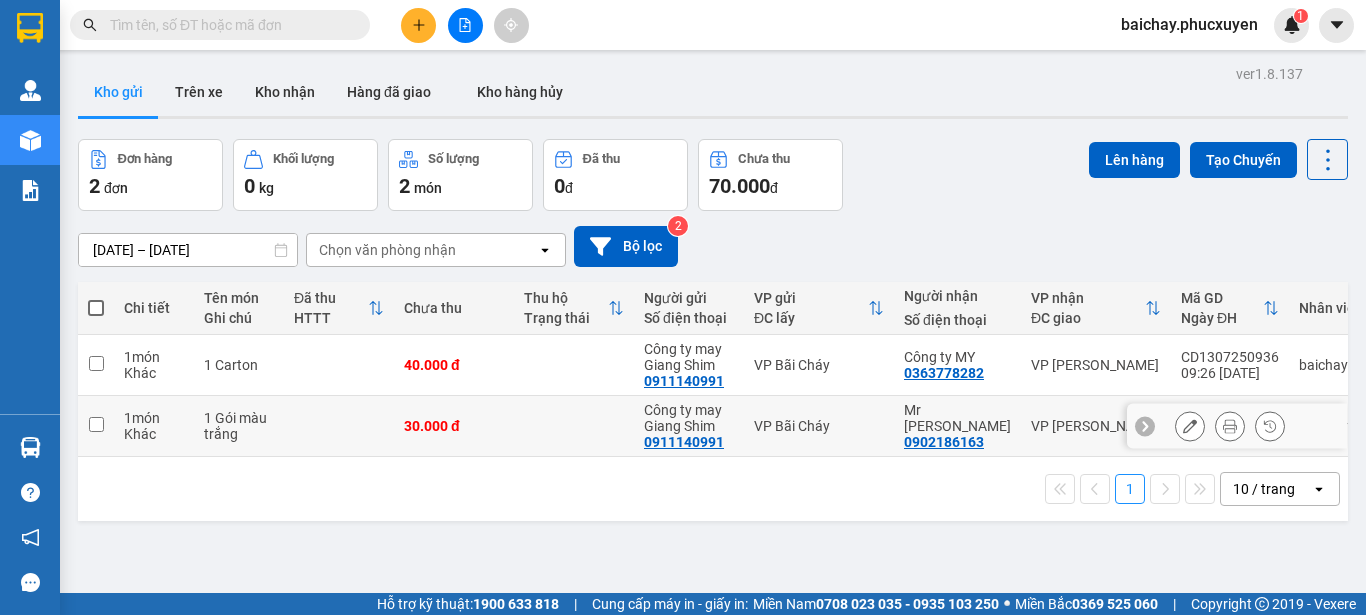 click at bounding box center (96, 424) 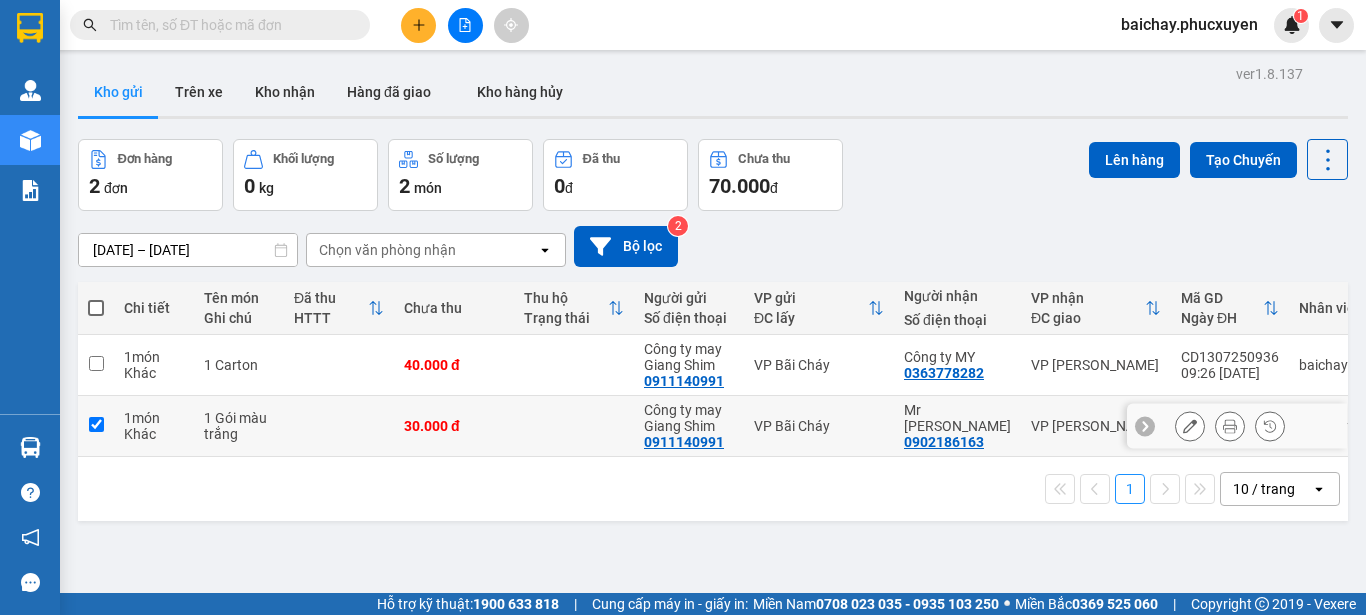 checkbox on "true" 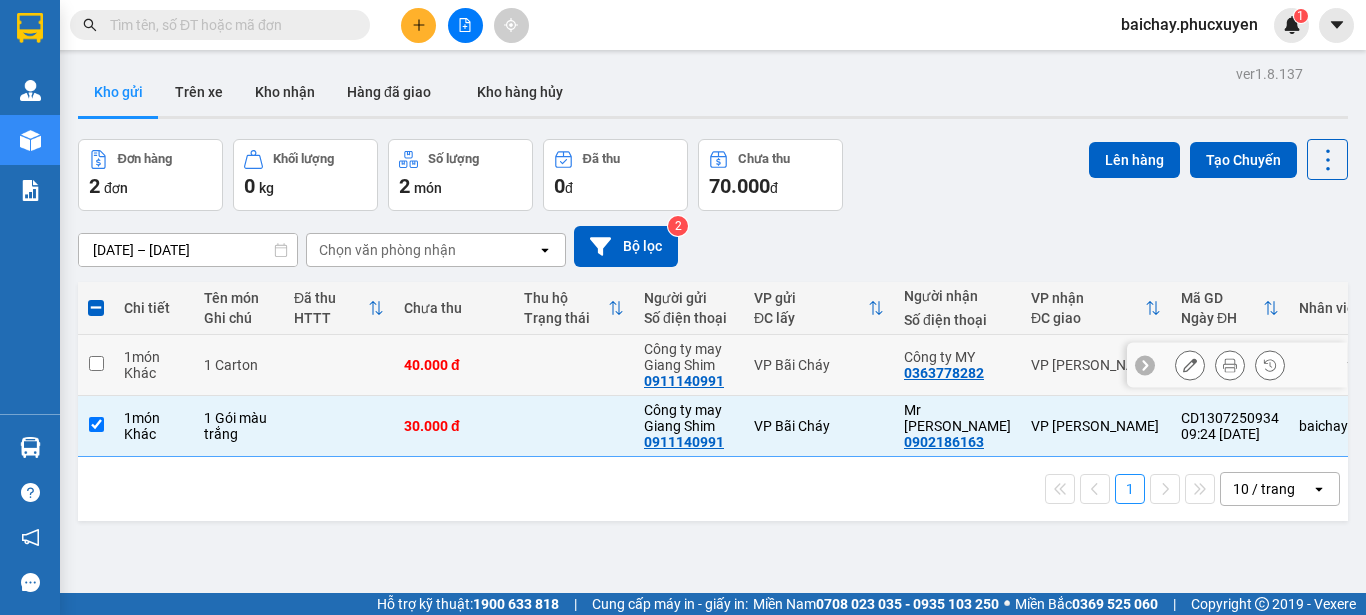 click at bounding box center (96, 363) 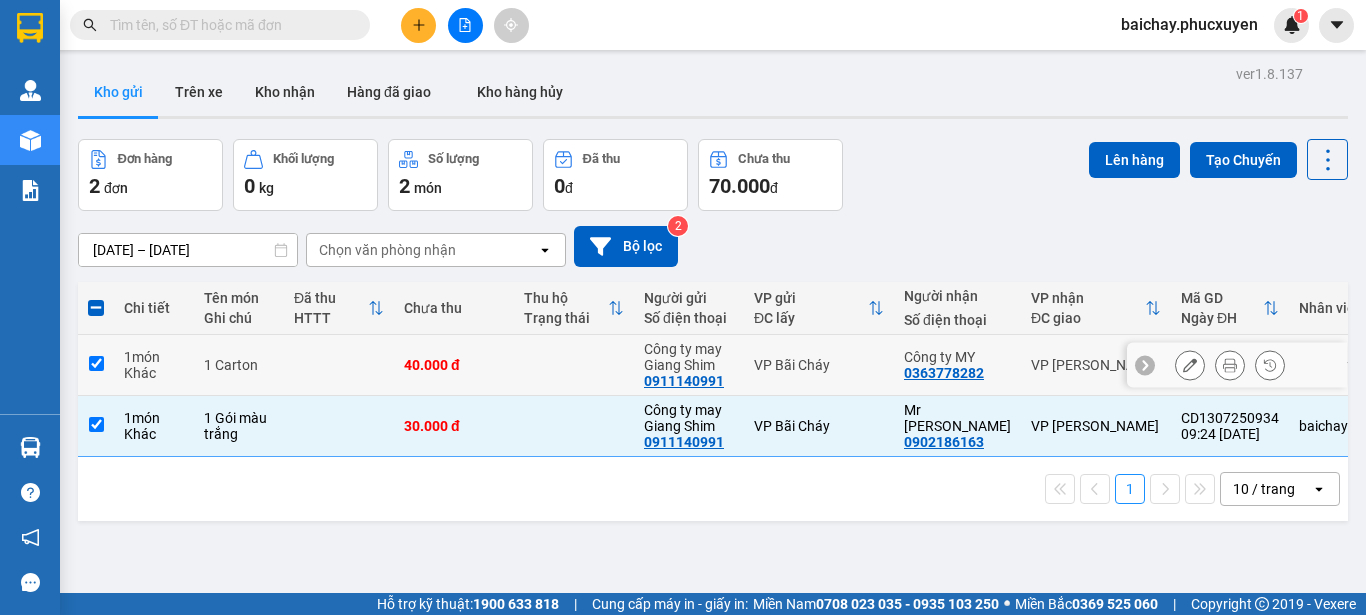 checkbox on "true" 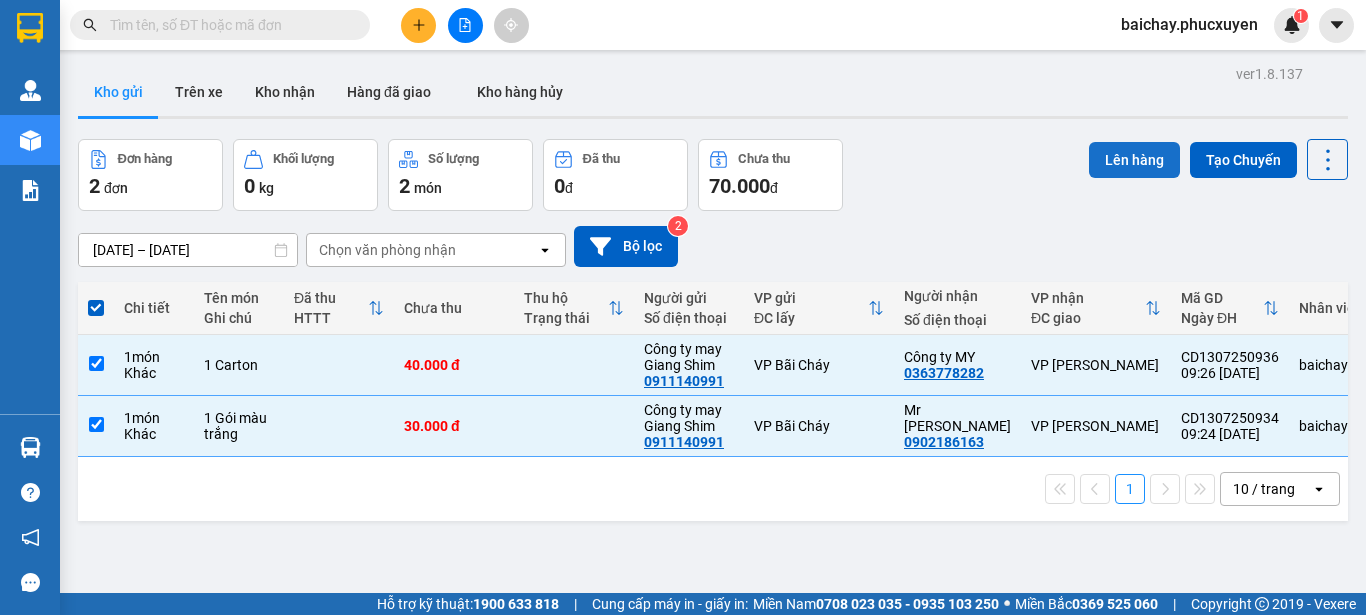 click on "Lên hàng" at bounding box center (1134, 160) 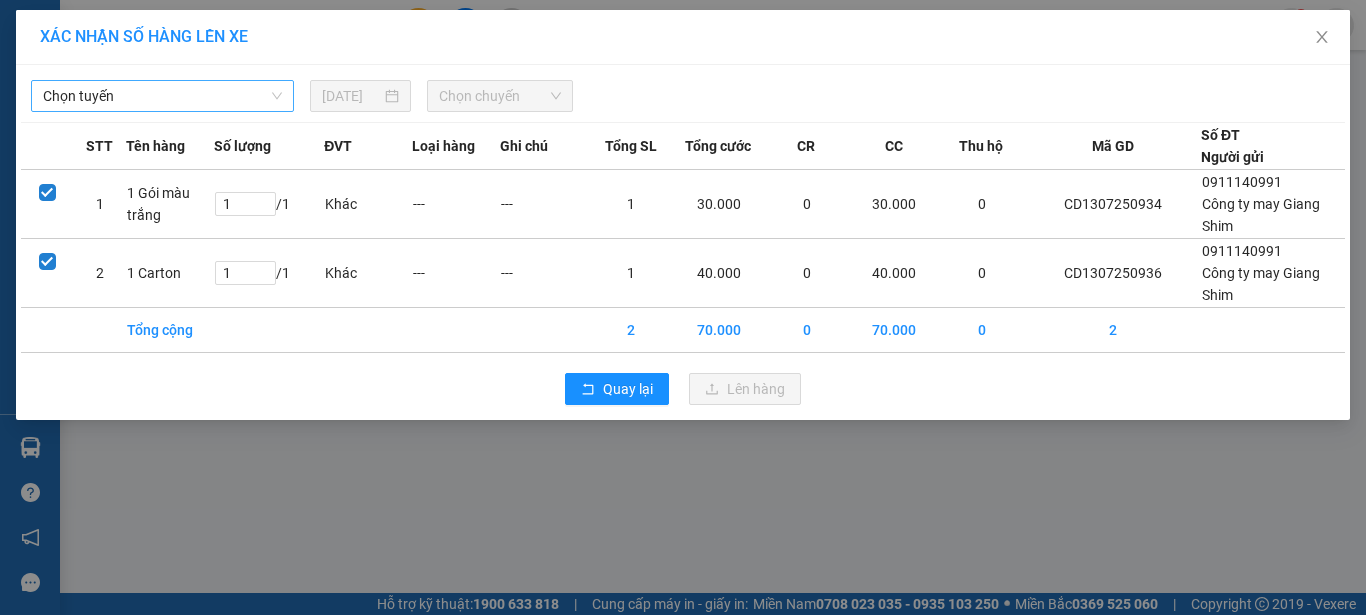 click on "Chọn tuyến" at bounding box center [162, 96] 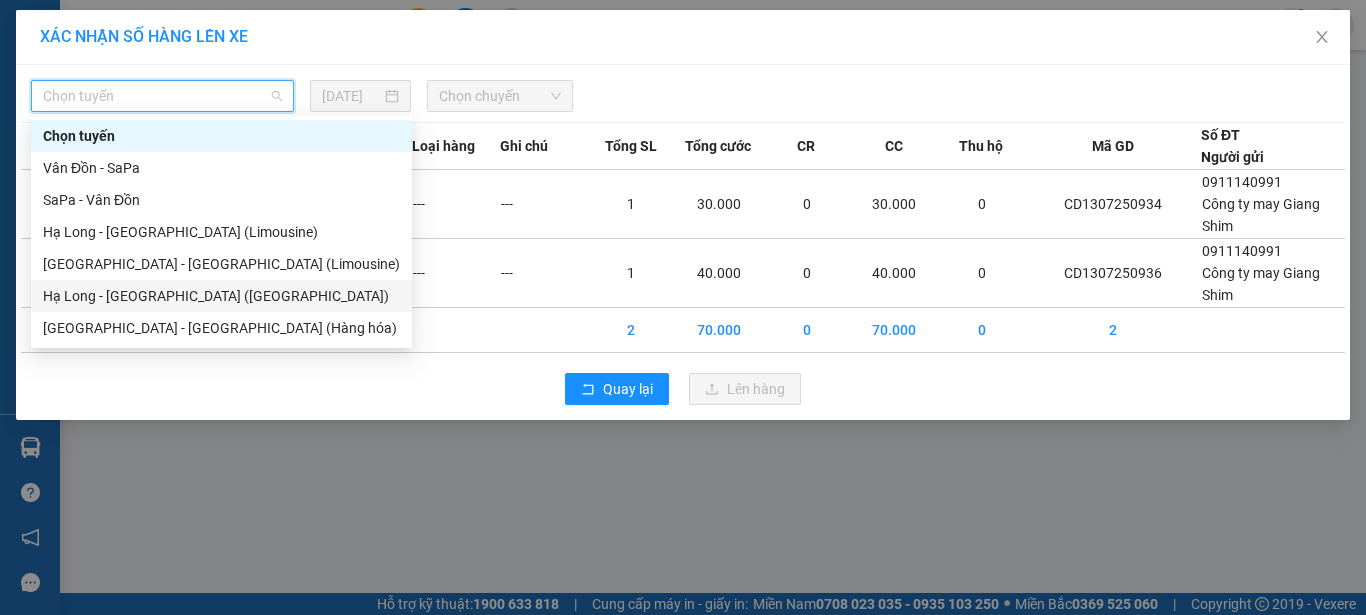 click on "Hạ Long - [GEOGRAPHIC_DATA] ([GEOGRAPHIC_DATA])" at bounding box center (221, 296) 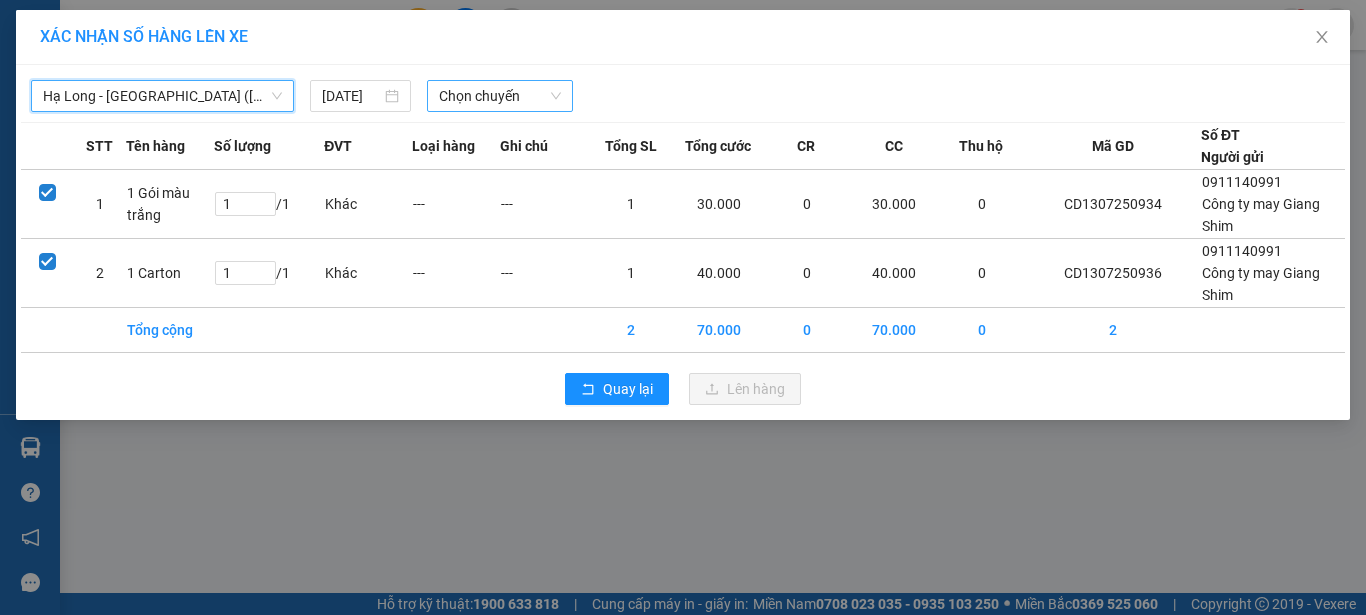 click on "Chọn chuyến" at bounding box center (500, 96) 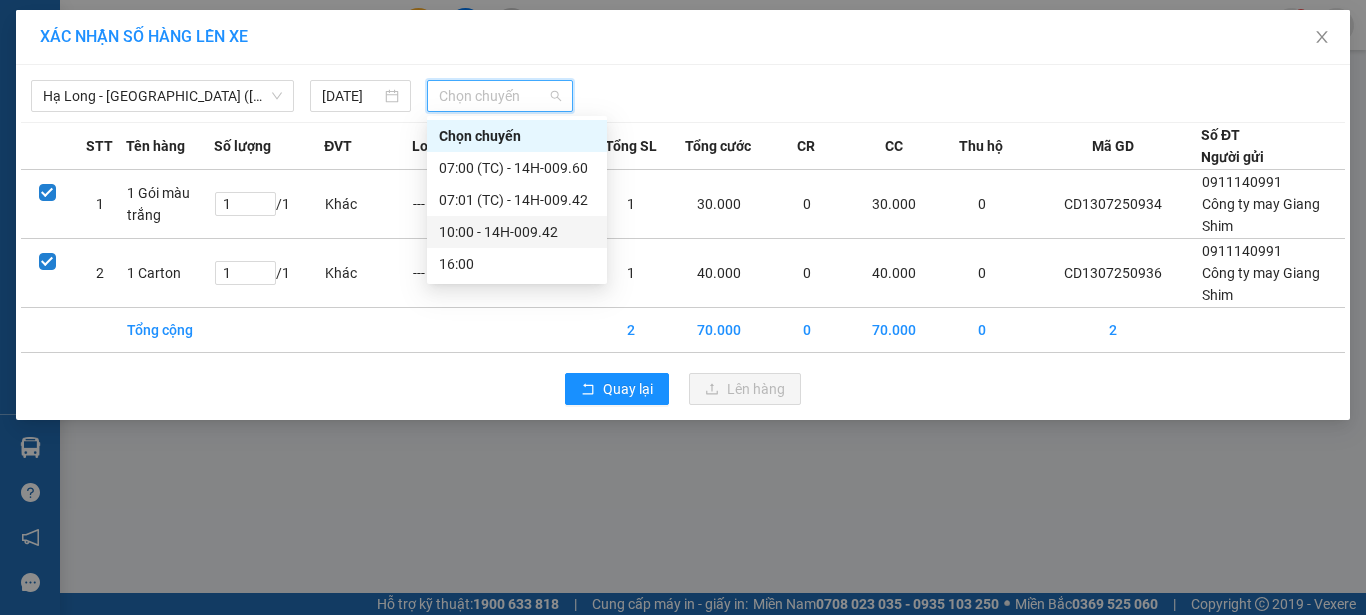 click on "10:00     - 14H-009.42" at bounding box center [517, 232] 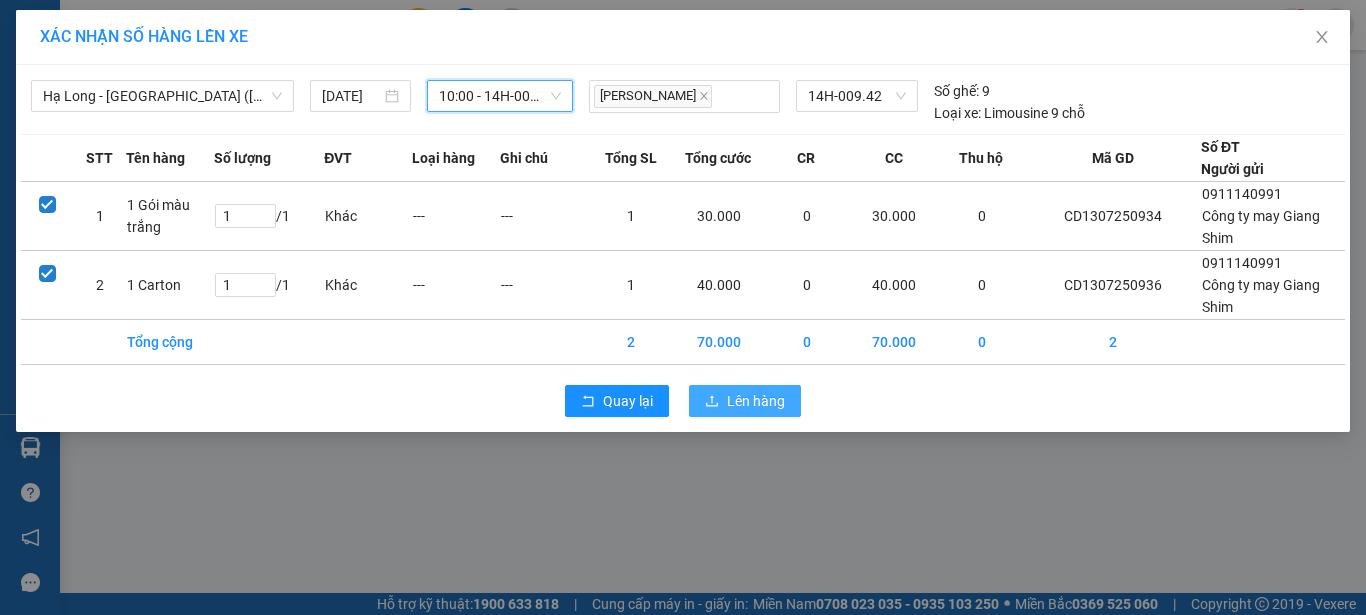 click on "Lên hàng" at bounding box center (756, 401) 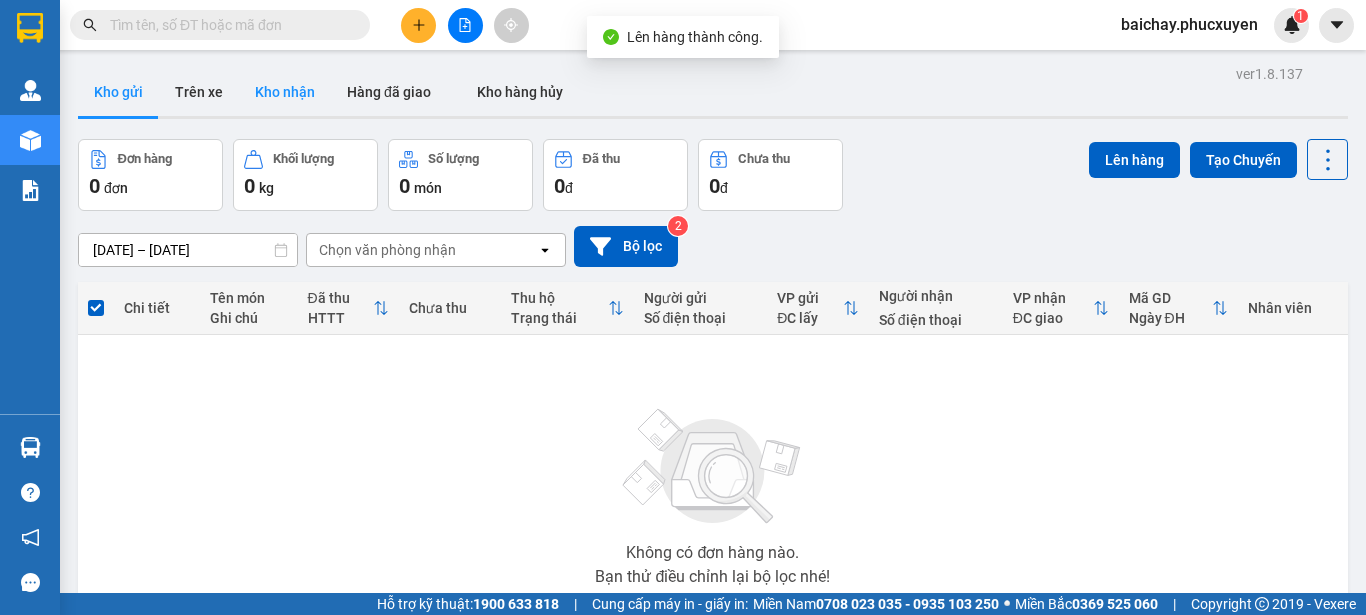 click on "Kho nhận" at bounding box center [285, 92] 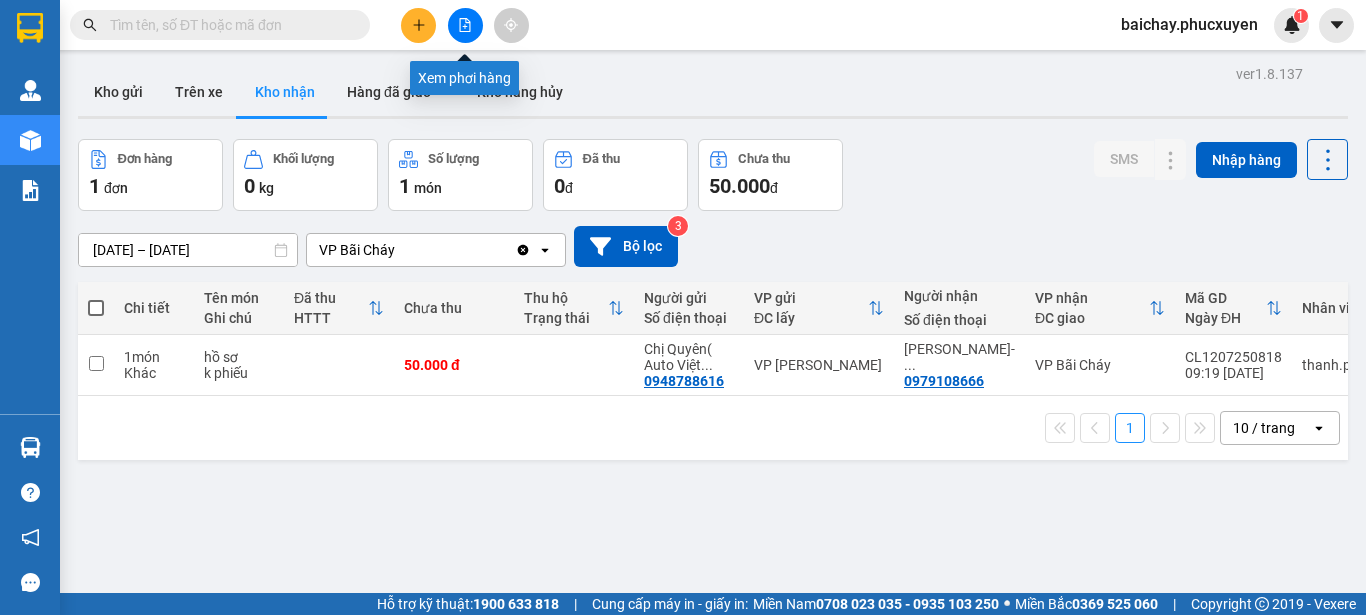 click 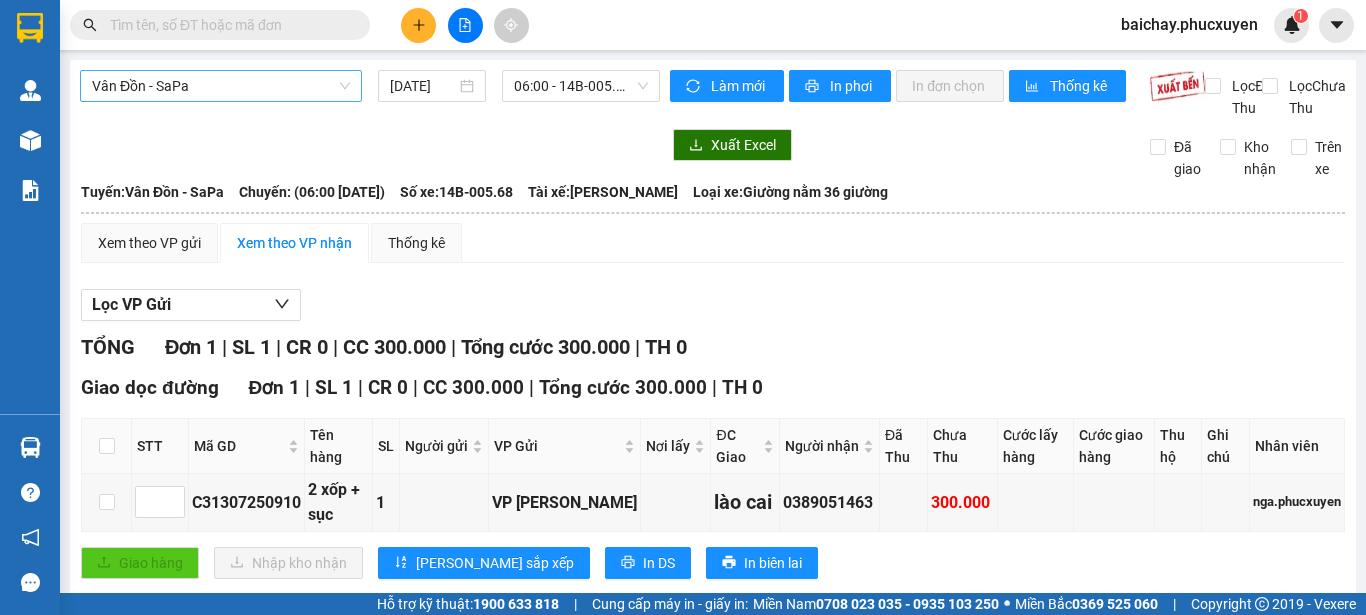 click on "Vân Đồn - SaPa" at bounding box center (221, 86) 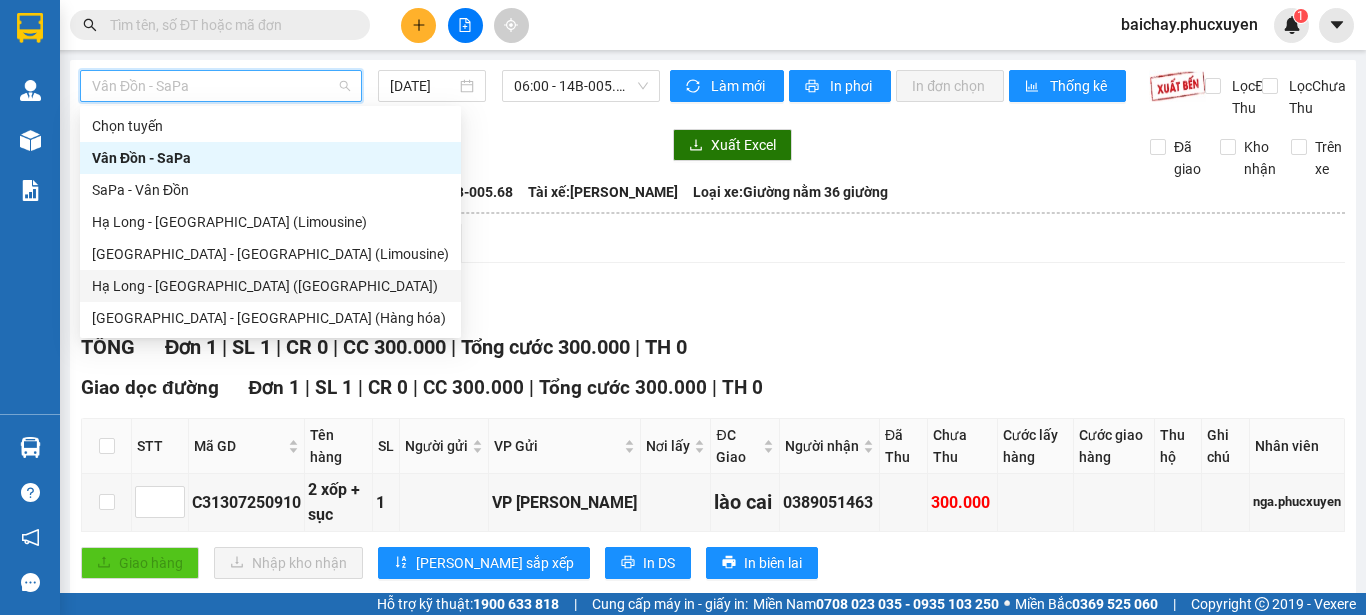 click on "Hạ Long - [GEOGRAPHIC_DATA] ([GEOGRAPHIC_DATA])" at bounding box center (270, 286) 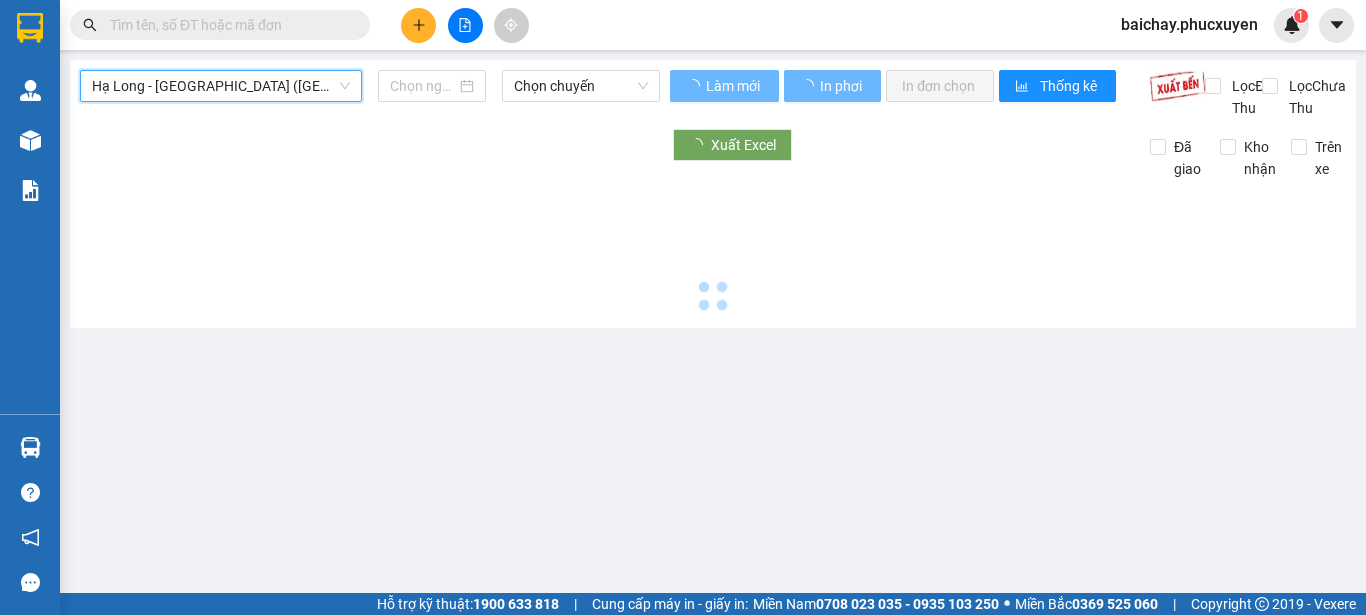 type on "[DATE]" 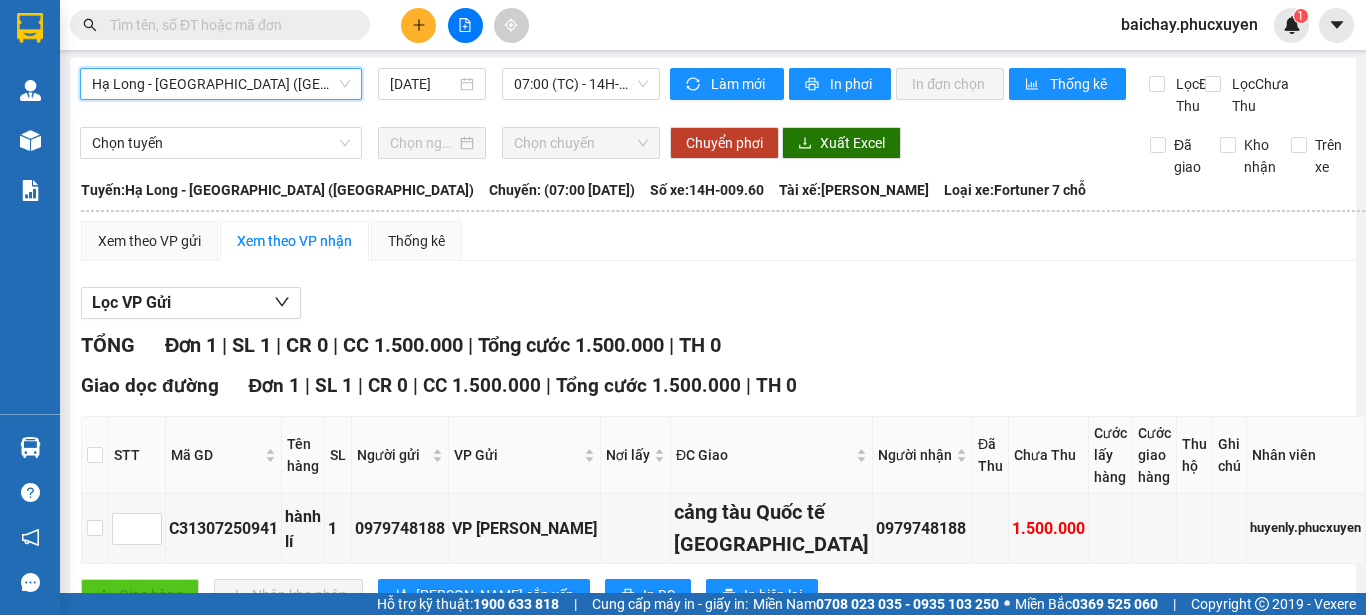 scroll, scrollTop: 0, scrollLeft: 0, axis: both 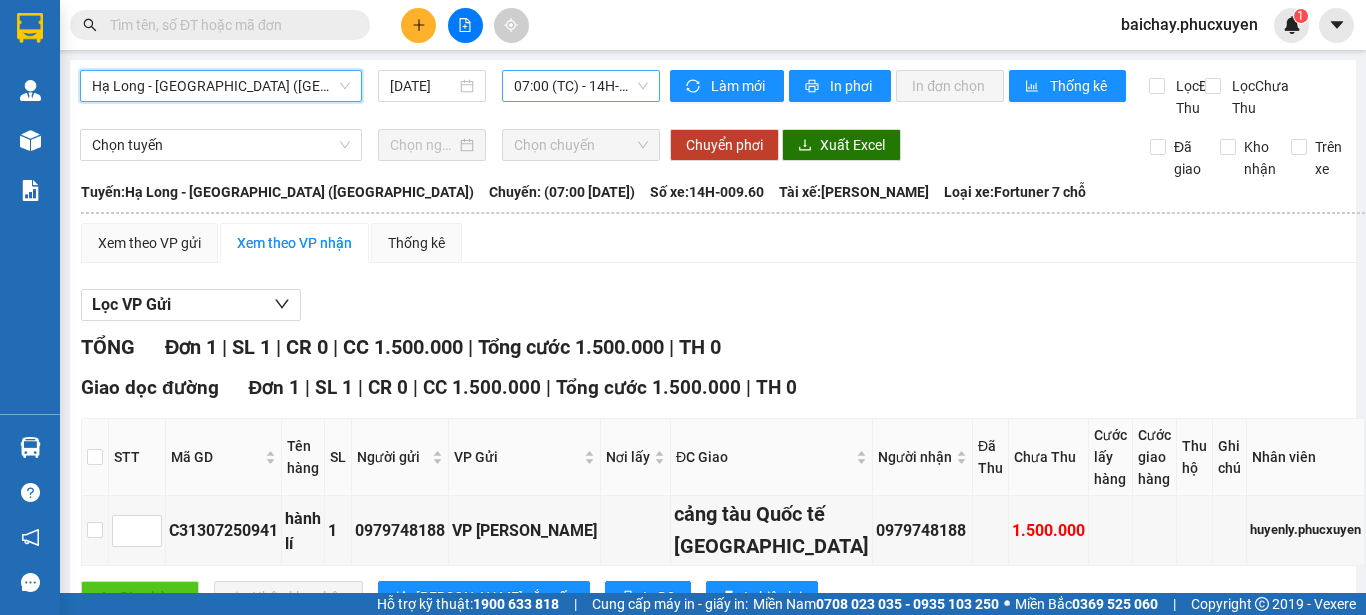 click on "07:00   (TC)   - 14H-009.60" at bounding box center [581, 86] 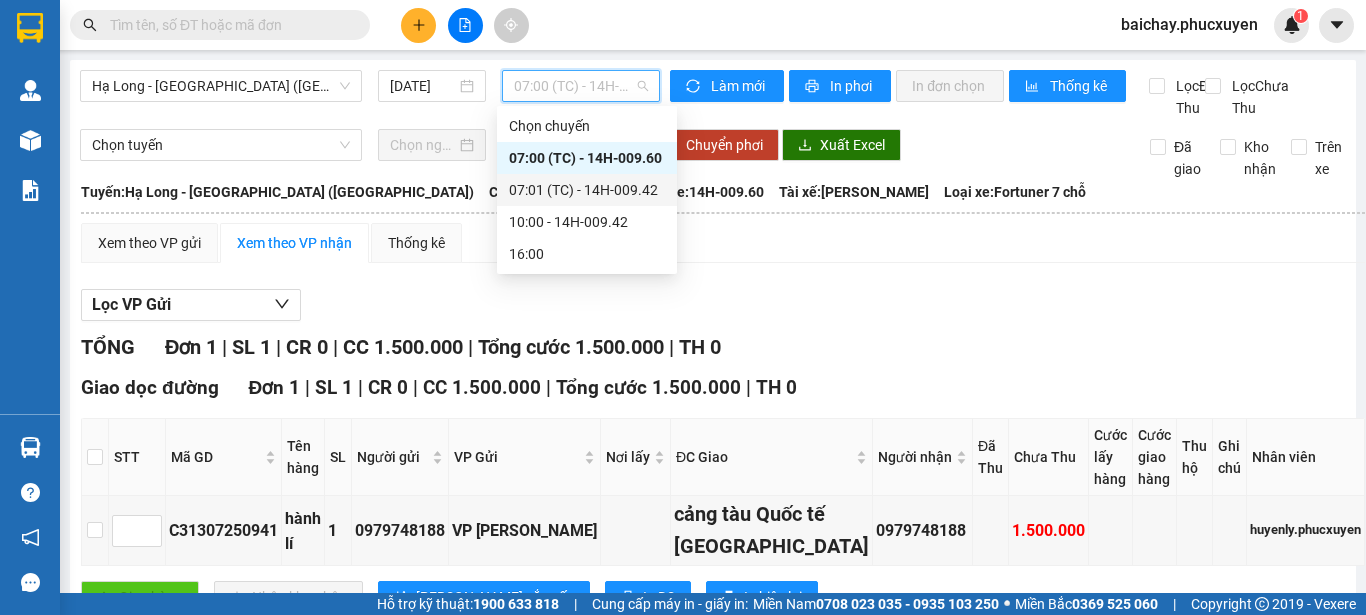 click on "07:01   (TC)   - 14H-009.42" at bounding box center [587, 190] 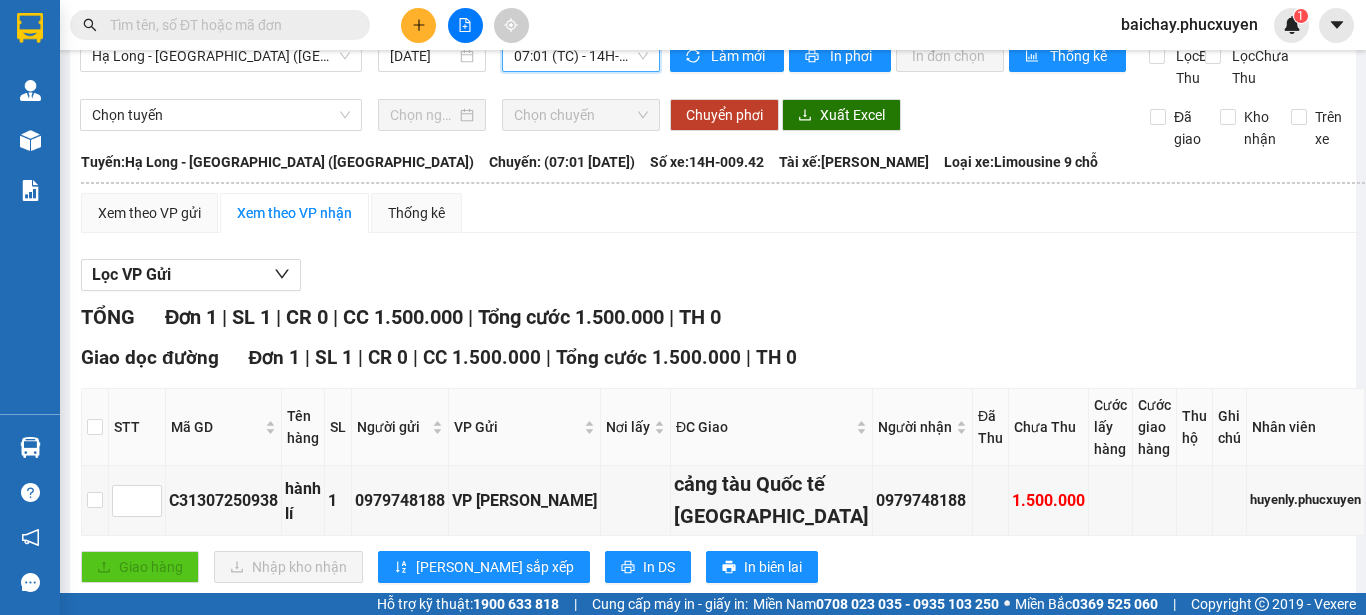 scroll, scrollTop: 0, scrollLeft: 0, axis: both 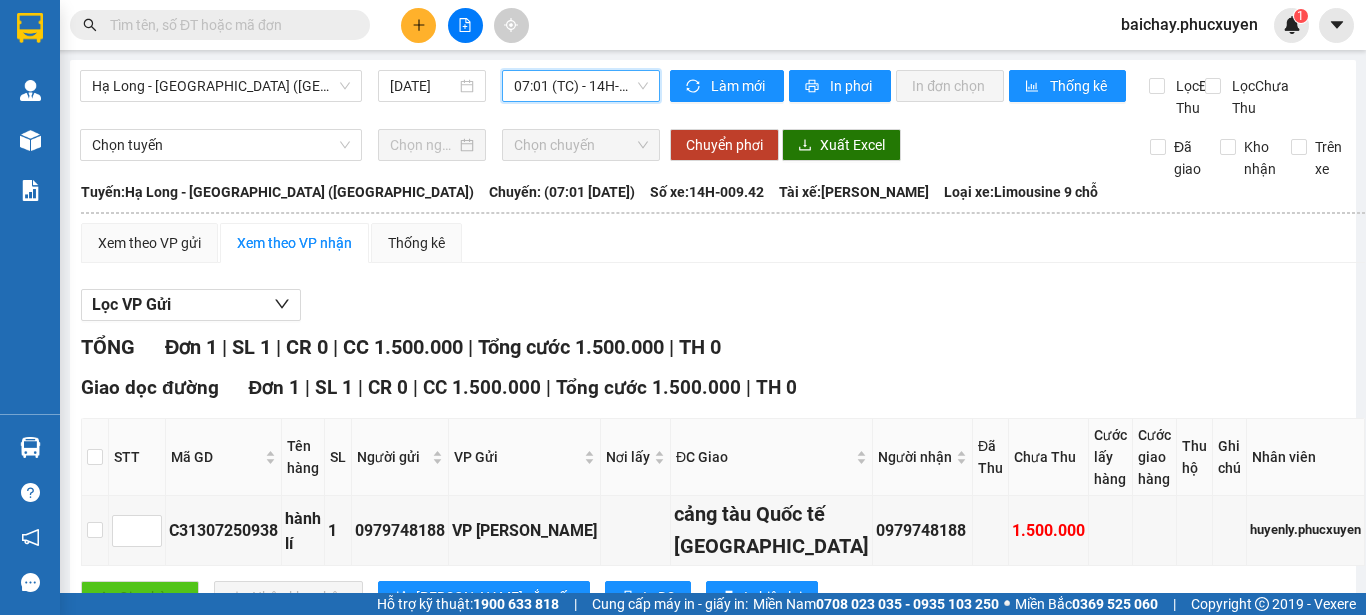 click on "07:01   (TC)   - 14H-009.42" at bounding box center [581, 86] 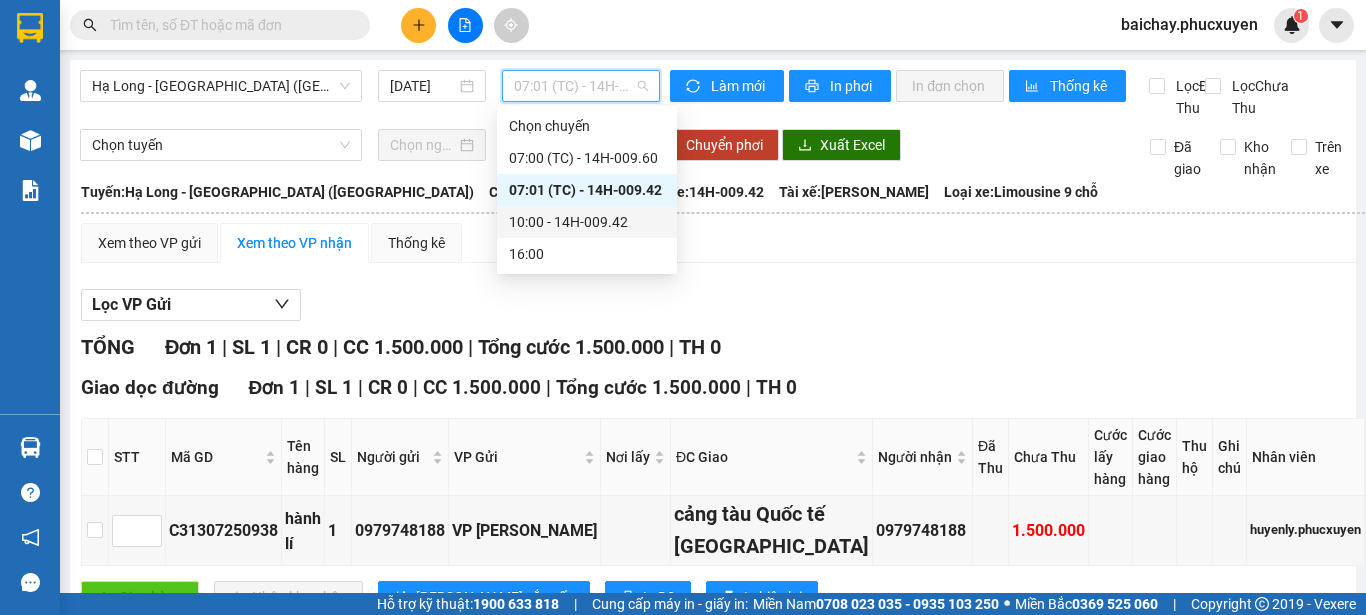 click on "10:00     - 14H-009.42" at bounding box center [587, 222] 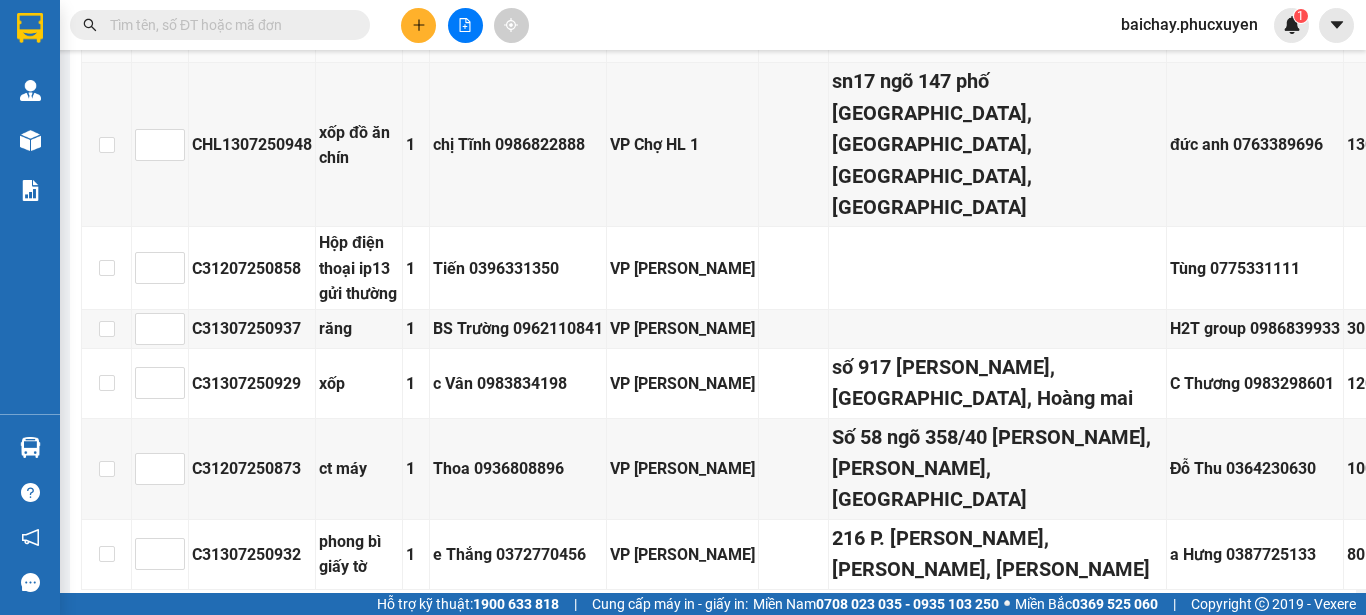 scroll, scrollTop: 0, scrollLeft: 0, axis: both 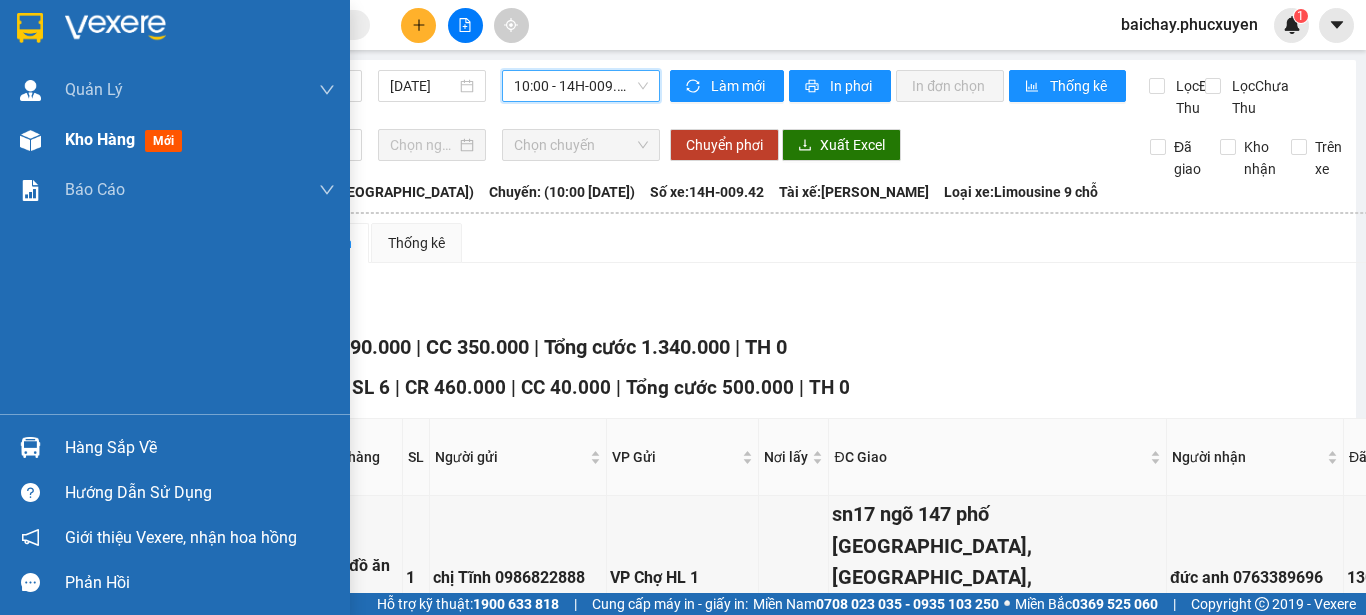 click on "Kho hàng" at bounding box center [100, 139] 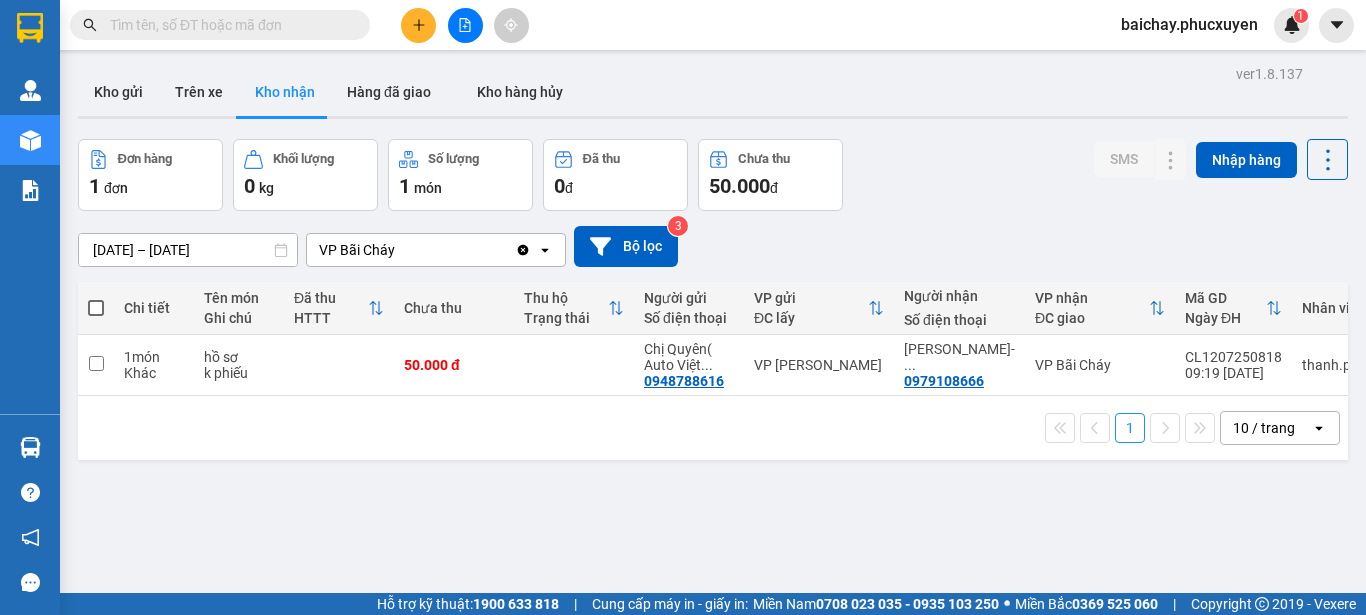 click on "ver  1.8.137 Kho gửi Trên xe Kho nhận Hàng đã giao Kho hàng hủy Đơn hàng 1 đơn Khối lượng 0 kg Số lượng 1 món Đã thu 0  đ Chưa thu 50.000  đ SMS Nhập hàng [DATE] – [DATE] Press the down arrow key to interact with the calendar and select a date. Press the escape button to close the calendar. Selected date range is from [DATE] to [DATE]. VP Bãi Cháy Clear value open Bộ lọc 3 Chi tiết Tên món Ghi chú Đã thu HTTT Chưa thu Thu hộ Trạng thái Người gửi Số điện thoại VP gửi ĐC lấy Người nhận Số điện thoại VP nhận ĐC giao Mã GD Ngày ĐH Nhân viên 1  món Khác hồ sơ k phiếu 50.000 đ Chị Quyên( Auto Việt ... 0948788616 VP [GEOGRAPHIC_DATA]- ... 0979108666 VP Bãi Cháy CL1207250818 09:19 [DATE] thanh.phucxuyen 1 10 / trang open Đang tải dữ liệu" at bounding box center [713, 367] 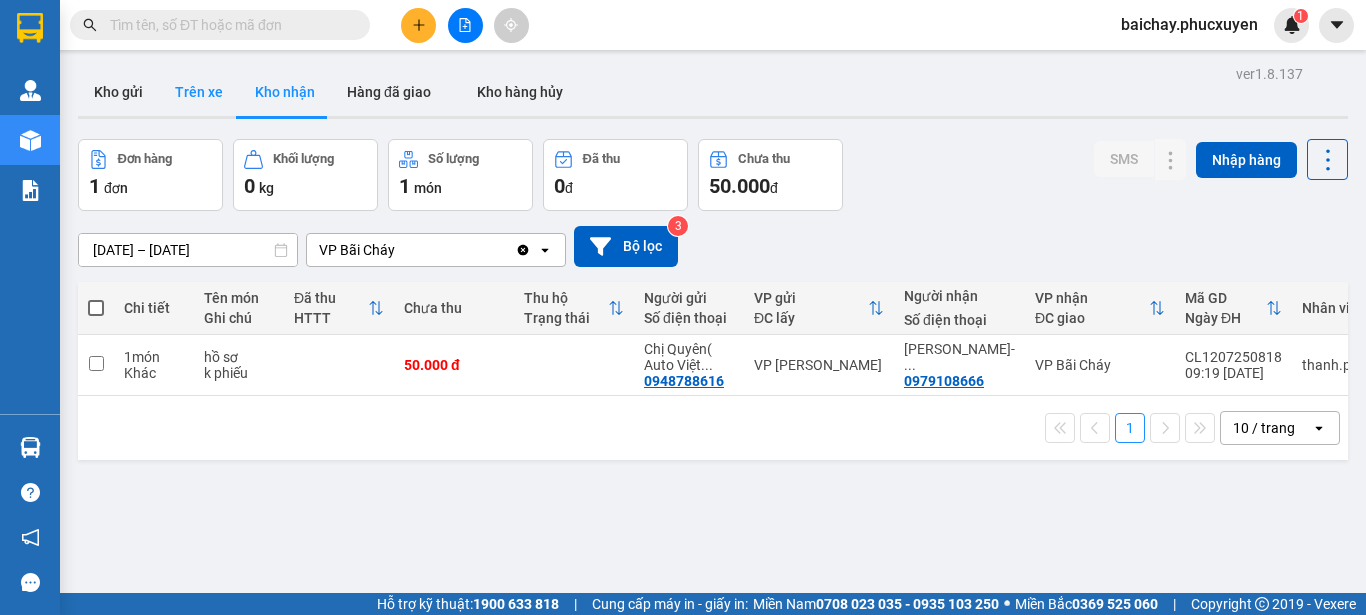 click on "Trên xe" at bounding box center (199, 92) 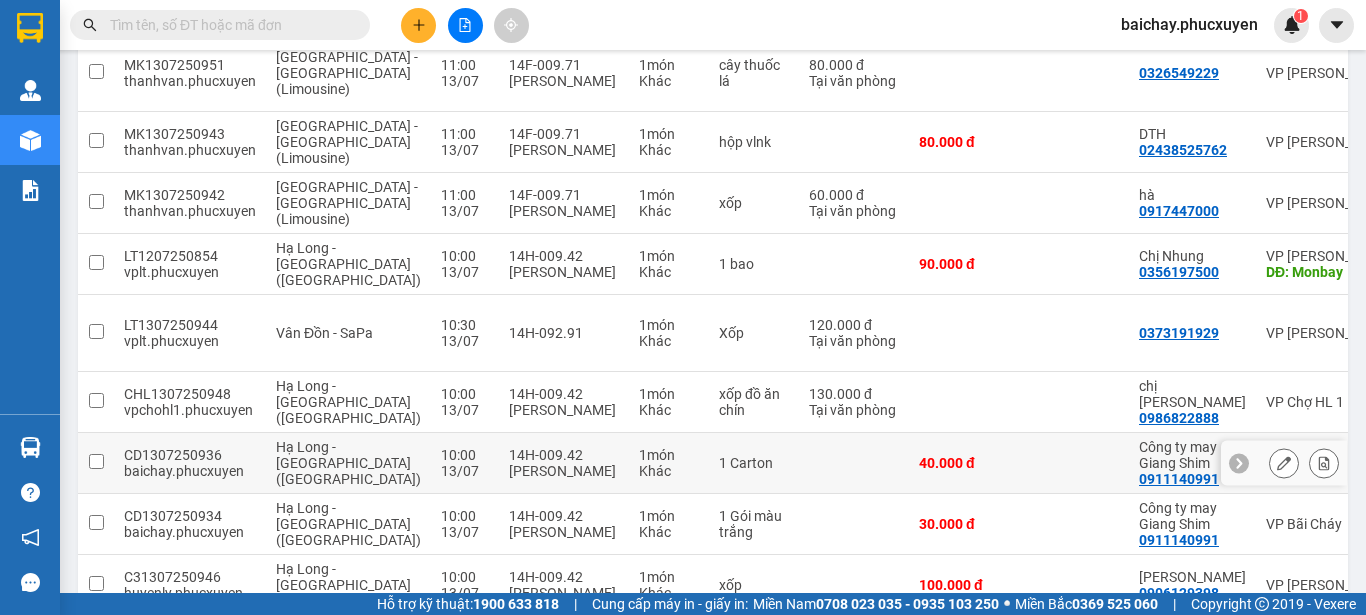 scroll, scrollTop: 0, scrollLeft: 0, axis: both 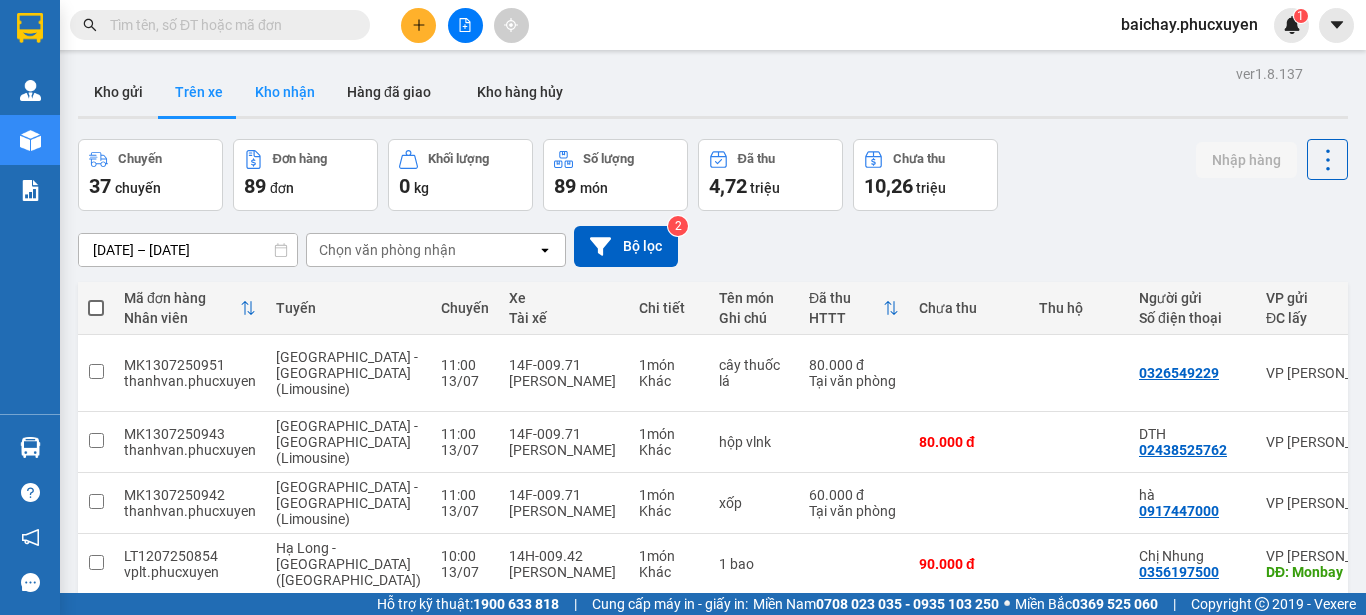 click on "Kho nhận" at bounding box center [285, 92] 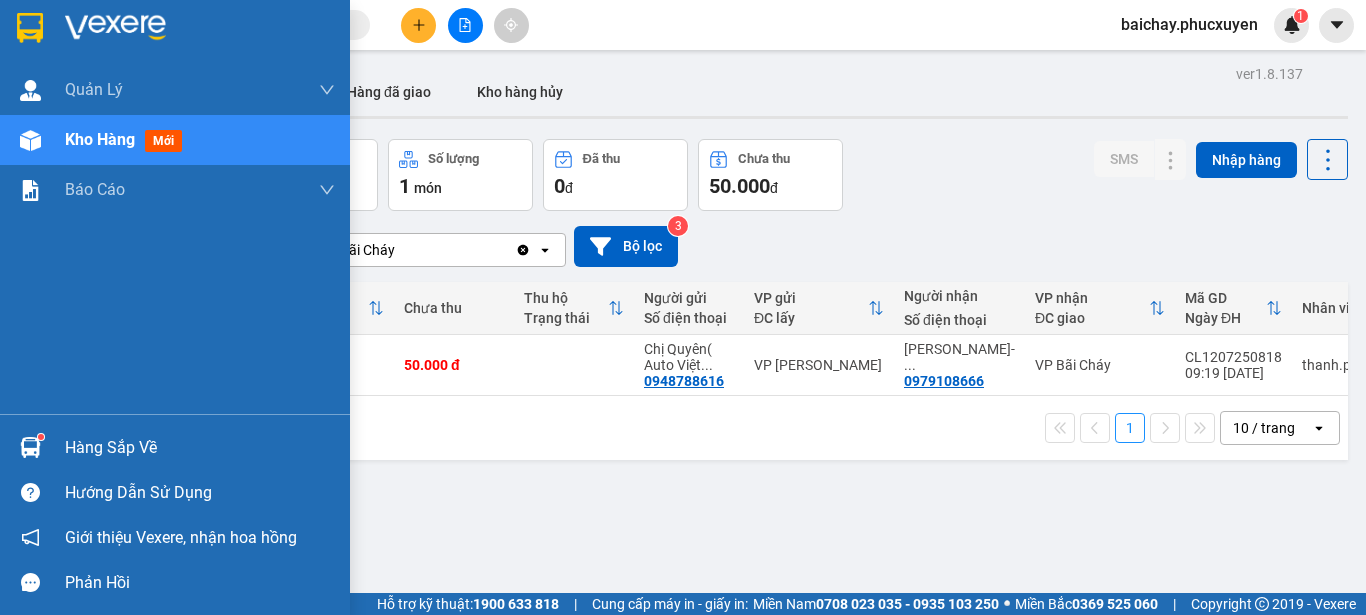 click on "Hàng sắp về" at bounding box center (200, 448) 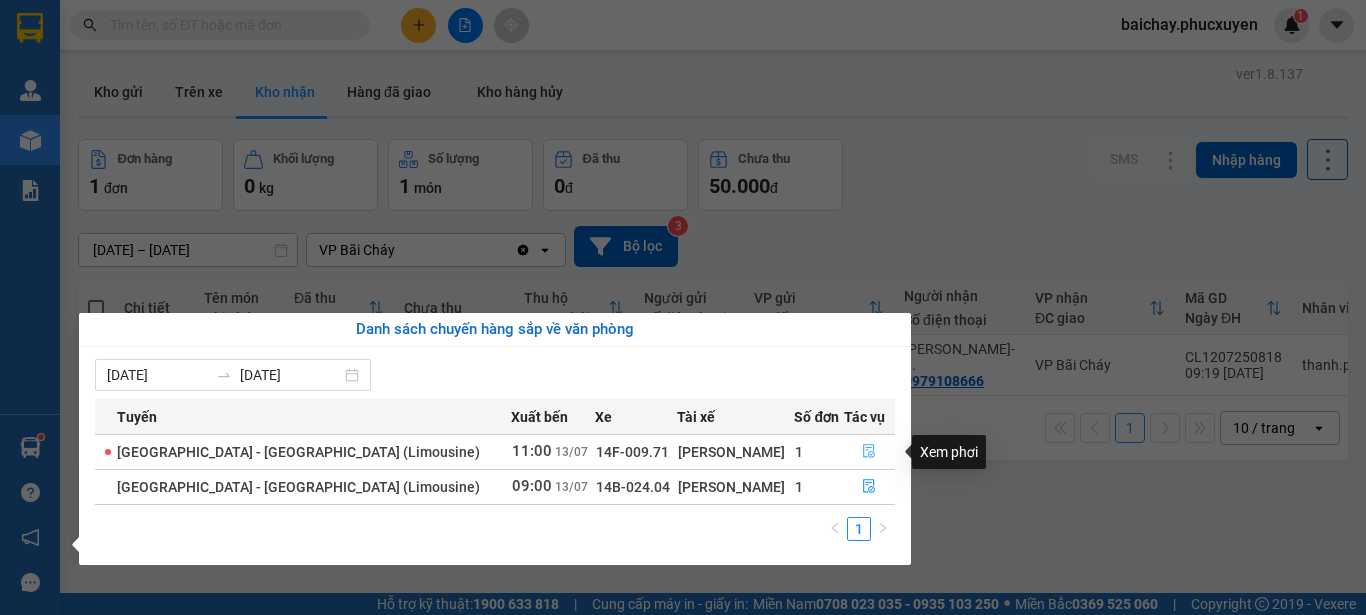 click 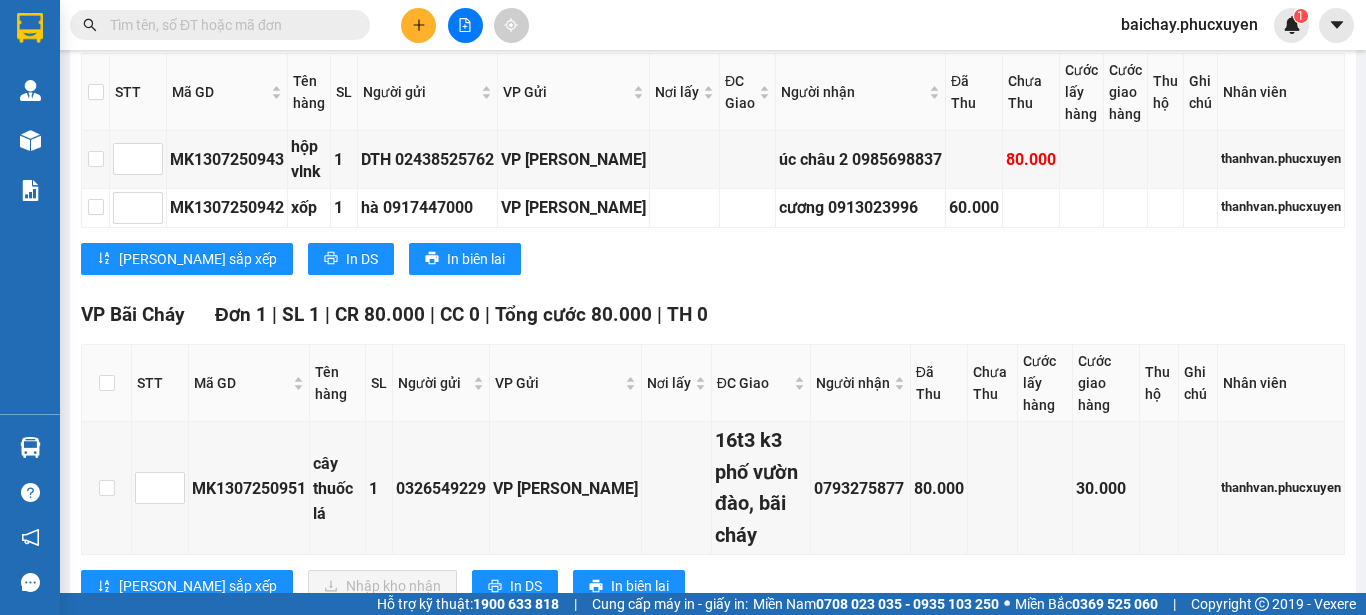 scroll, scrollTop: 400, scrollLeft: 0, axis: vertical 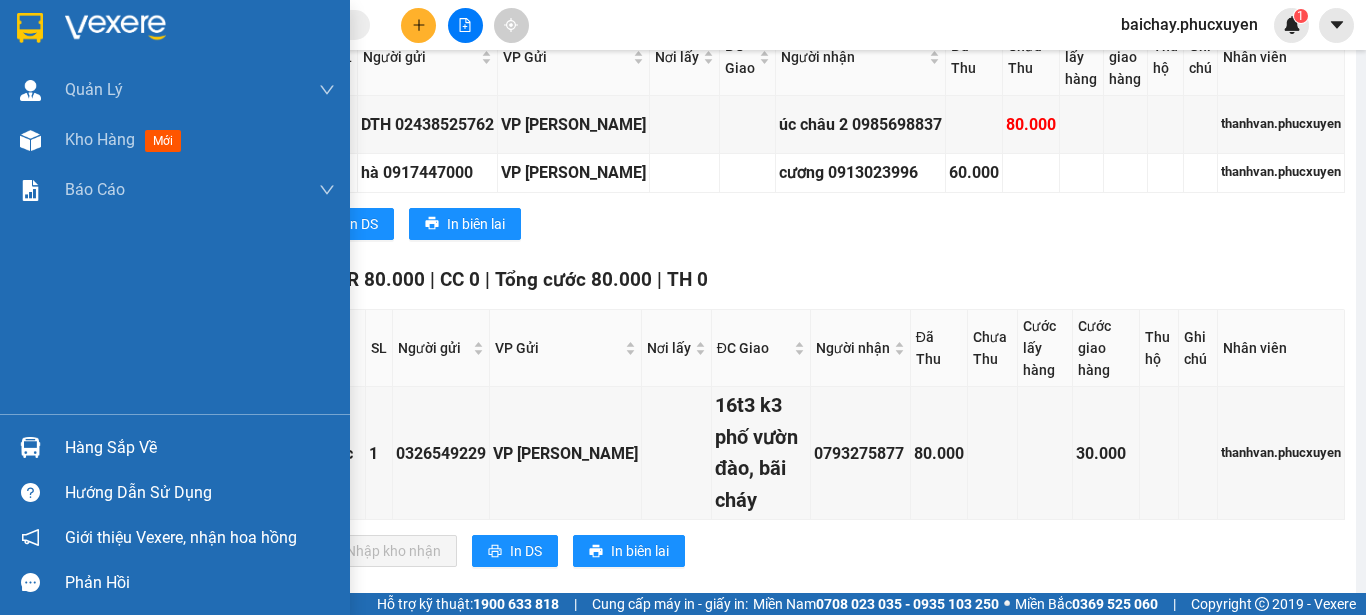 click on "Hàng sắp về" at bounding box center [200, 448] 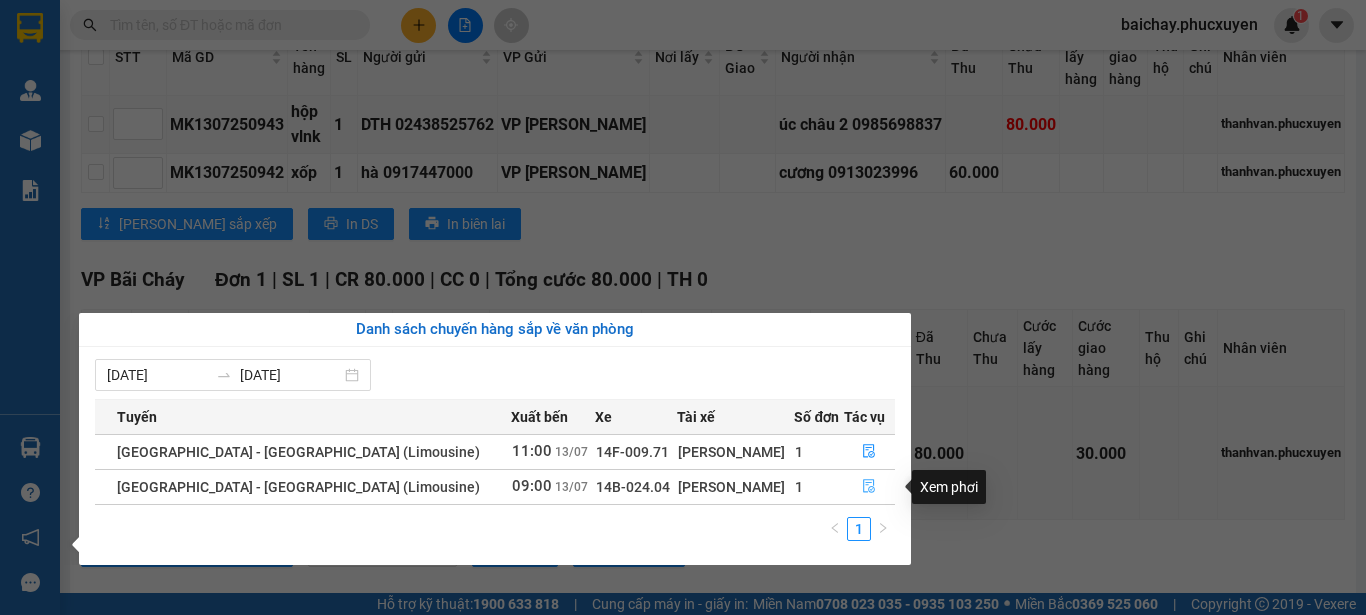 click 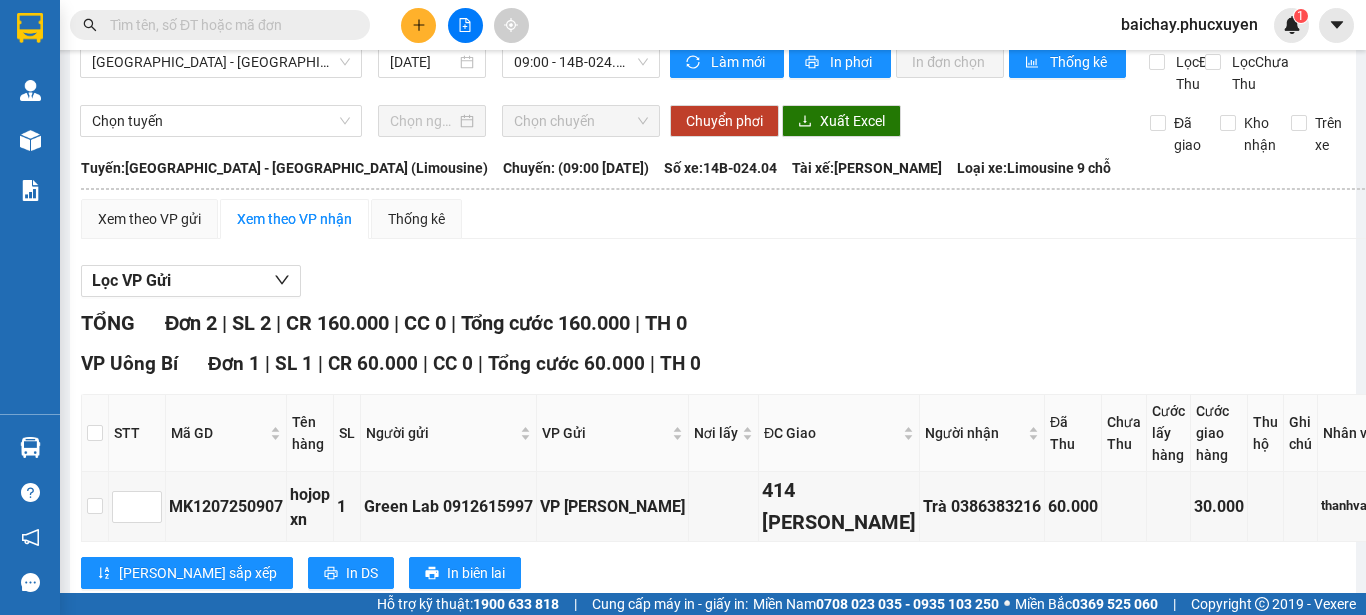 scroll, scrollTop: 0, scrollLeft: 0, axis: both 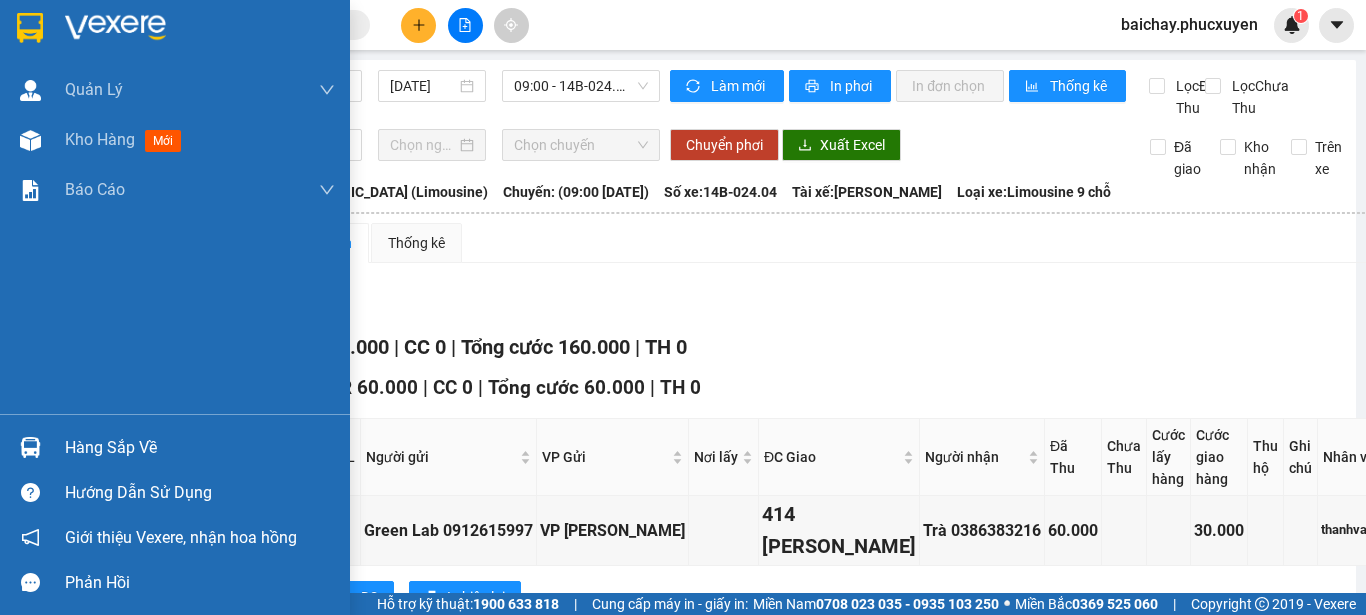 click on "Hàng sắp về" at bounding box center [200, 448] 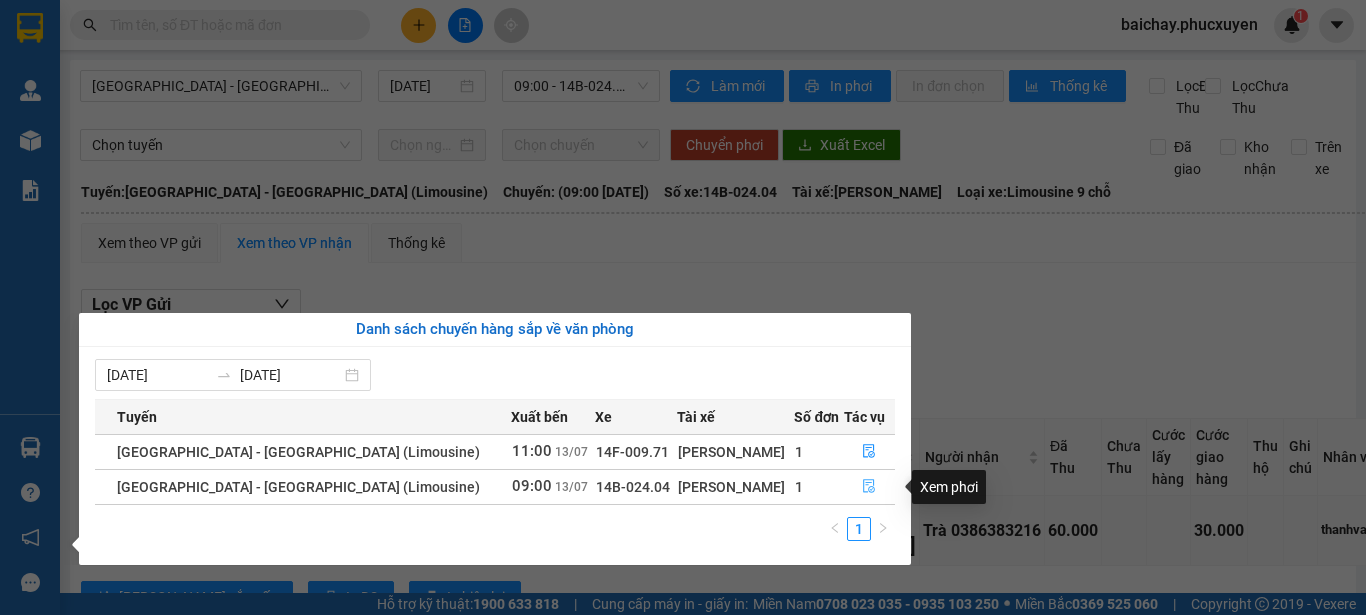 click 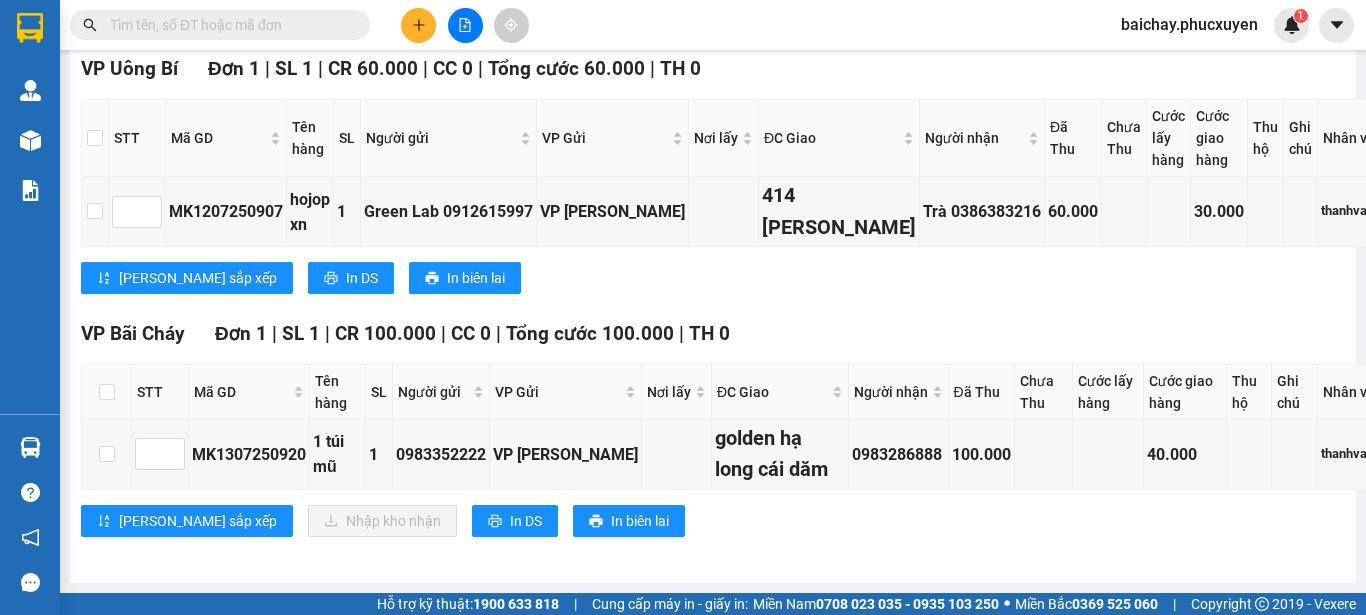 scroll, scrollTop: 426, scrollLeft: 0, axis: vertical 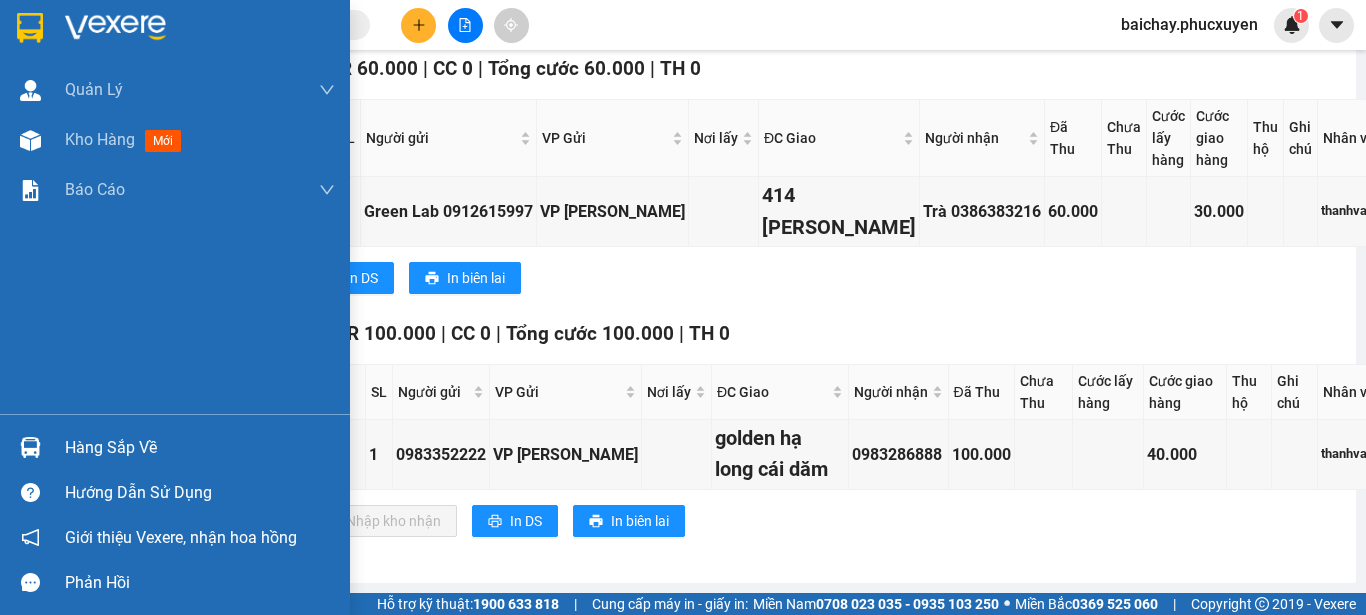 click on "Hàng sắp về" at bounding box center (200, 448) 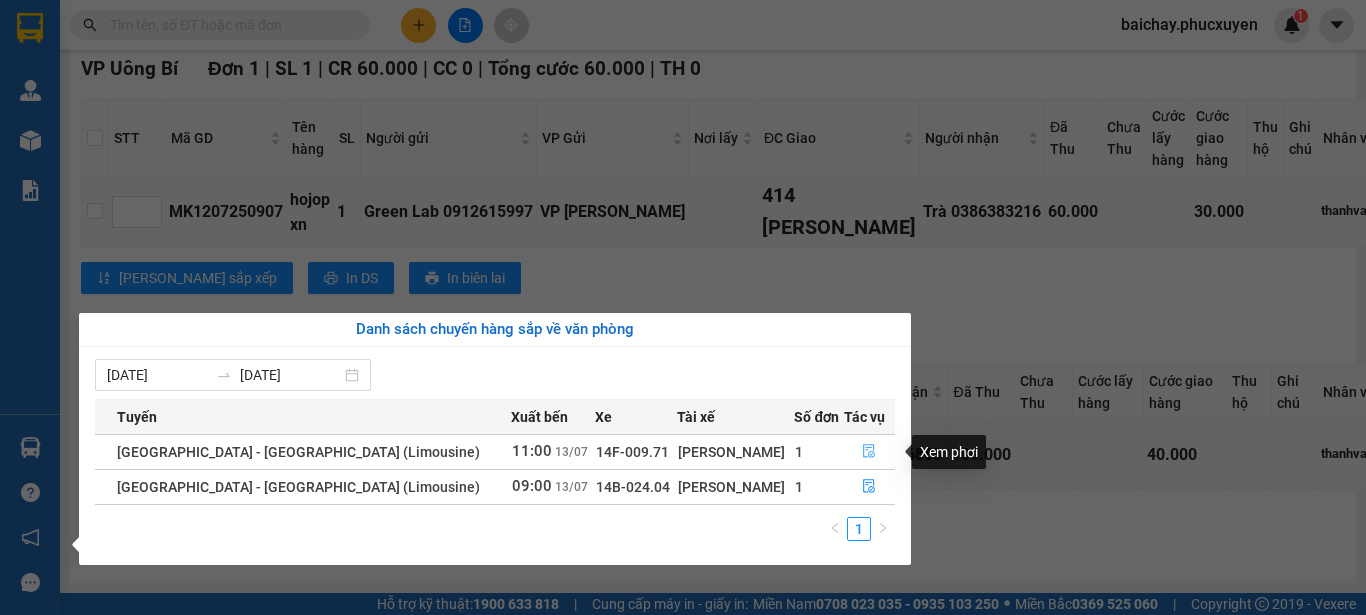click 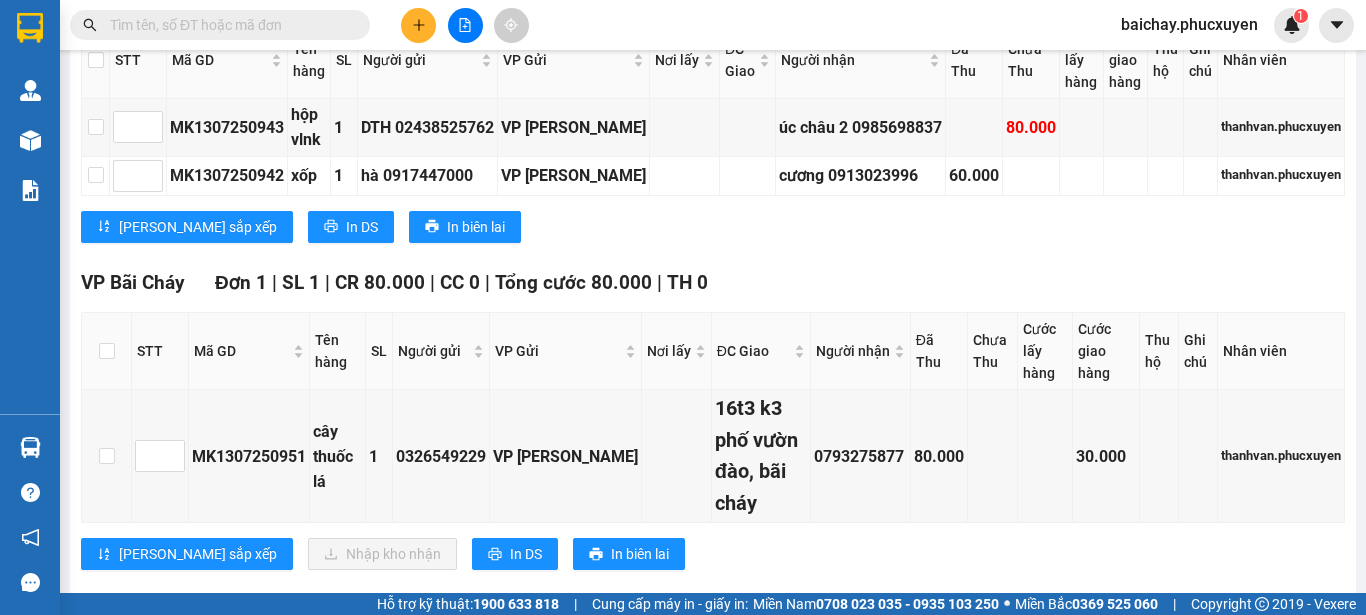 scroll, scrollTop: 400, scrollLeft: 0, axis: vertical 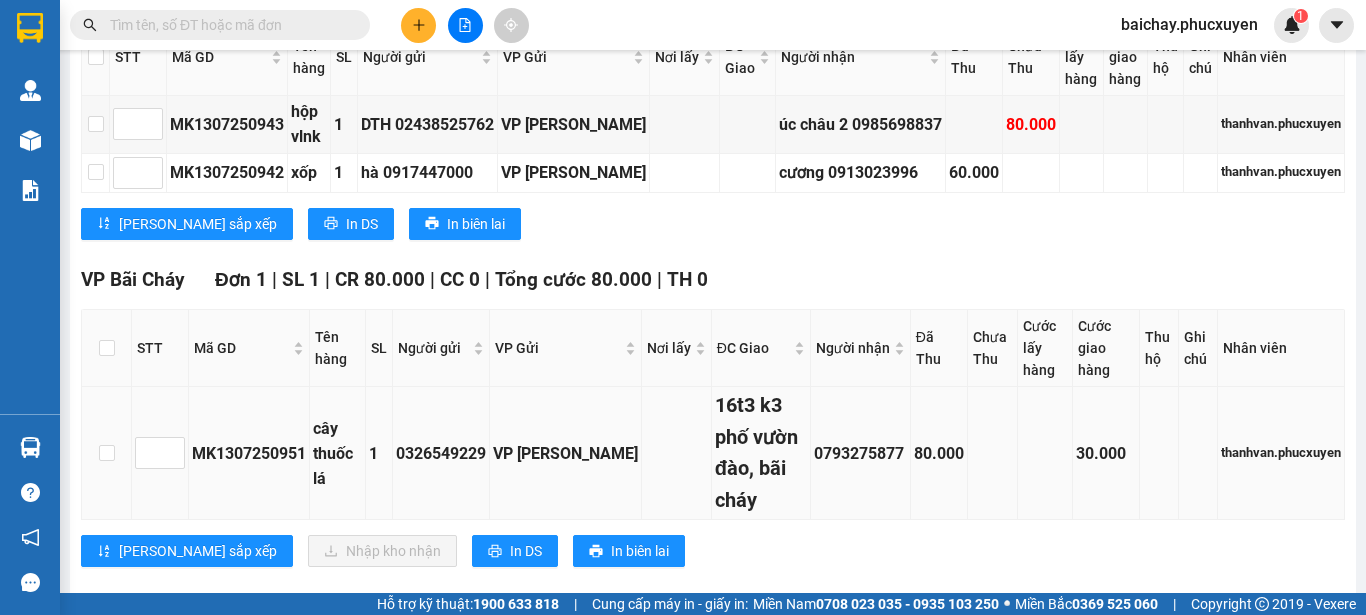 drag, startPoint x: 878, startPoint y: 479, endPoint x: 788, endPoint y: 480, distance: 90.005554 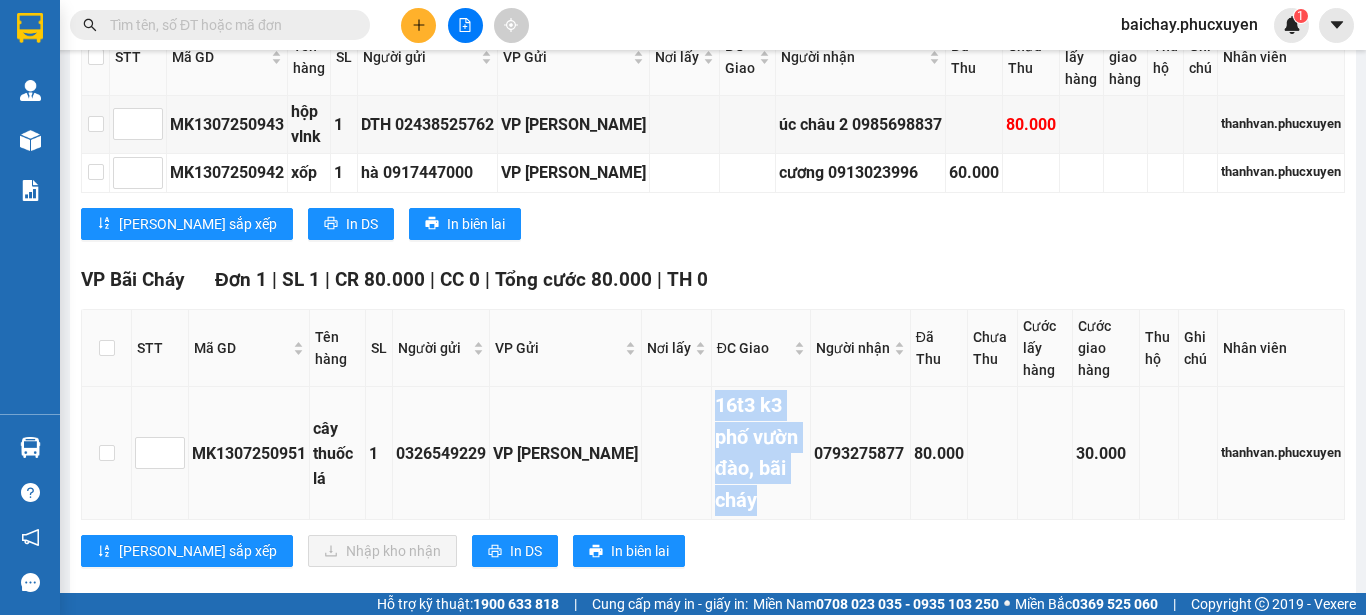 drag, startPoint x: 685, startPoint y: 430, endPoint x: 746, endPoint y: 514, distance: 103.81233 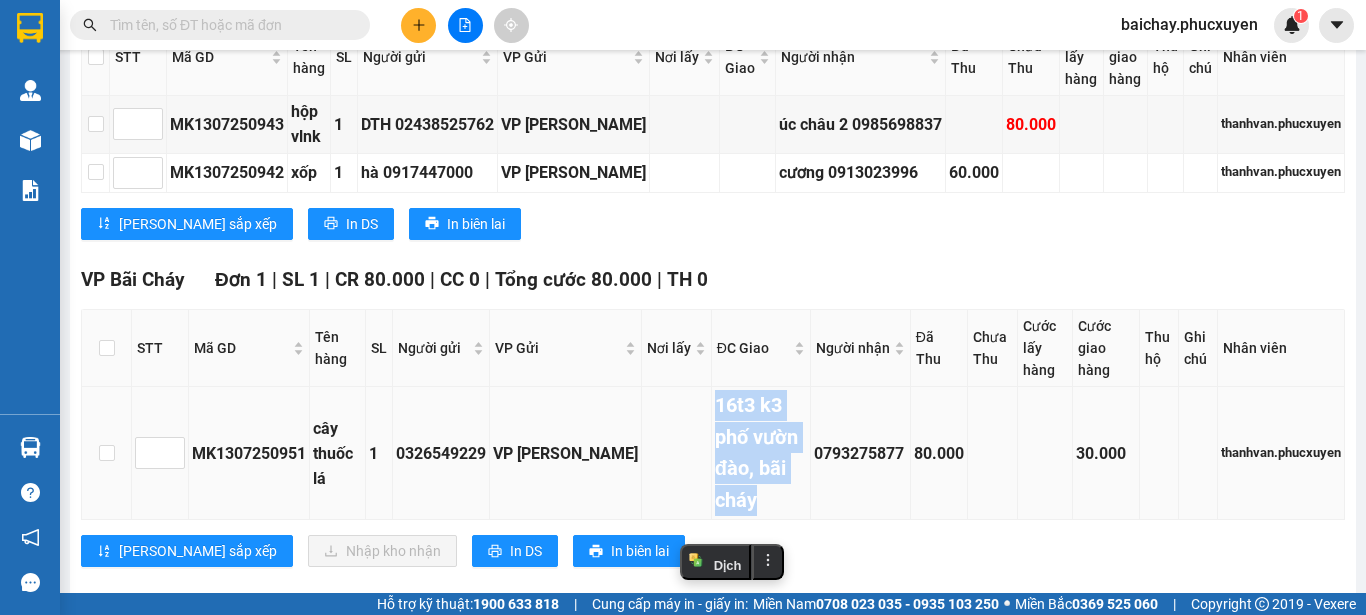 copy on "16t3 k3 phố vườn đào, bãi cháy" 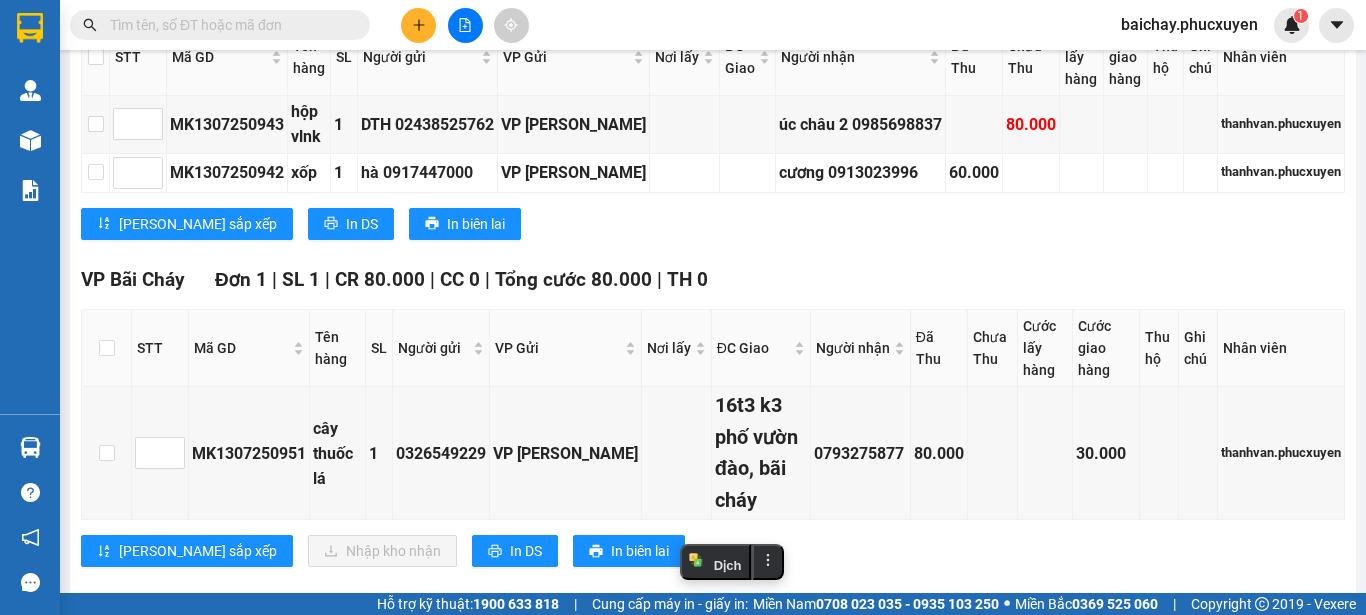 click on "VP [GEOGRAPHIC_DATA]   1 | SL   1 | CR   80.000 | CC   0 | Tổng cước   80.000 | TH   0 STT Mã GD Tên hàng SL Người gửi VP Gửi Nơi lấy ĐC Giao Người nhận Đã Thu Chưa Thu Cước lấy hàng Cước giao hàng Thu hộ Ghi chú Nhân viên Ký nhận                                     MK1307250951 cây thuốc lá 1  0326549229 VP [GEOGRAPHIC_DATA] 16t3 k3 phố vườn đào, bãi cháy  0793275877 80.000 30.000 thanhvan.[GEOGRAPHIC_DATA][PERSON_NAME] sắp xếp Nhập kho nhận In DS In biên [GEOGRAPHIC_DATA]   02033616626, 19006799   Số [STREET_ADDRESS][PERSON_NAME] [GEOGRAPHIC_DATA], [GEOGRAPHIC_DATA] VP Bãi Cháy  -  11:05 [DATE] Tuyến:  [GEOGRAPHIC_DATA] - [GEOGRAPHIC_DATA] (Limousine) [GEOGRAPHIC_DATA]:   (11:00 [DATE]) Tài xế:  [PERSON_NAME]   Số xe:  14F-009.71   Loại xe:  Limousine 11 chỗ STT Mã GD Tên hàng SL Người gửi VP Gửi Nơi lấy ĐC Giao Người nhận Đã Thu Chưa Thu Cước lấy hàng Cước giao hàng Thu hộ Ghi chú Nhân viên Ký nhận VP Bãi Cháy Đơn" at bounding box center (713, 424) 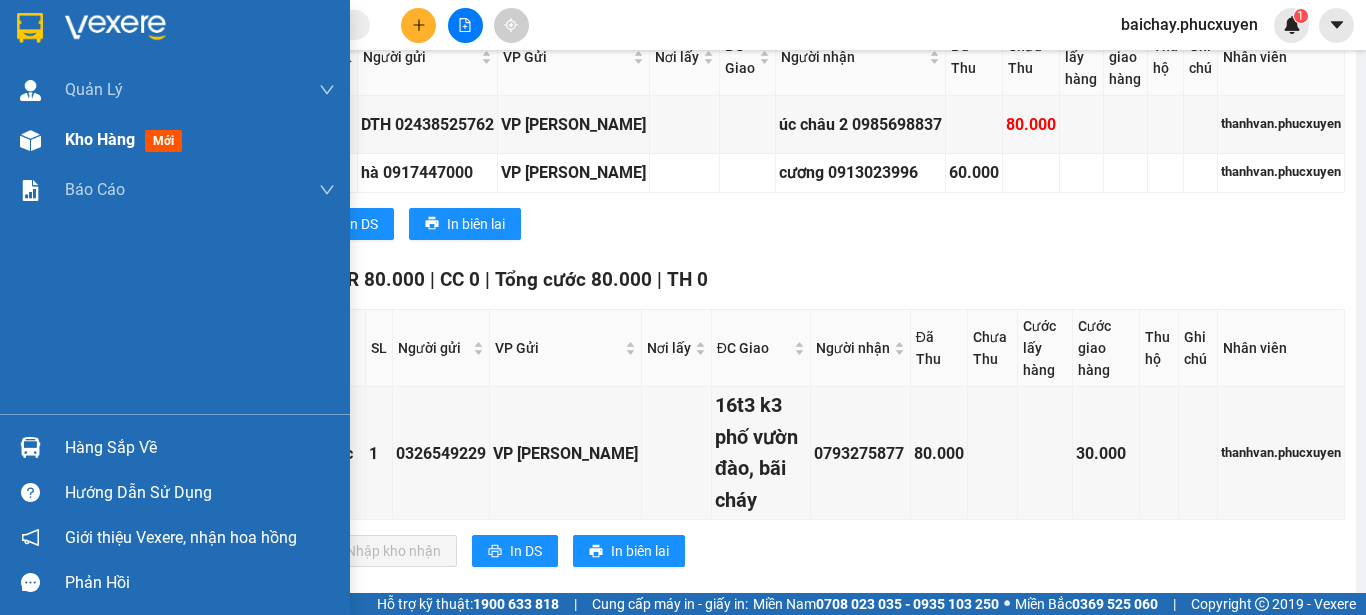 click on "Kho hàng" at bounding box center [100, 139] 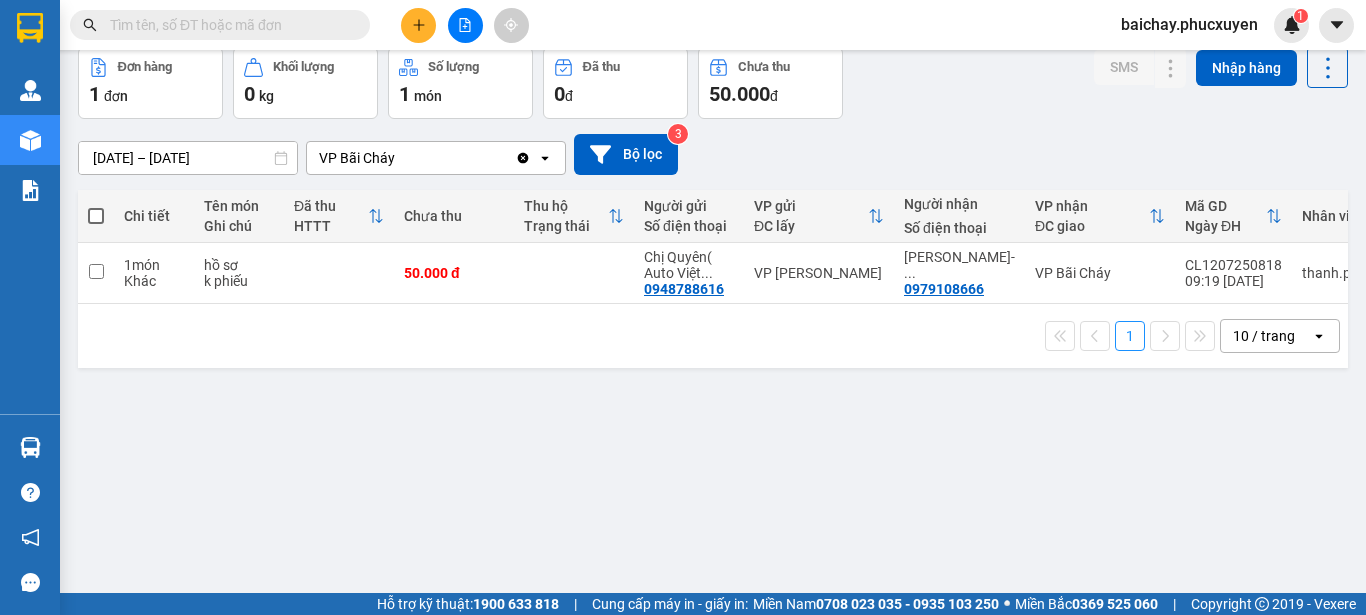 scroll, scrollTop: 0, scrollLeft: 0, axis: both 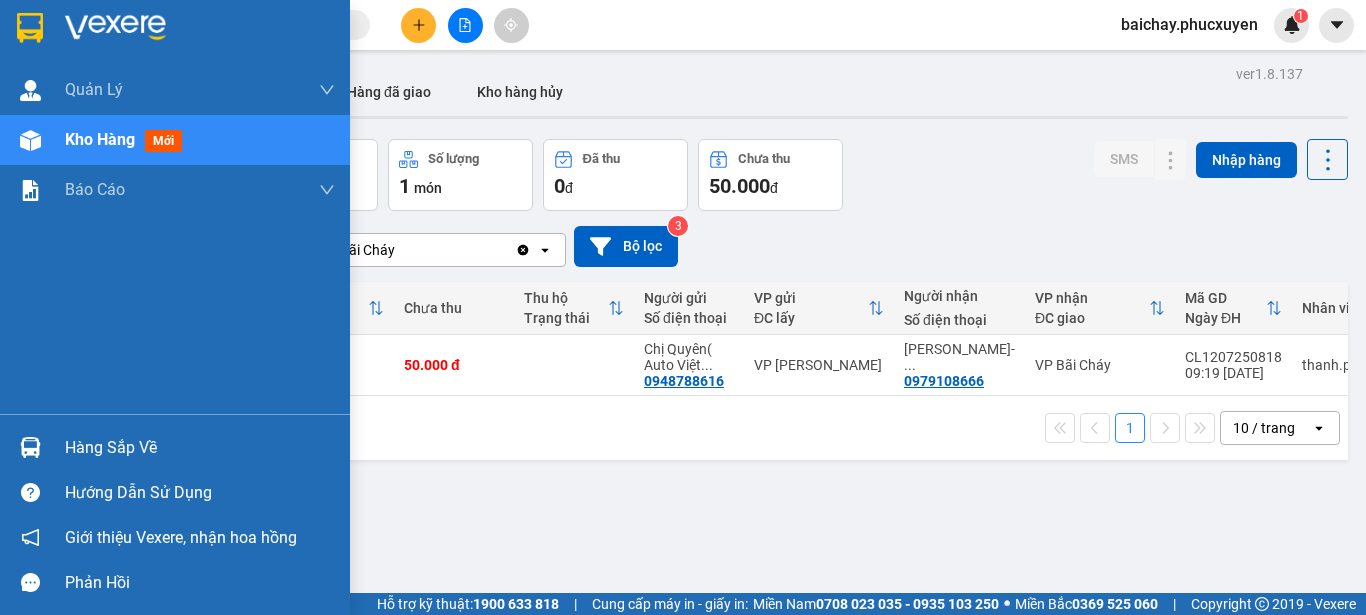 click on "Hàng sắp về" at bounding box center (200, 448) 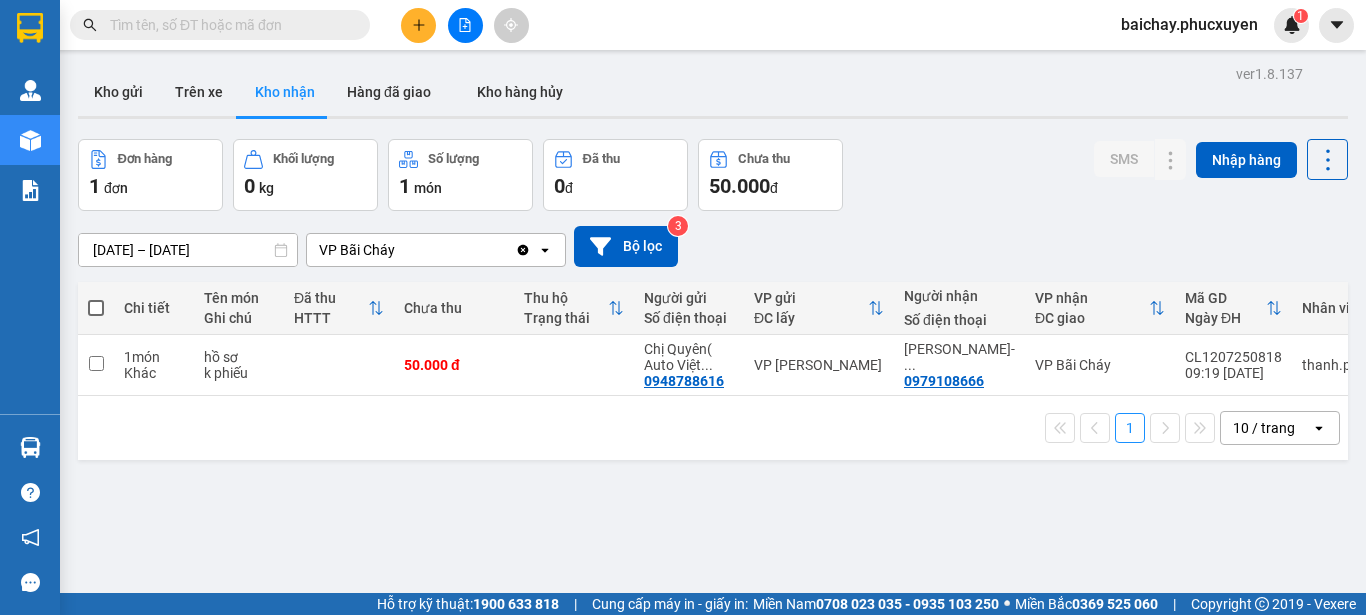 click on "Kết quả tìm kiếm ( 18 )  Bộ lọc  Mã ĐH Trạng thái Món hàng Thu hộ Tổng cước Chưa cước Người gửi VP Gửi Người nhận VP Nhận CD0806250994 09:25 [DATE] Đã giao   16:10 [DATE] 1 Carton+1 gói trắng dính liền SL:  1 60.000 0911140991 Công ty may Giang Shim VP Bãi Cháy 0363778282 Công ty MY VP [PERSON_NAME] CD0106251022 08:10 [DATE] Đã giao   17:46 [DATE] Bọc trắng SL:  1 40.000 0911140991 Công ty may Giang Shim VP Bãi Cháy 0363778282 Công ty MY VP Dương [GEOGRAPHIC_DATA] 08:31 [DATE] Đã giao   15:17 [DATE] 1 hộp lk SL:  1 30.000 0363778282 Công ty MY VP [PERSON_NAME] 0353307966 [PERSON_NAME] VP Bãi Cháy CD2505251088 09:39 [DATE] Đã giao   16:50 [DATE] 1 bao xanh nặng SL:  1 100.000 0911140991 Công ty may Giang Shim VP Bãi Cháy 0363778282 Công ty MY VP [PERSON_NAME] CD1705251031 16:01 [DATE] Đã giao   17:09 [DATE] 1 Gói trắng SL:  1 30.000 0911140991 Công ty may Giang Shim VP Bãi Cháy   1" at bounding box center (683, 307) 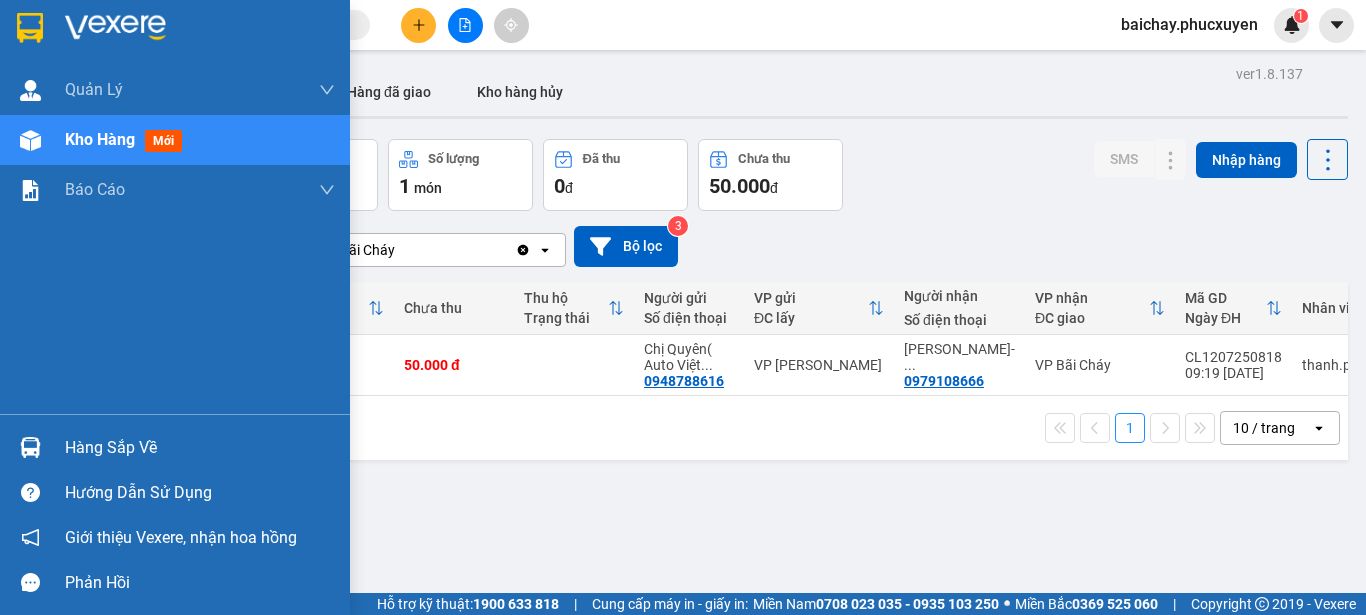 click on "Hàng sắp về" at bounding box center (200, 448) 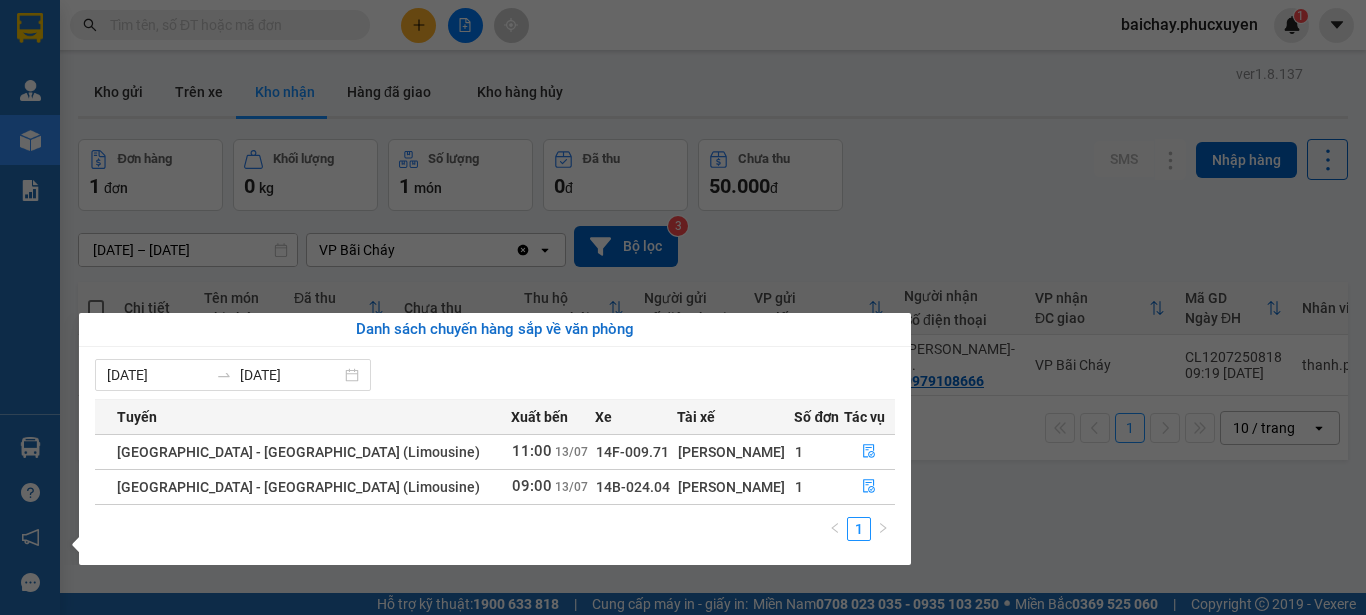 click on "Kết quả tìm kiếm ( 18 )  Bộ lọc  Mã ĐH Trạng thái Món hàng Thu hộ Tổng cước Chưa cước Người gửi VP Gửi Người nhận VP Nhận CD0806250994 09:25 [DATE] Đã giao   16:10 [DATE] 1 Carton+1 gói trắng dính liền SL:  1 60.000 0911140991 Công ty may Giang Shim VP Bãi Cháy 0363778282 Công ty MY VP [PERSON_NAME] CD0106251022 08:10 [DATE] Đã giao   17:46 [DATE] Bọc trắng SL:  1 40.000 0911140991 Công ty may Giang Shim VP Bãi Cháy 0363778282 Công ty MY VP Dương [GEOGRAPHIC_DATA] 08:31 [DATE] Đã giao   15:17 [DATE] 1 hộp lk SL:  1 30.000 0363778282 Công ty MY VP [PERSON_NAME] 0353307966 [PERSON_NAME] VP Bãi Cháy CD2505251088 09:39 [DATE] Đã giao   16:50 [DATE] 1 bao xanh nặng SL:  1 100.000 0911140991 Công ty may Giang Shim VP Bãi Cháy 0363778282 Công ty MY VP [PERSON_NAME] CD1705251031 16:01 [DATE] Đã giao   17:09 [DATE] 1 Gói trắng SL:  1 30.000 0911140991 Công ty may Giang Shim VP Bãi Cháy   1" at bounding box center [683, 307] 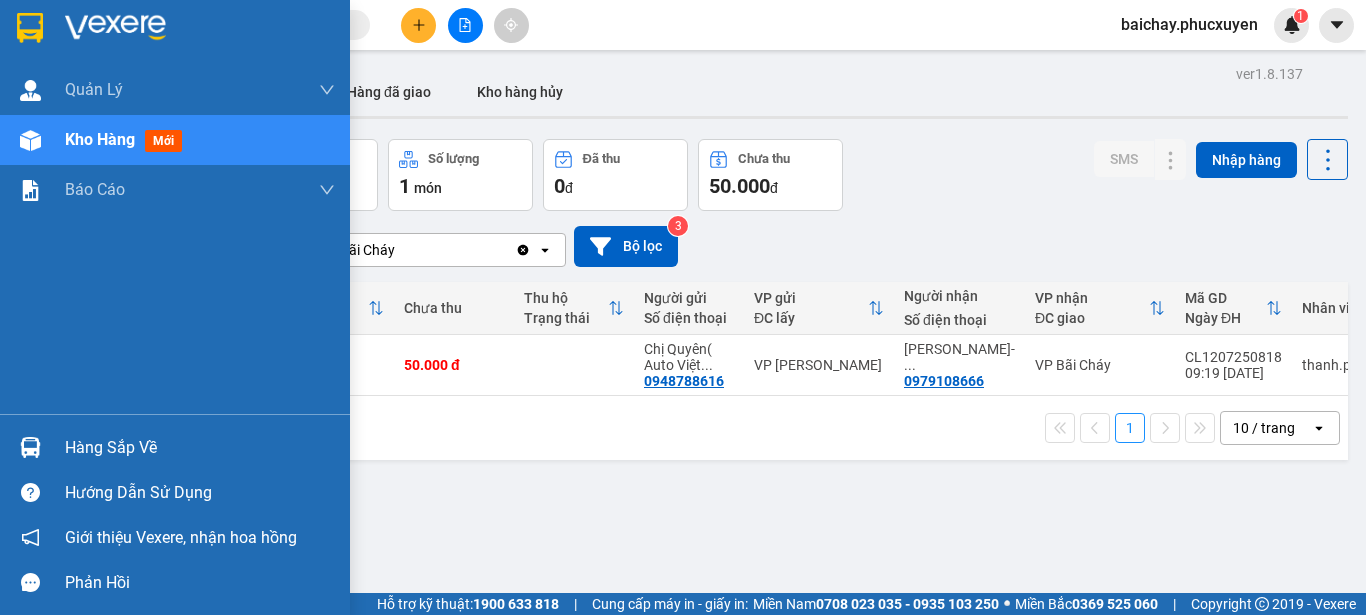 click on "Hàng sắp về" at bounding box center [200, 448] 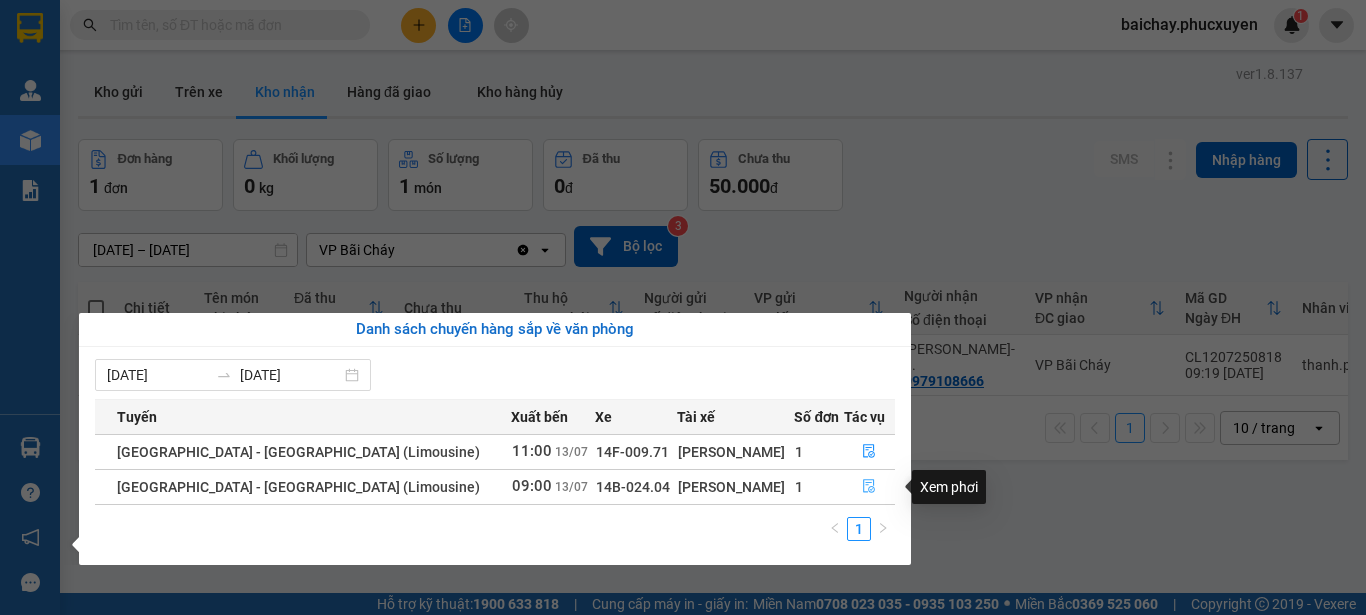 click 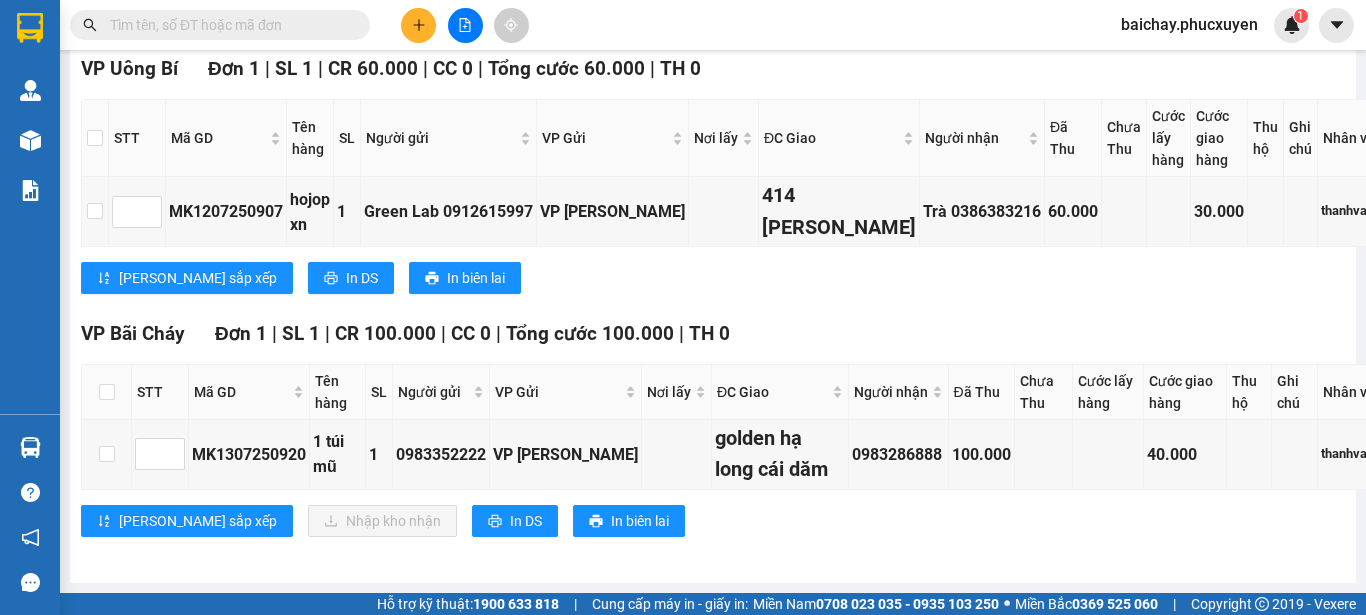scroll, scrollTop: 426, scrollLeft: 0, axis: vertical 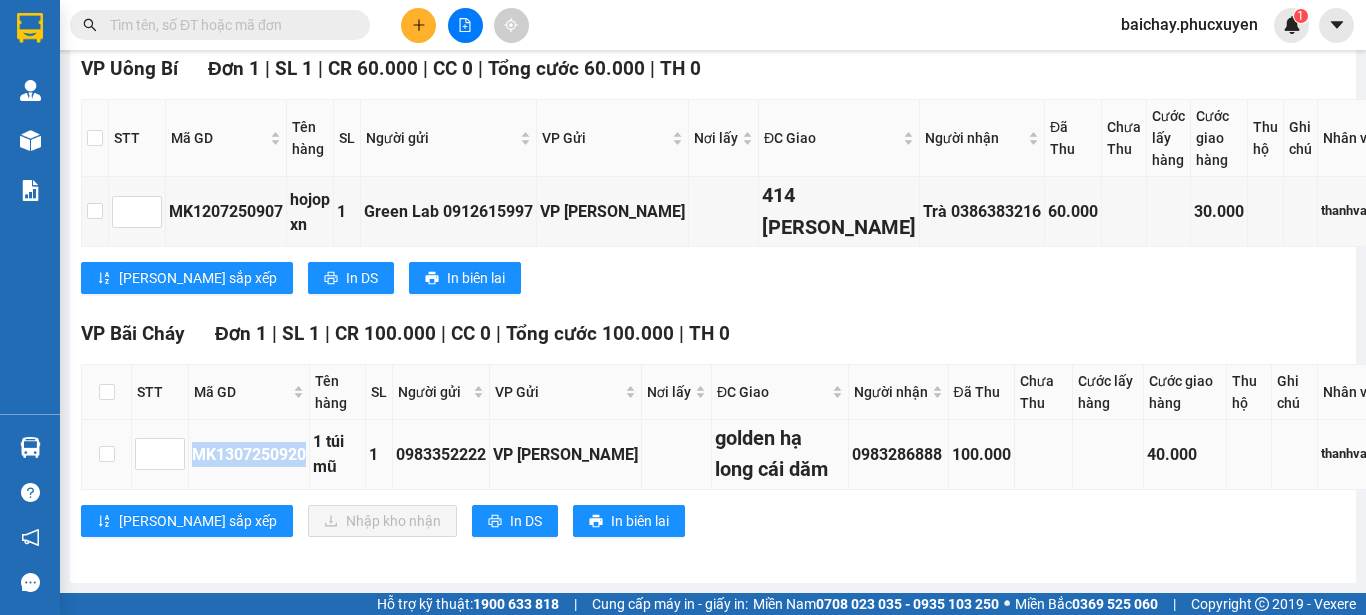 drag, startPoint x: 308, startPoint y: 442, endPoint x: 193, endPoint y: 436, distance: 115.15642 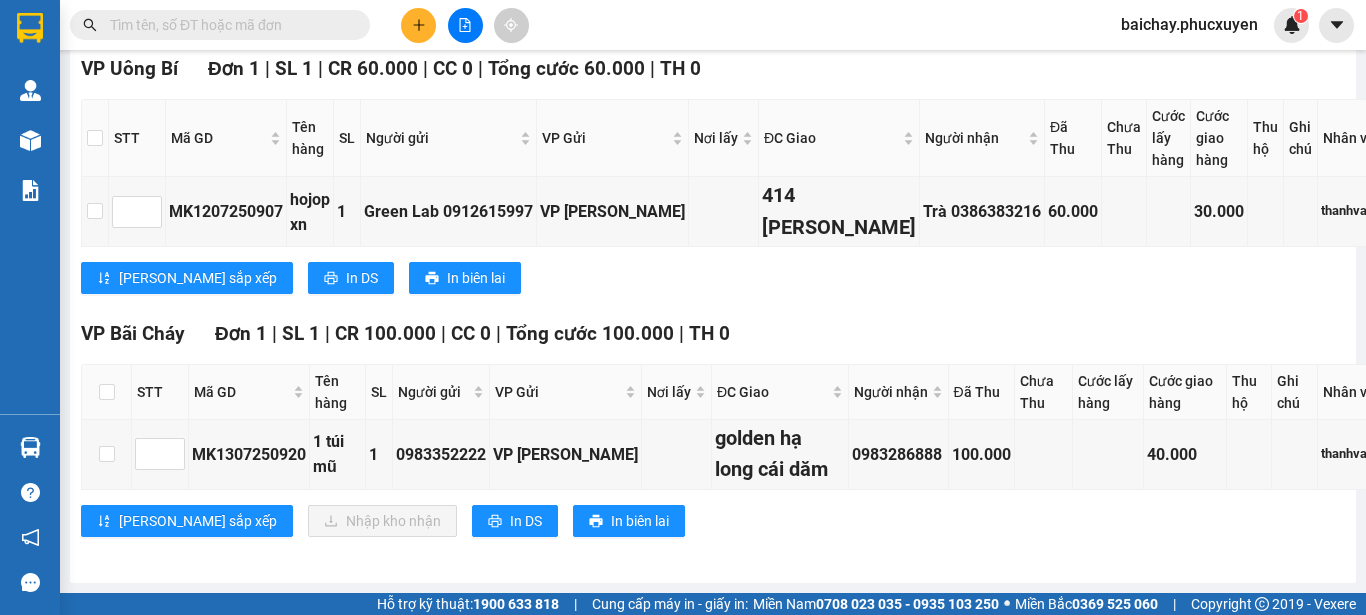 click on "[PERSON_NAME] sắp xếp Nhập kho nhận In DS In biên lai" at bounding box center [763, 521] 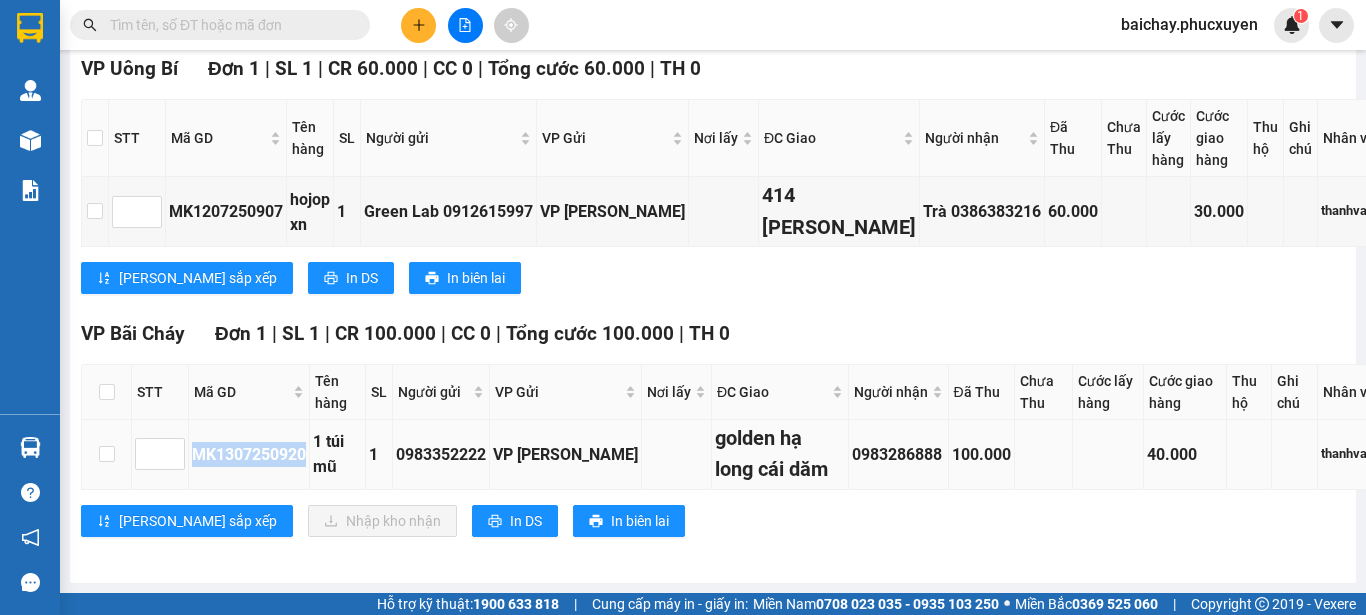 drag, startPoint x: 310, startPoint y: 440, endPoint x: 196, endPoint y: 439, distance: 114.00439 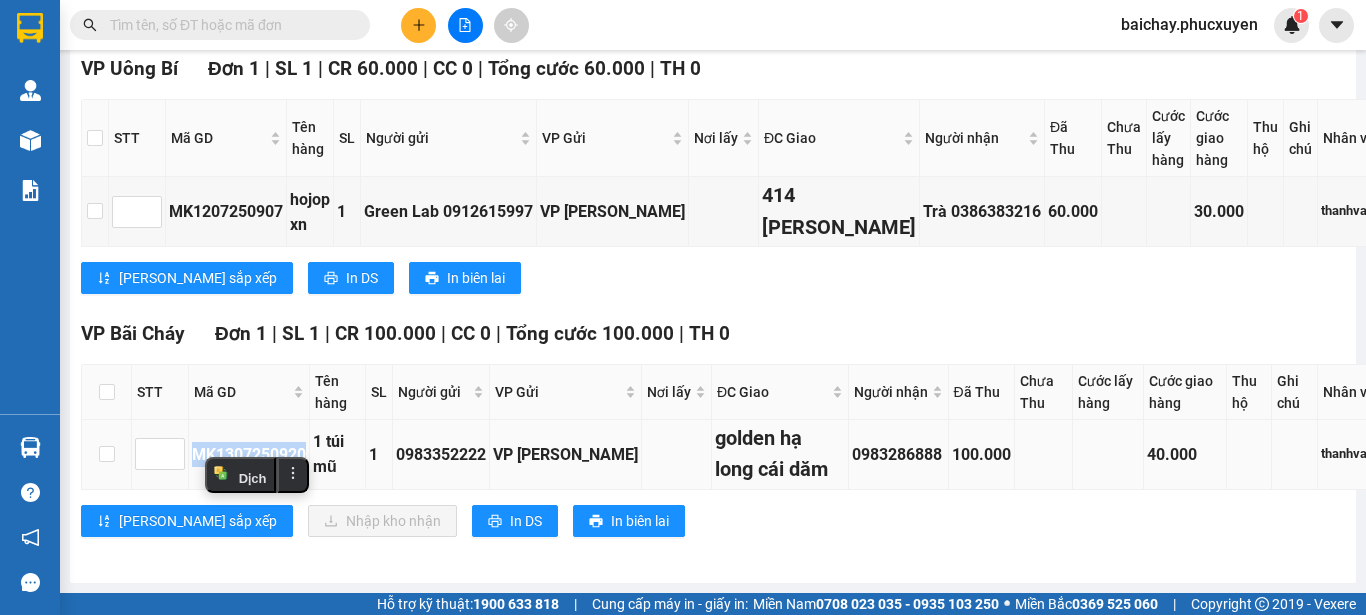 copy on "MK1307250920" 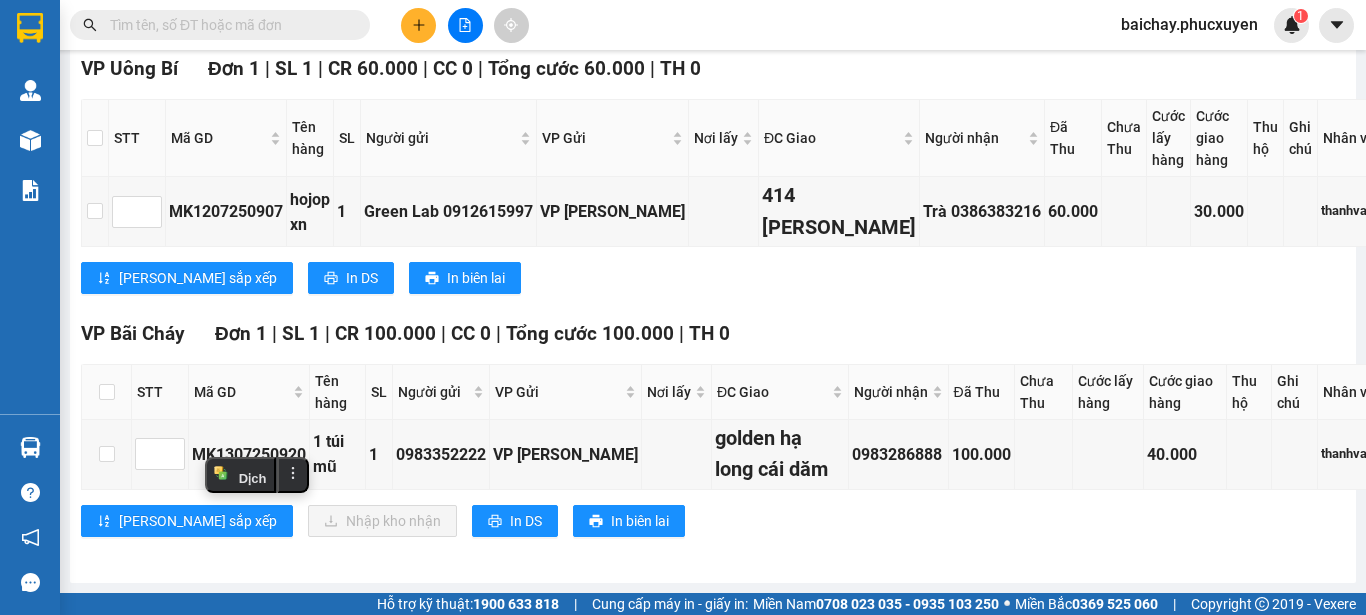 click at bounding box center (228, 25) 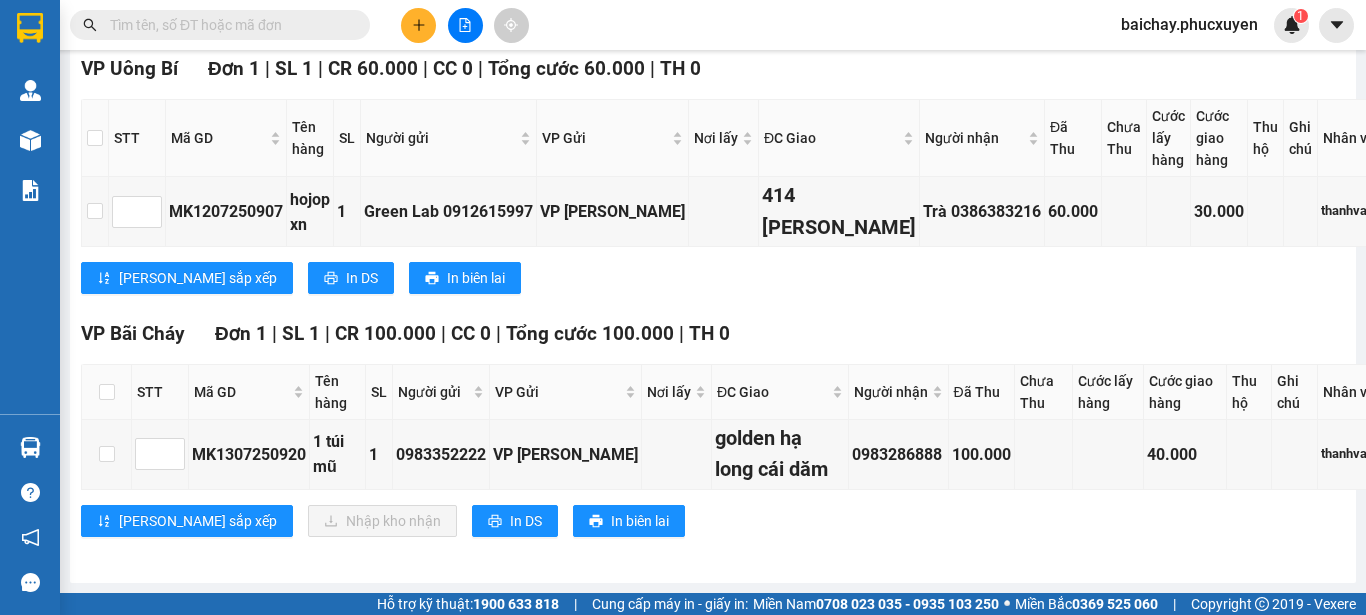 paste on "MK1307250920" 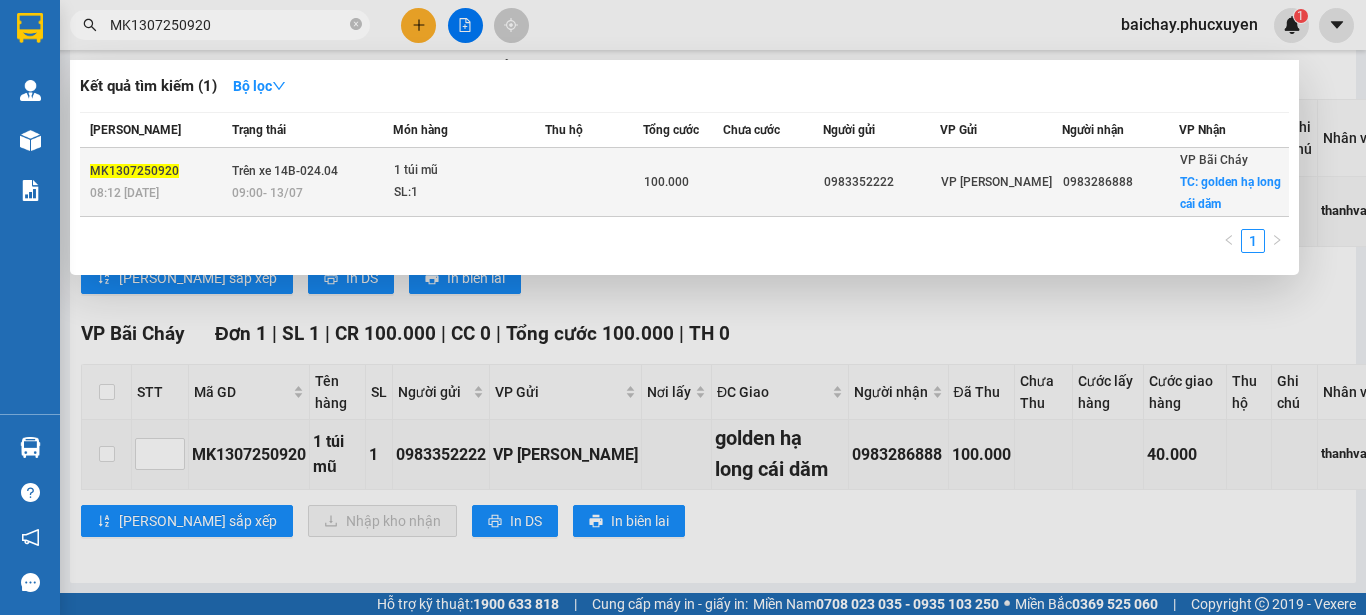 type on "MK1307250920" 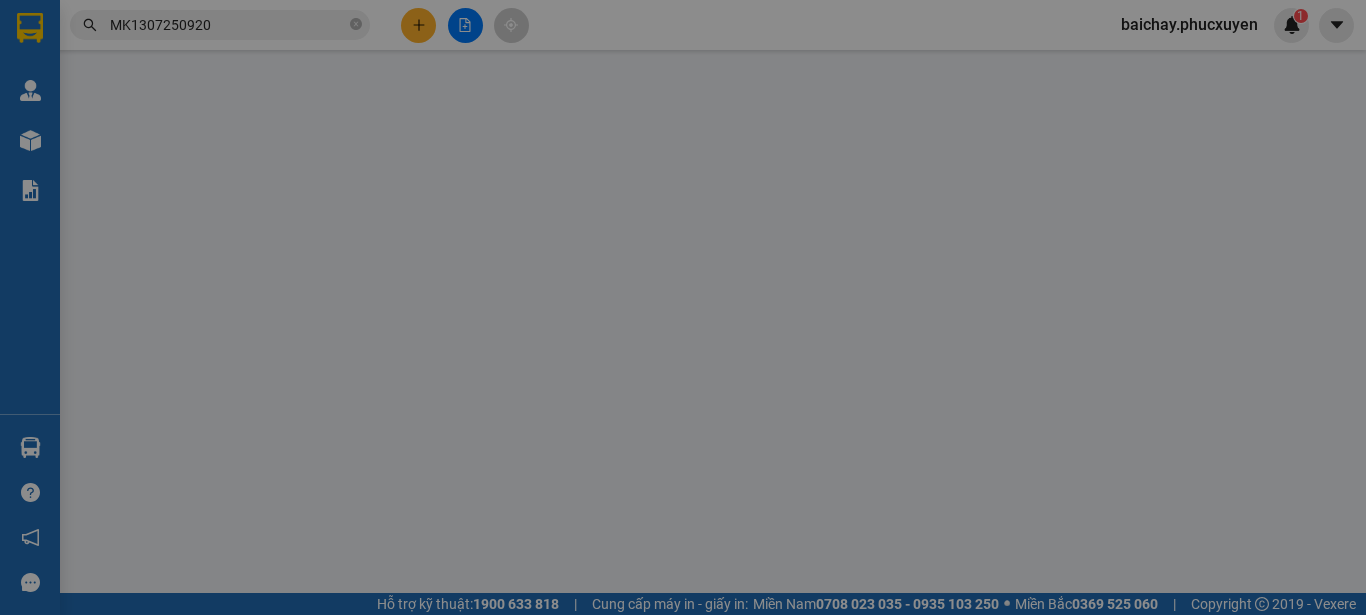 scroll, scrollTop: 0, scrollLeft: 0, axis: both 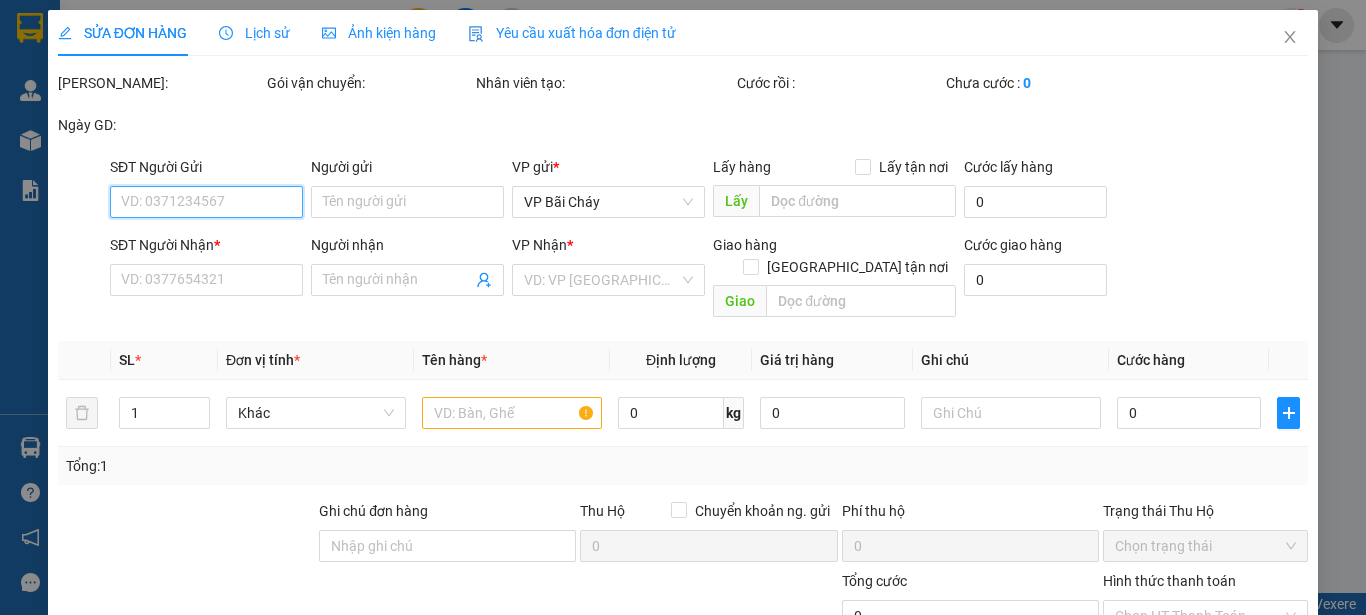 type on "0983352222" 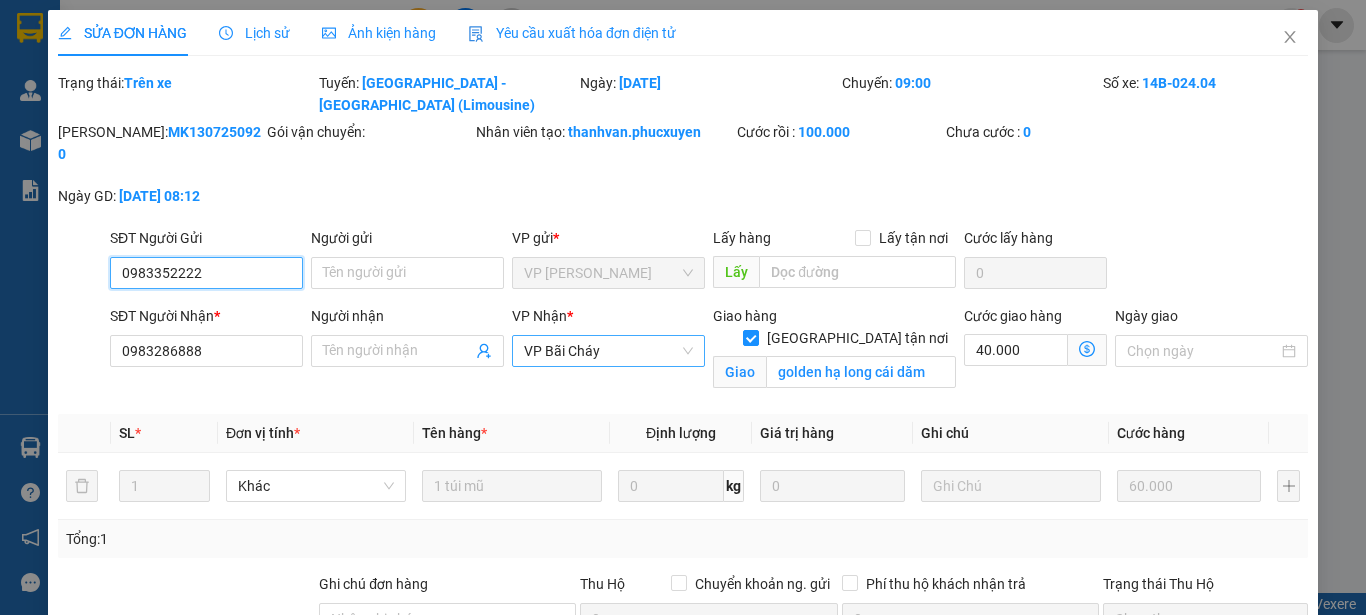 click on "VP Bãi Cháy" at bounding box center (608, 351) 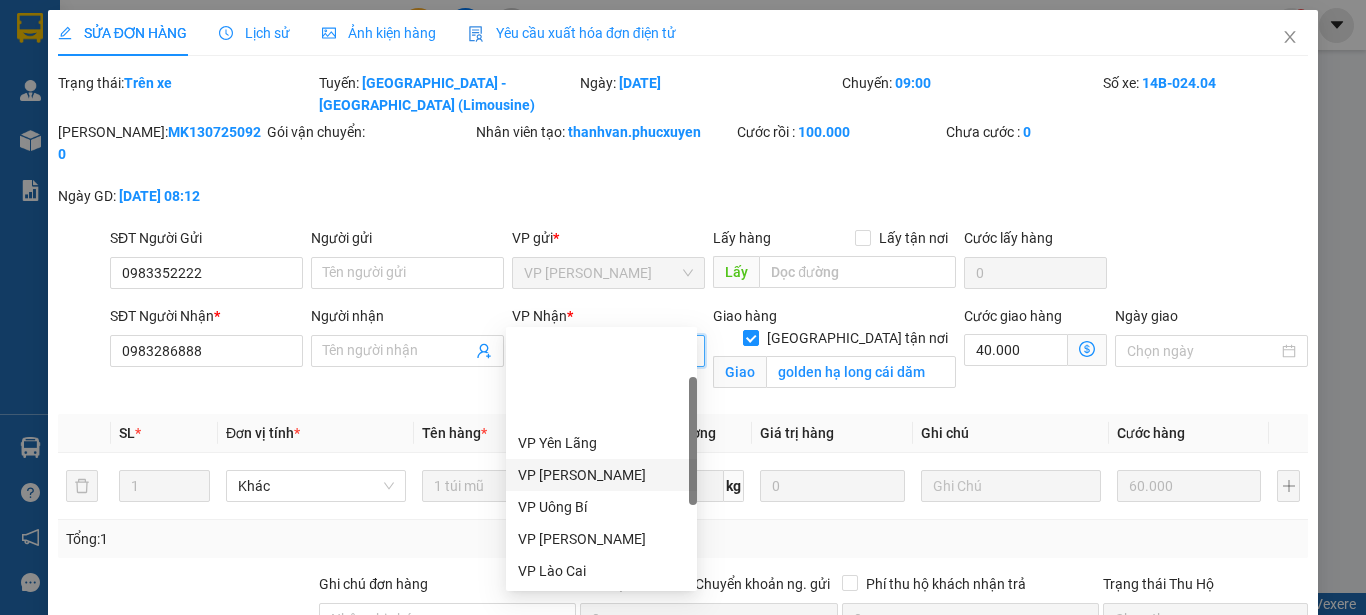 scroll, scrollTop: 100, scrollLeft: 0, axis: vertical 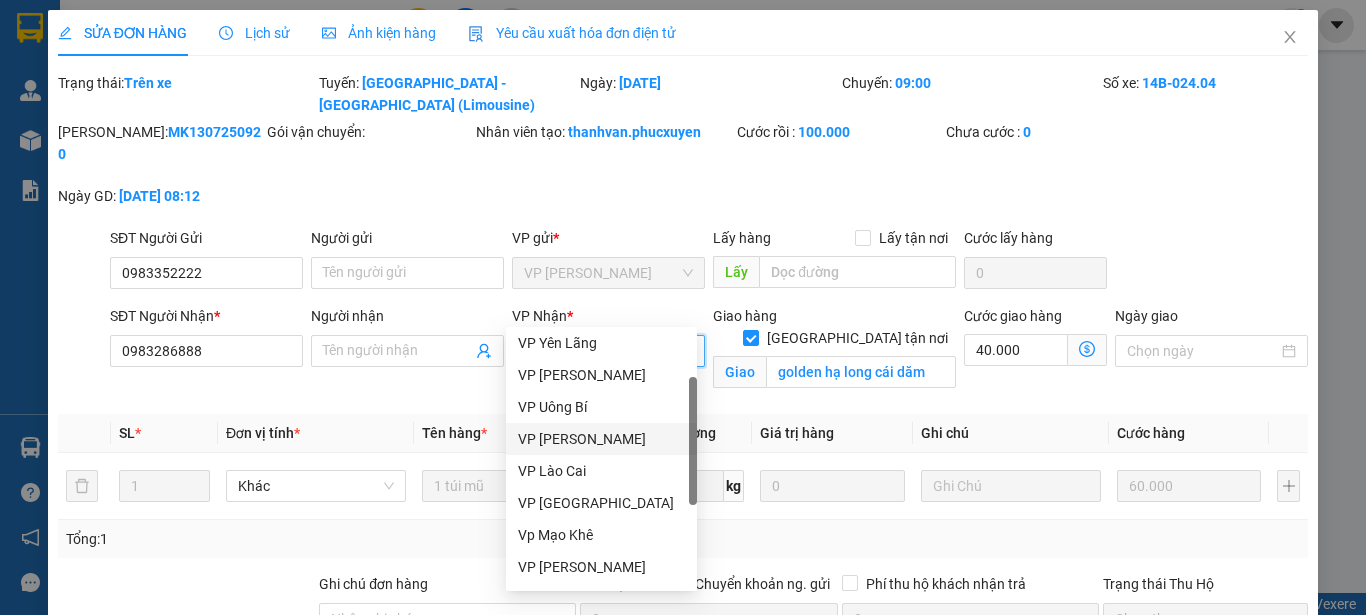 click on "VP [PERSON_NAME]" at bounding box center (601, 439) 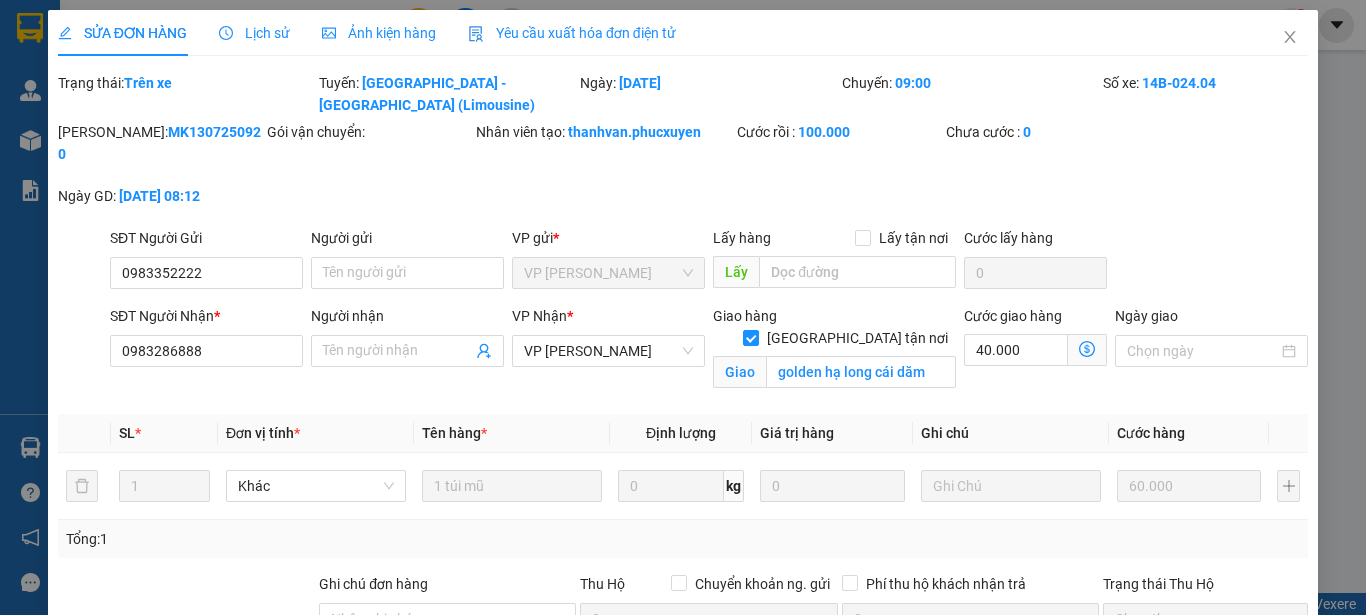 click 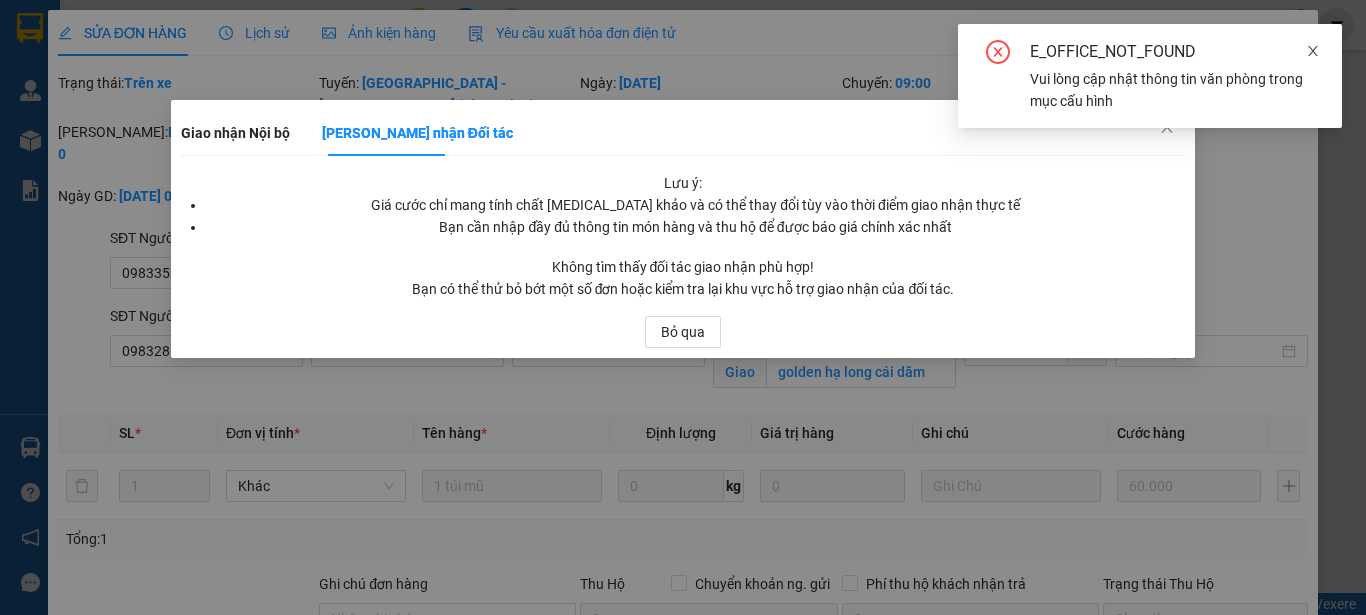 click 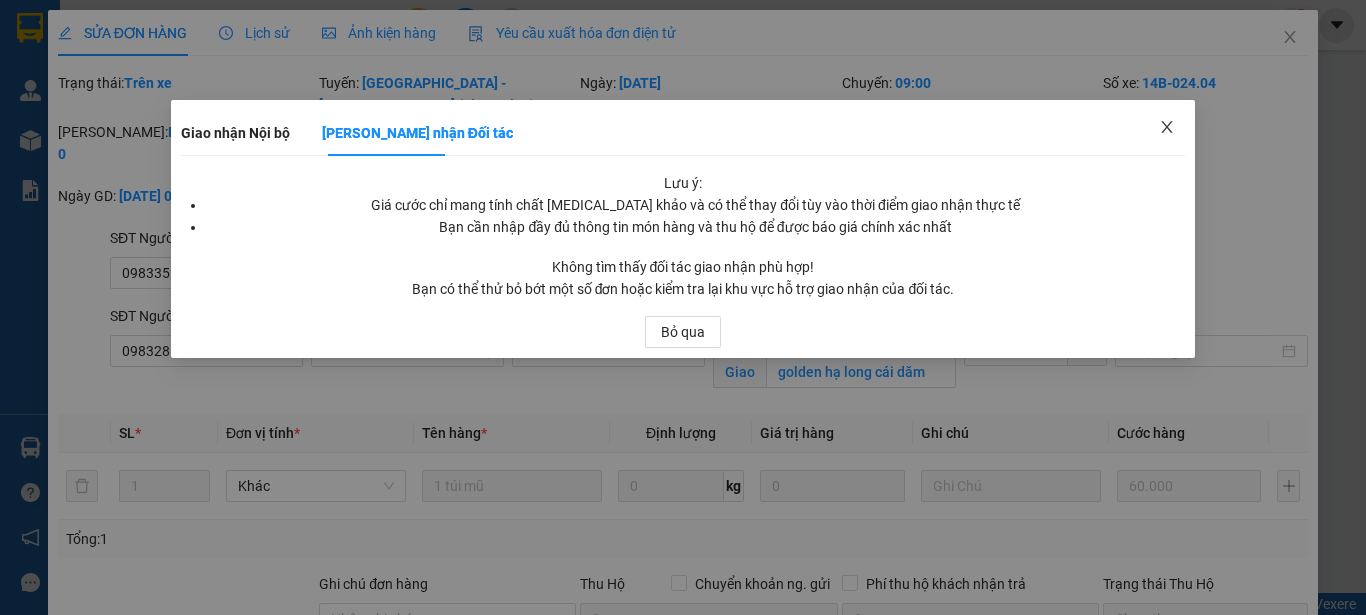 click 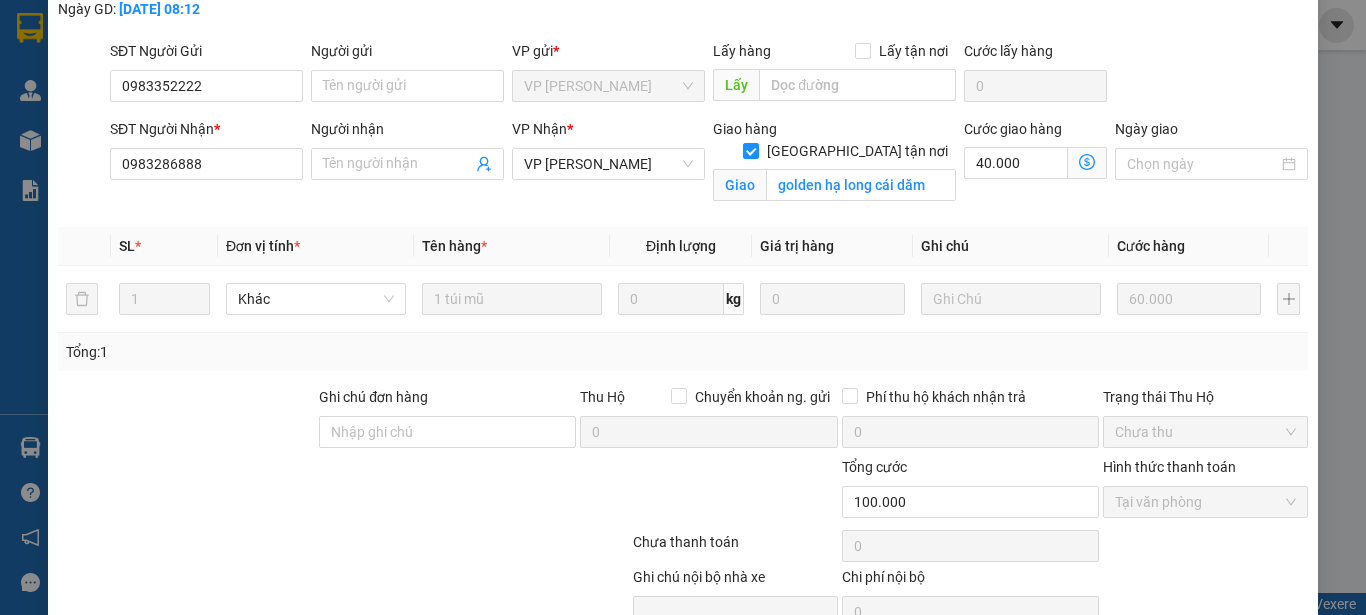 scroll, scrollTop: 242, scrollLeft: 0, axis: vertical 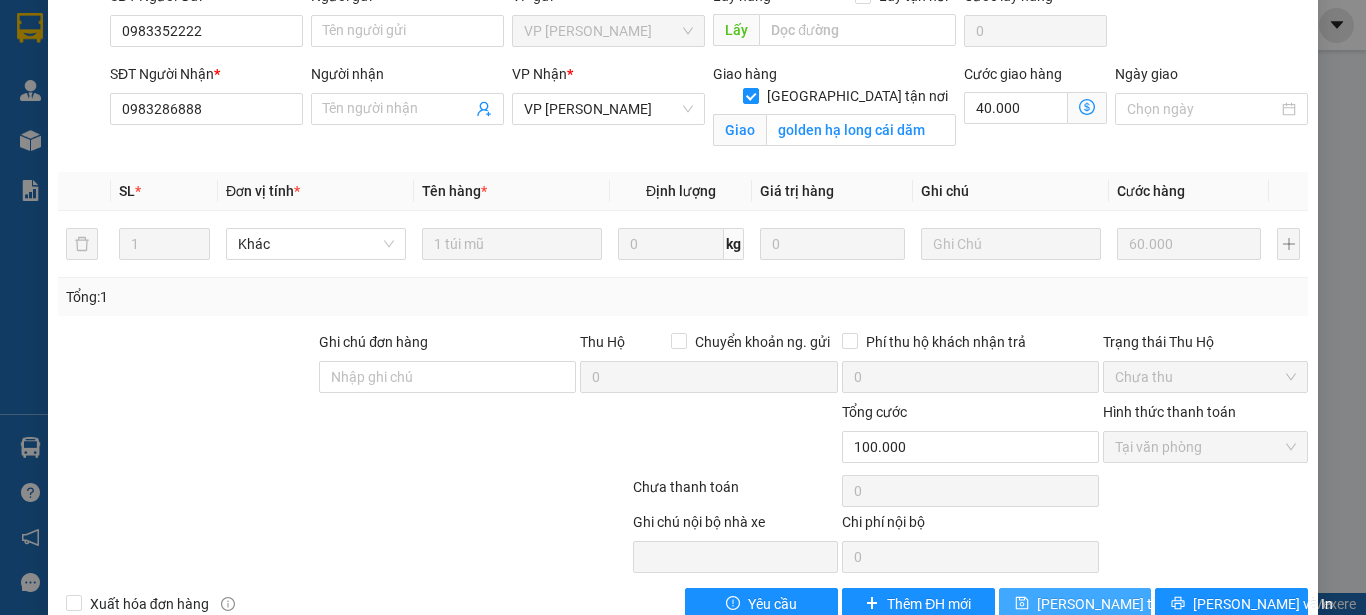 click on "[PERSON_NAME] thay đổi" at bounding box center [1117, 604] 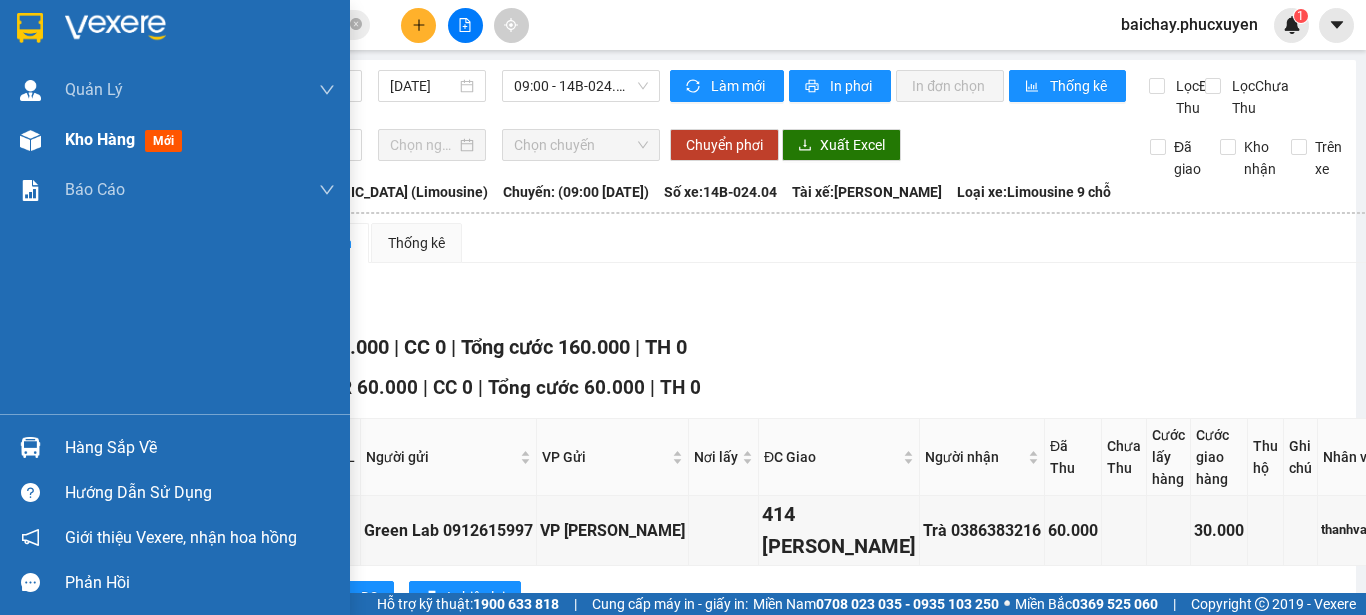 click on "Kho hàng" at bounding box center [100, 139] 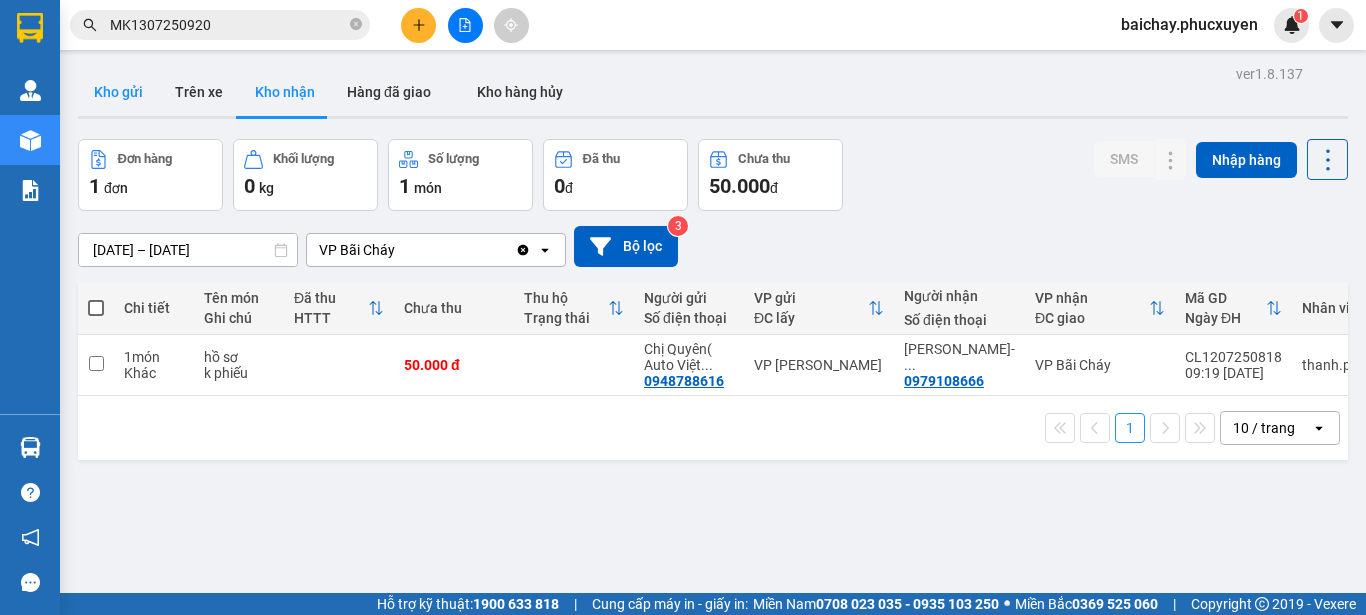 click on "Kho gửi" at bounding box center (118, 92) 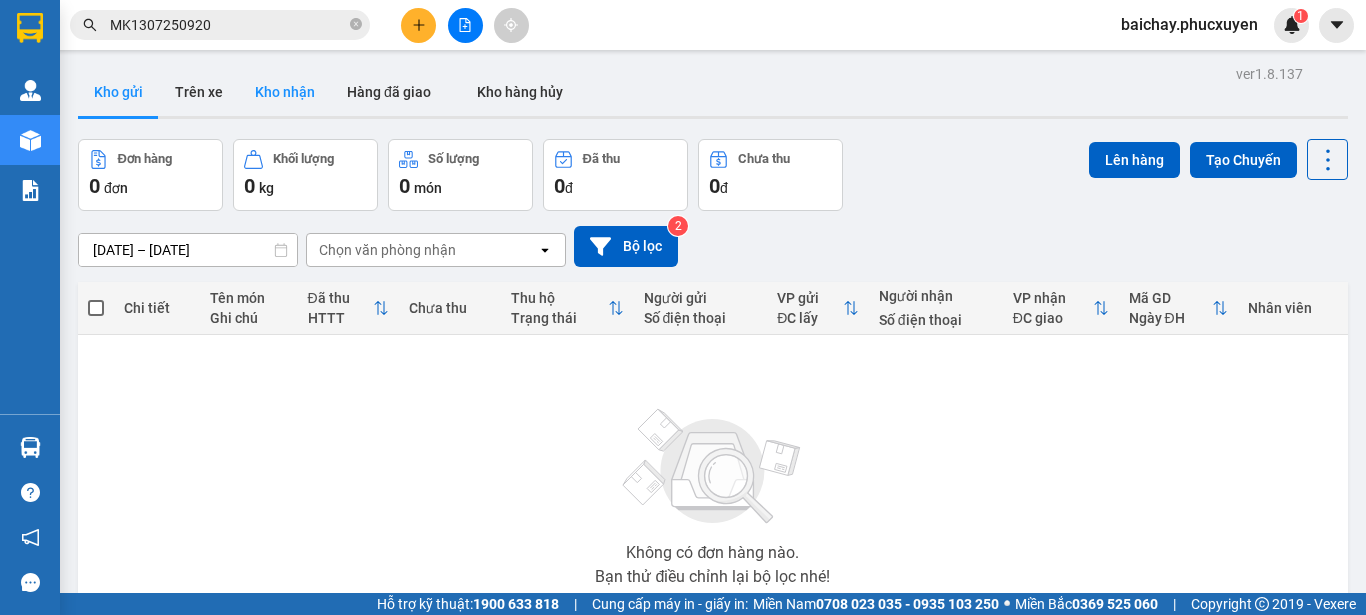 click on "Kho nhận" at bounding box center (285, 92) 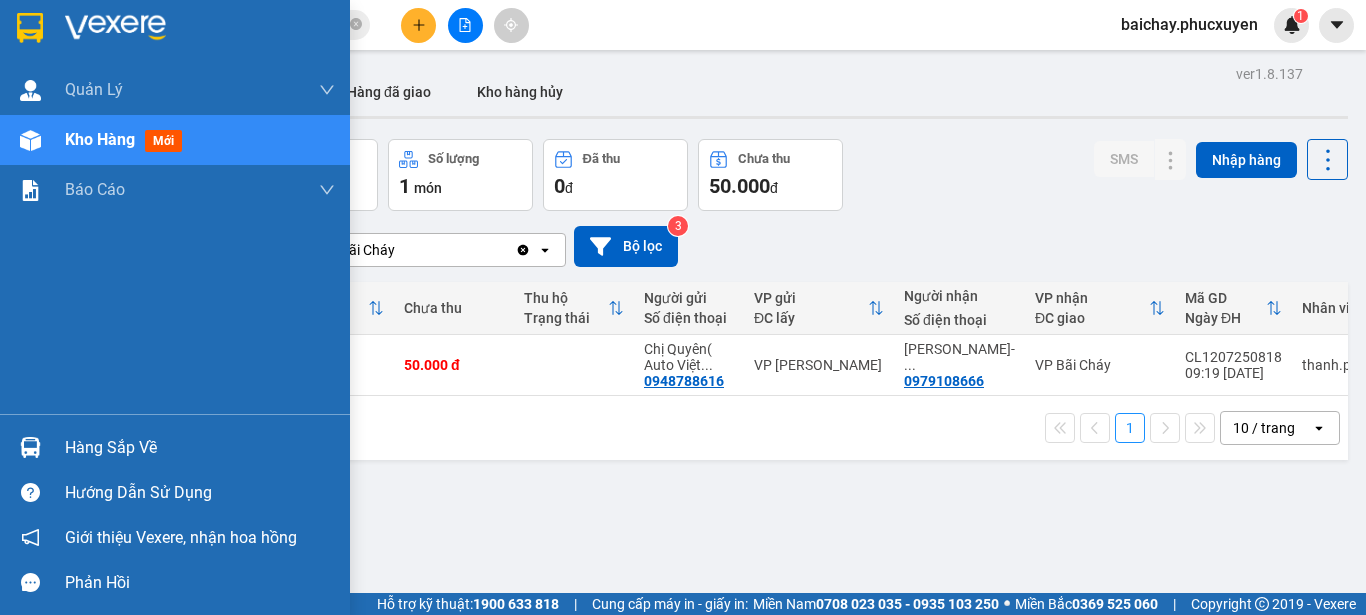 click on "Hàng sắp về" at bounding box center [200, 448] 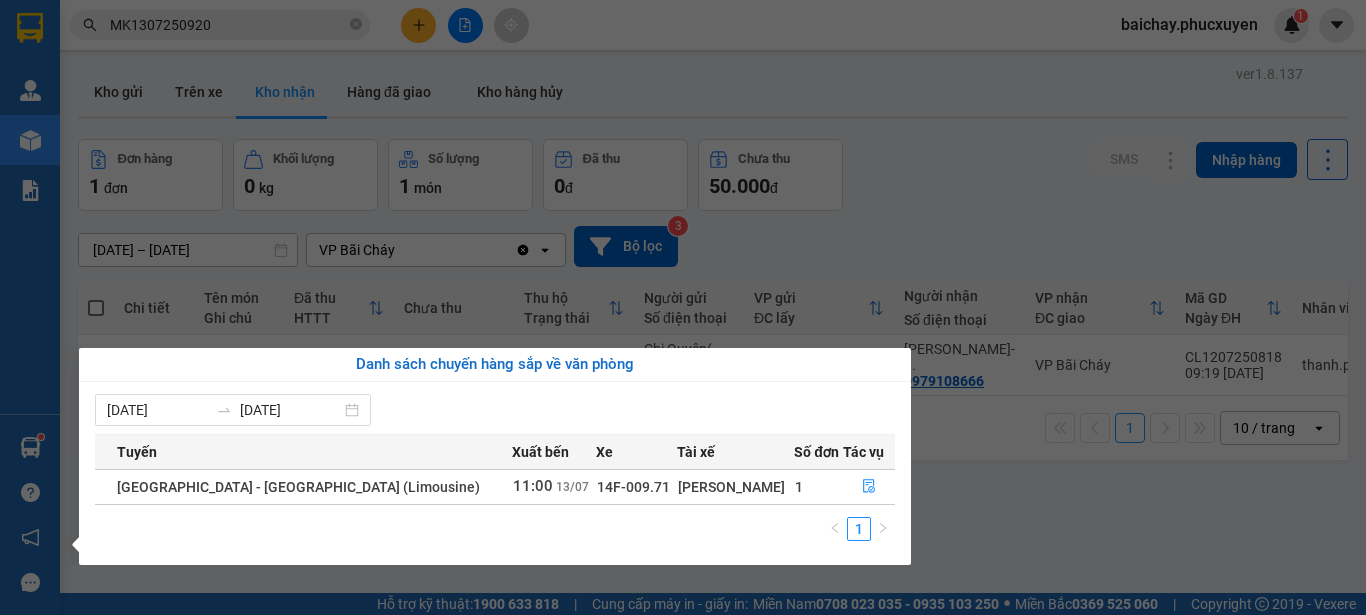 click on "Kết quả tìm kiếm ( 1 )  Bộ lọc  Mã ĐH Trạng thái Món hàng Thu hộ Tổng cước Chưa cước Người gửi VP Gửi Người nhận VP Nhận MK1307250920 08:12 [DATE] Trên xe   14B-024.04 09:00  [DATE] 1 túi mũ SL:  1 100.000 0983352222 VP Minh Khai 0983286888 VP Bãi Cháy TC: golden hạ long cái dăm 1 MK1307250920 baichay.phucxuyen 1     [PERSON_NAME] lý giao nhận mới Quản lý kiểm kho     Kho hàng mới     Báo cáo  11. Báo cáo đơn giao nhận nội bộ 1. Chi tiết đơn hàng văn phòng 12. Thống kê đơn đối tác 2. Tổng doanh thu theo từng văn phòng 3. Thống kê đơn hàng toàn nhà xe  4. Báo cáo dòng tiền theo nhân viên 5. Doanh thu thực tế chi tiết theo phòng hàng  8. Thống kê nhận và gửi hàng theo văn phòng 9. Thống kê chi tiết đơn hàng theo văn phòng gửi Báo cáo Dòng tiền Thực thu của Nhân viên (Tách cước) Hàng sắp về Hướng dẫn sử dụng Phản hồi ver  1.8.137" at bounding box center [683, 307] 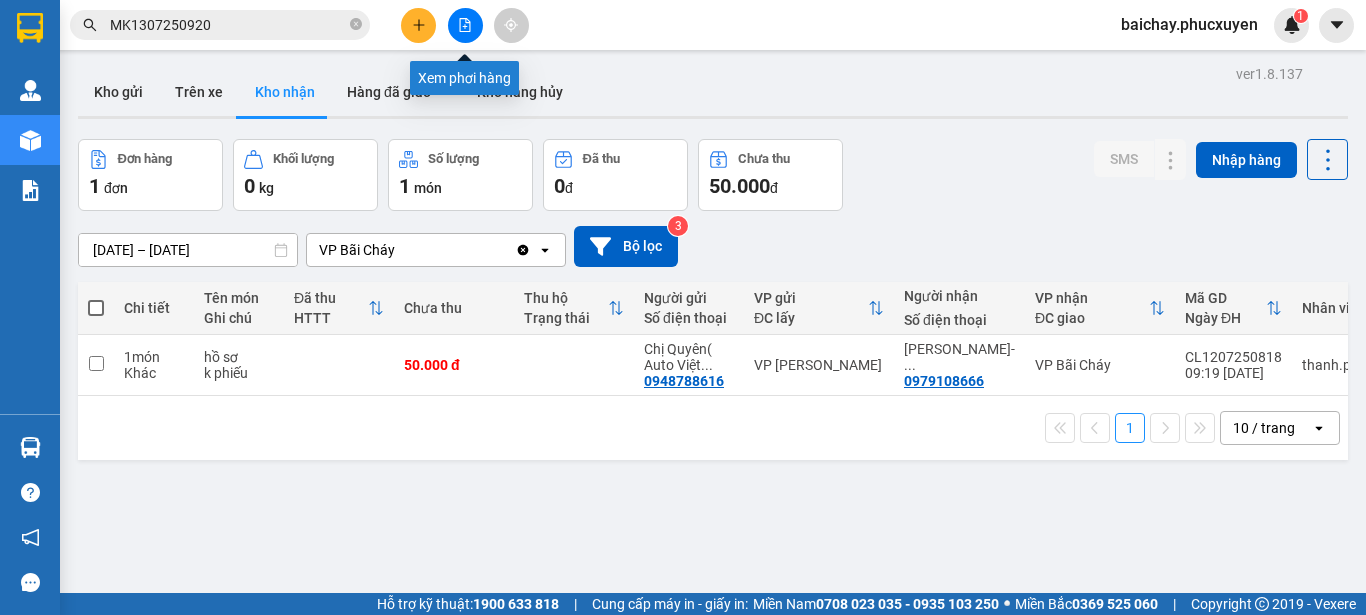 click 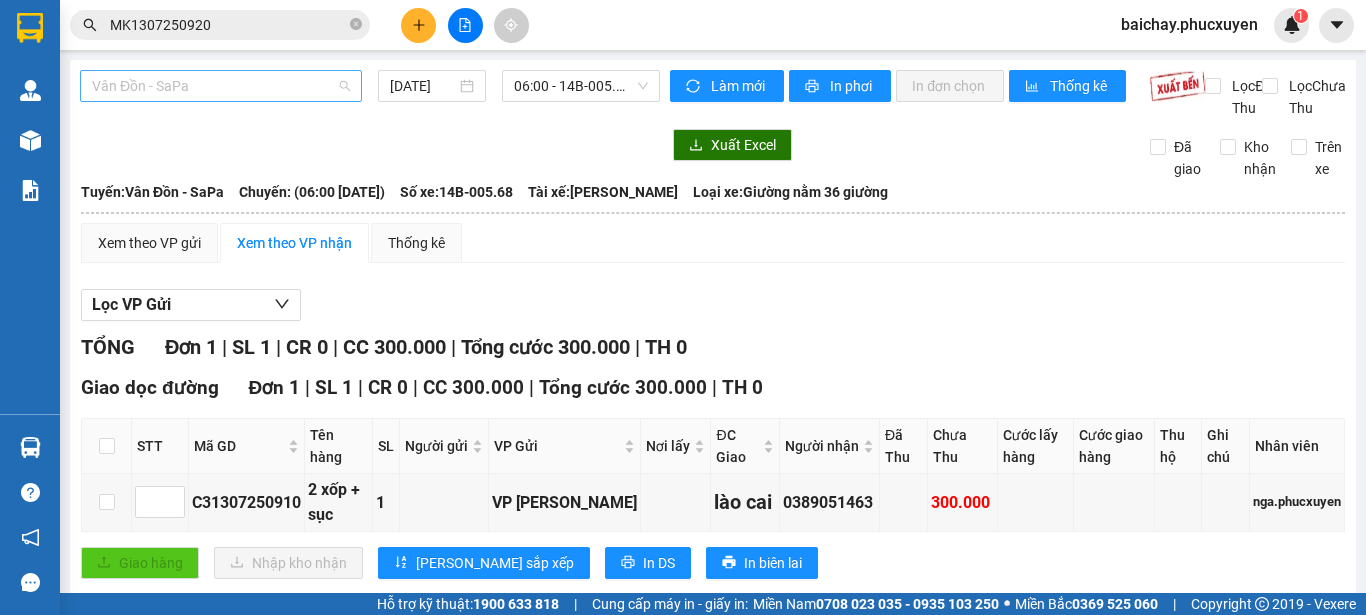 click on "Vân Đồn - SaPa" at bounding box center [221, 86] 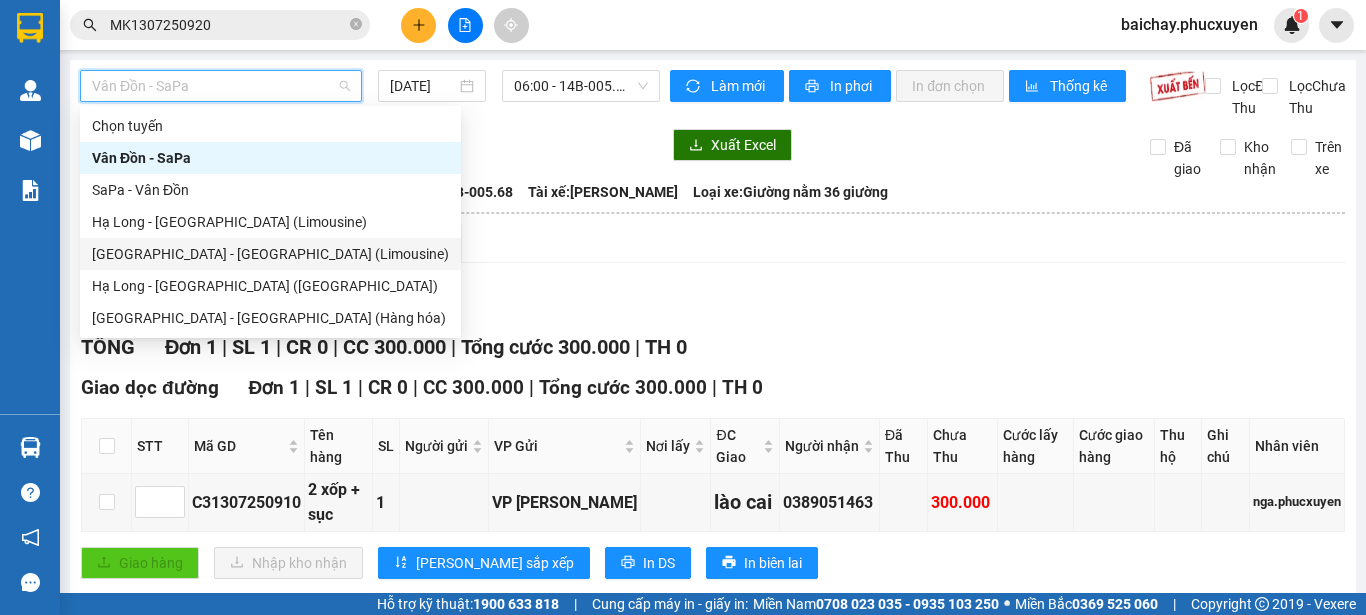 click on "[GEOGRAPHIC_DATA] - [GEOGRAPHIC_DATA] (Limousine)" at bounding box center [270, 254] 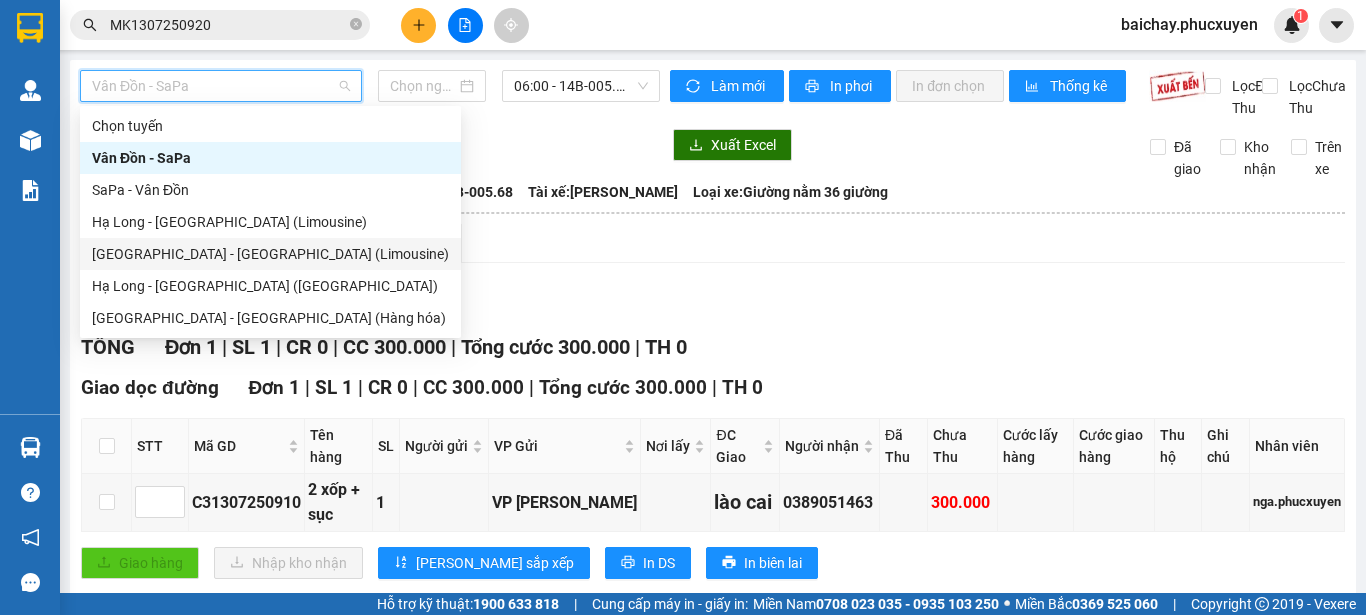 type on "[DATE]" 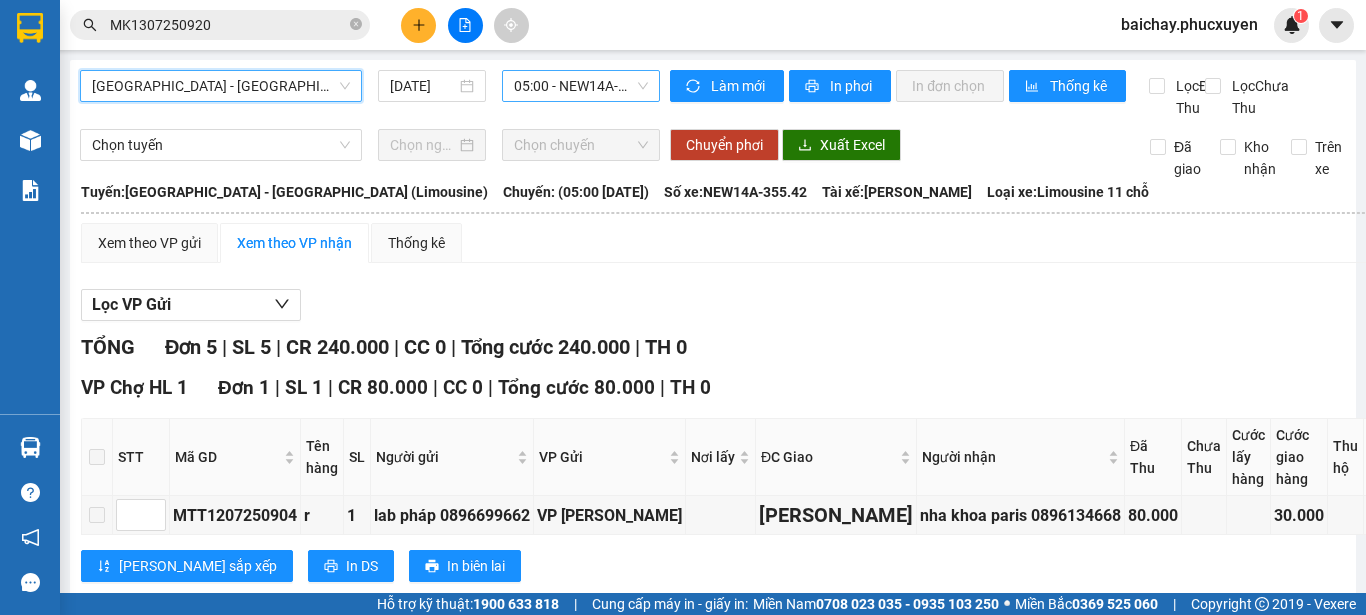 click on "05:00     - NEW14A-355.42" at bounding box center (581, 86) 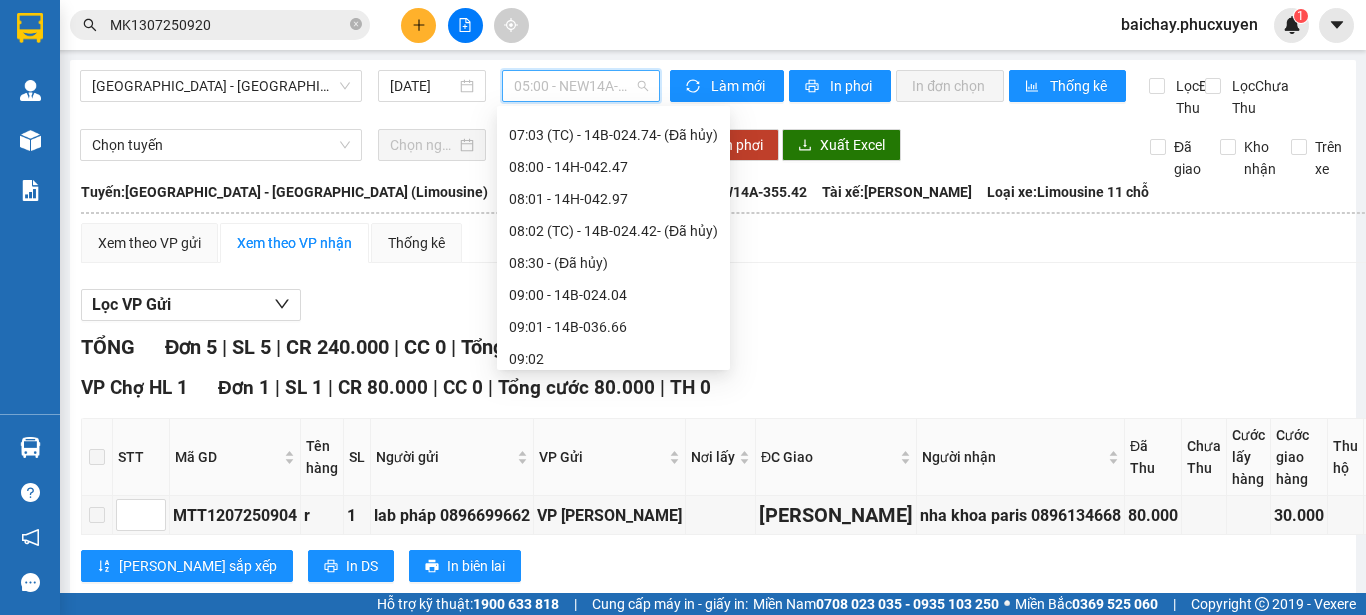 scroll, scrollTop: 300, scrollLeft: 0, axis: vertical 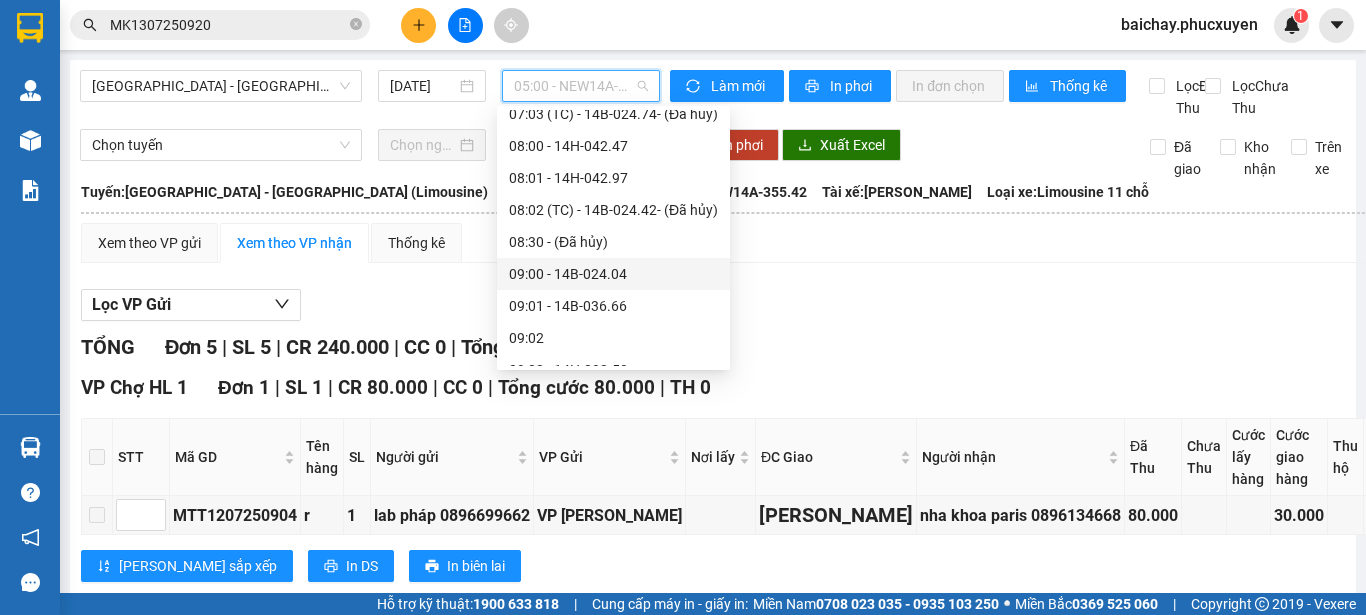 click on "09:00     - 14B-024.04" at bounding box center [613, 274] 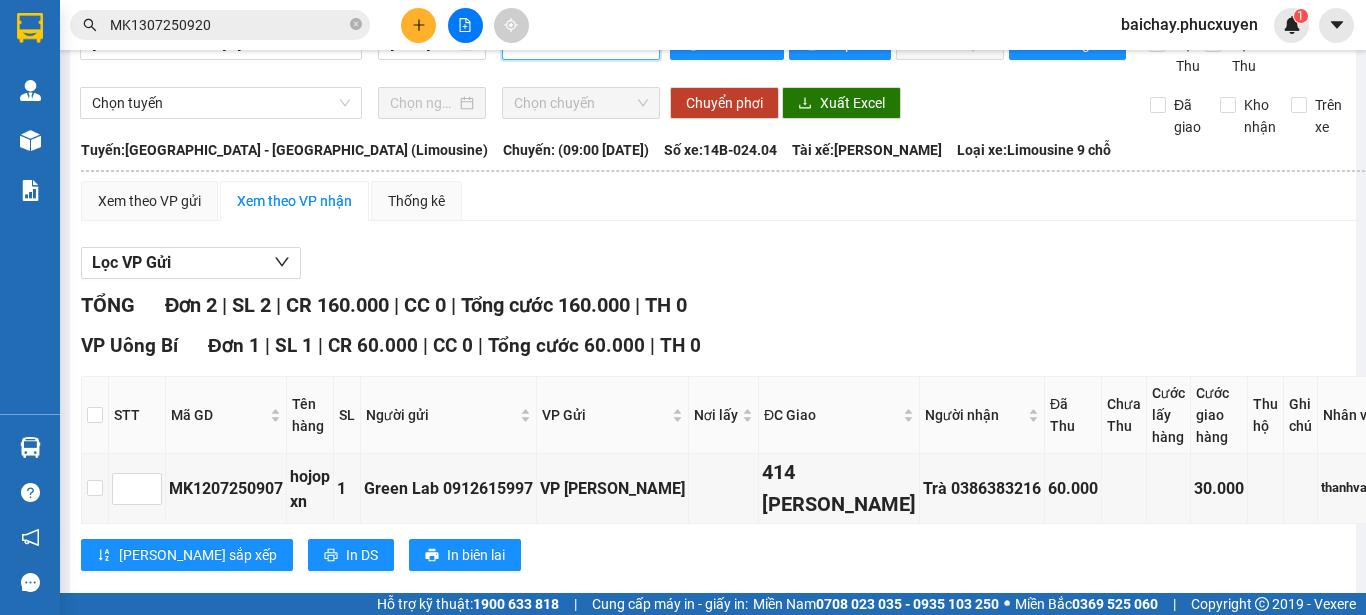 scroll, scrollTop: 0, scrollLeft: 0, axis: both 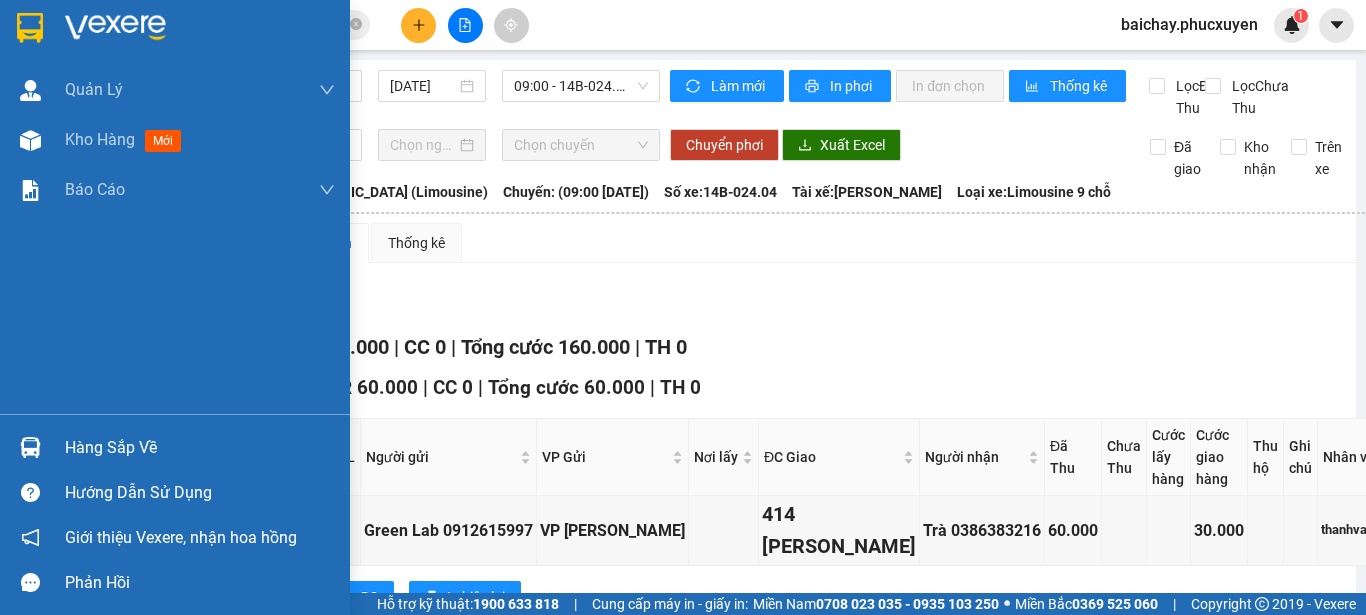 click on "Hàng sắp về" at bounding box center [200, 448] 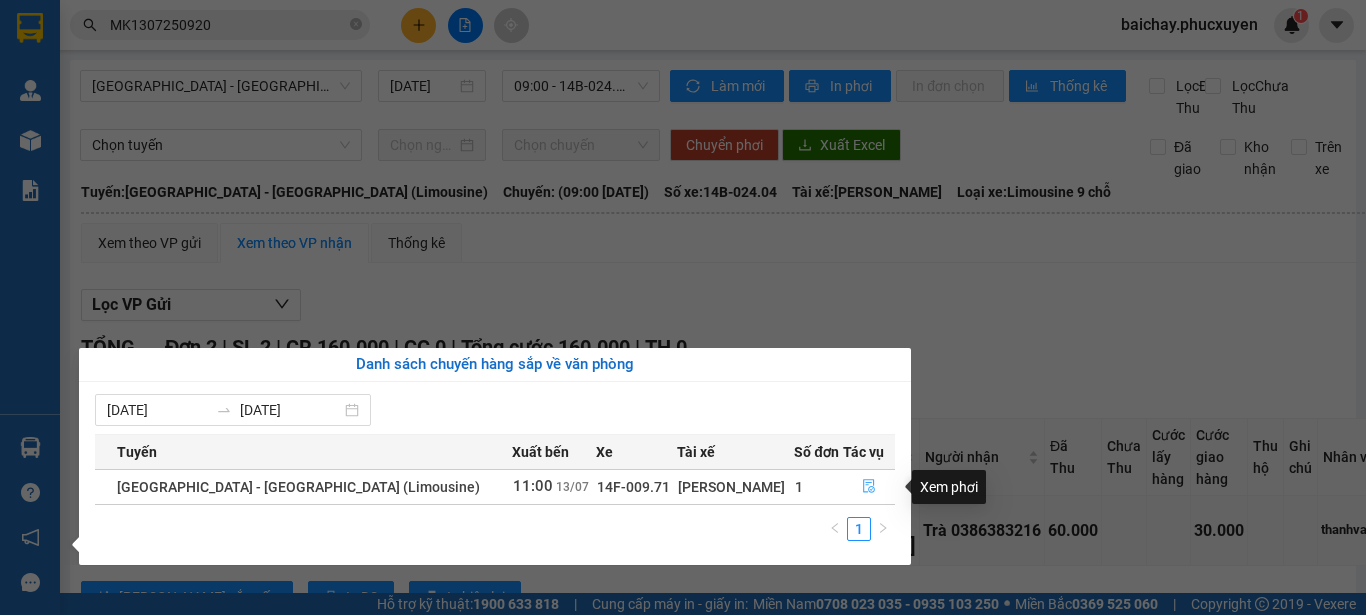 click 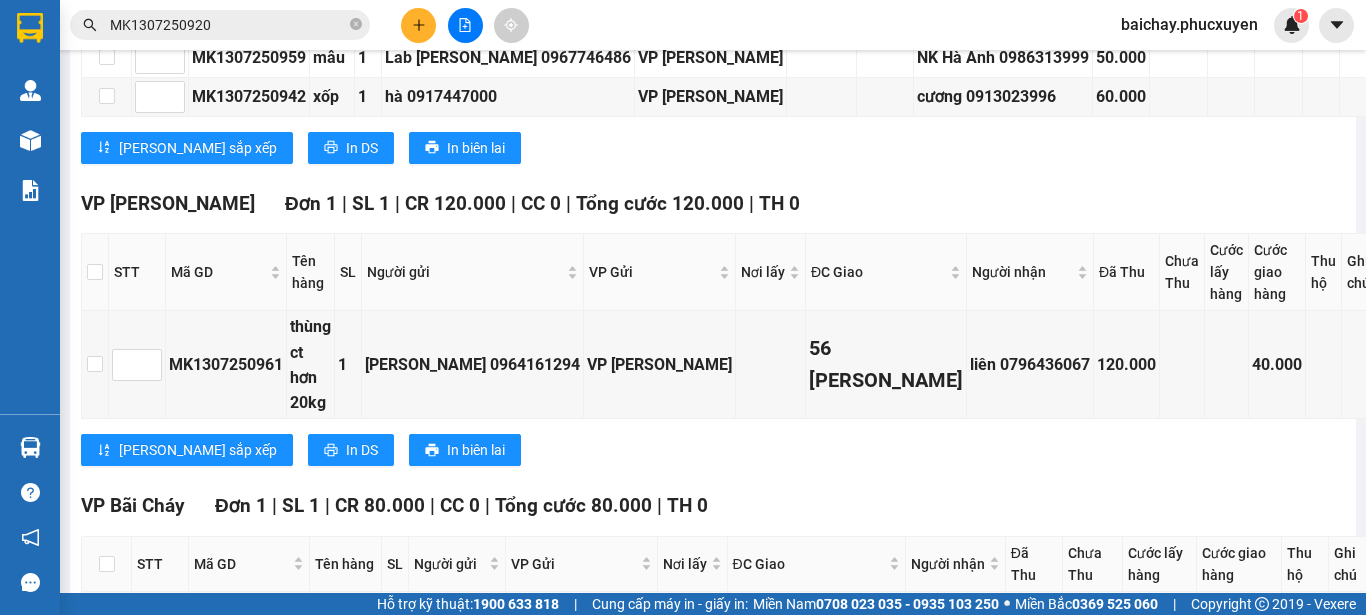 scroll, scrollTop: 481, scrollLeft: 0, axis: vertical 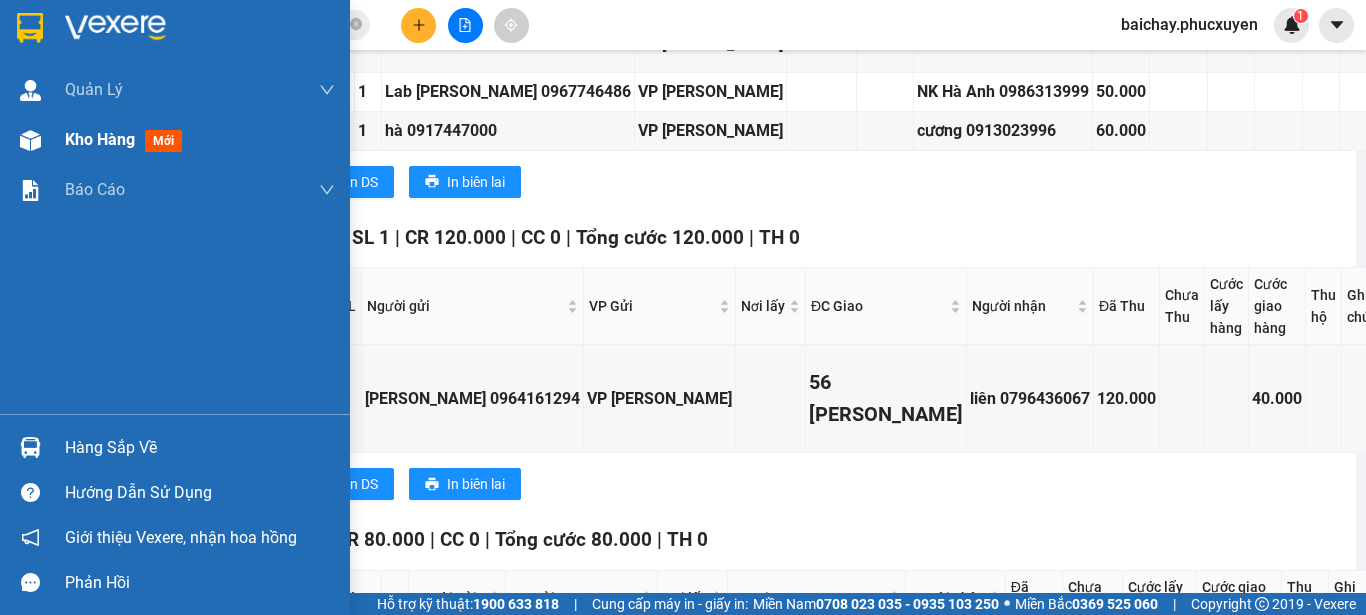 click on "Kho hàng" at bounding box center (100, 139) 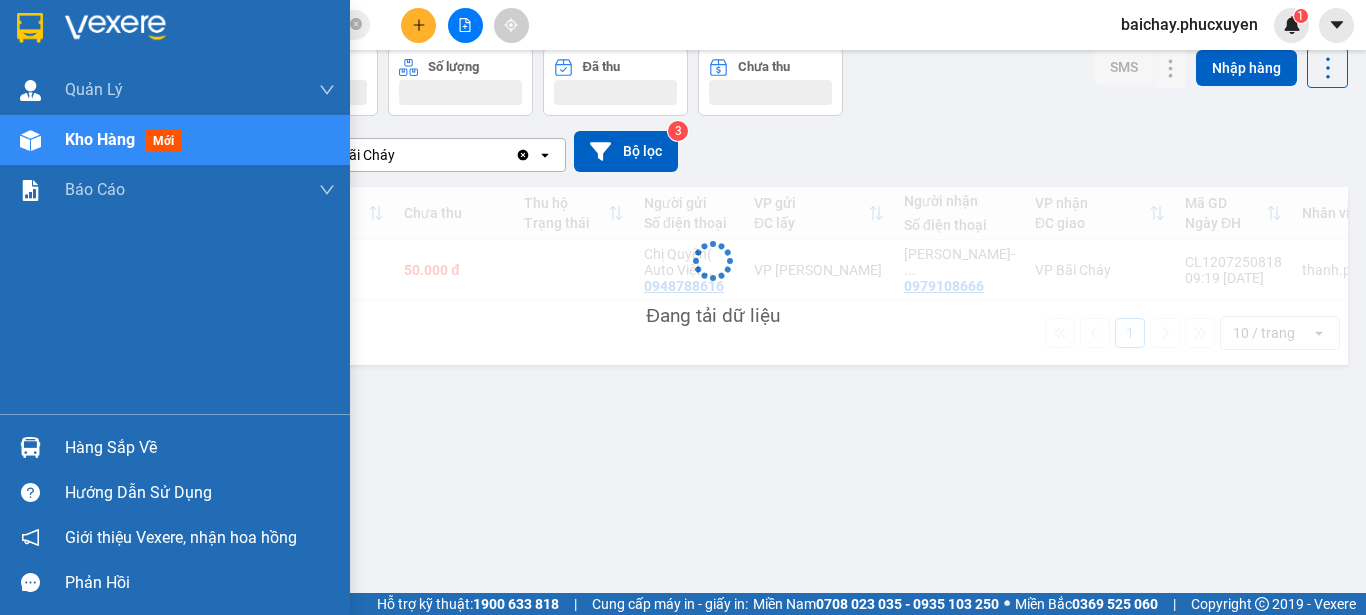 scroll, scrollTop: 92, scrollLeft: 0, axis: vertical 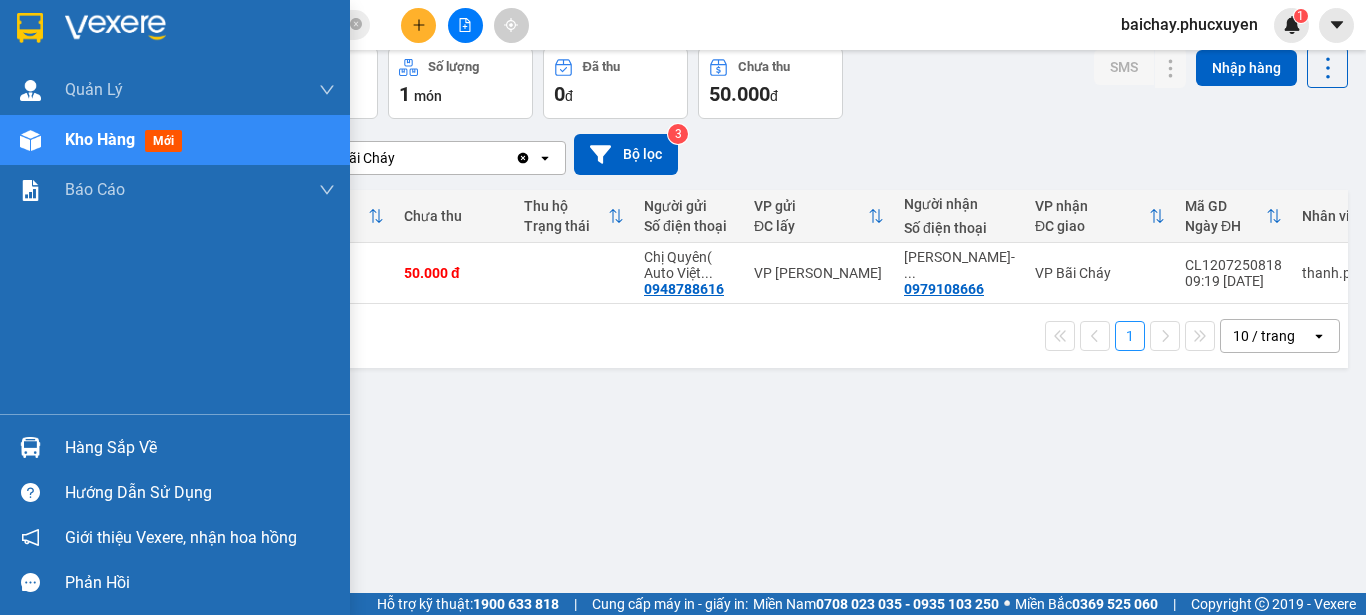 click on "Hàng sắp về" at bounding box center (200, 448) 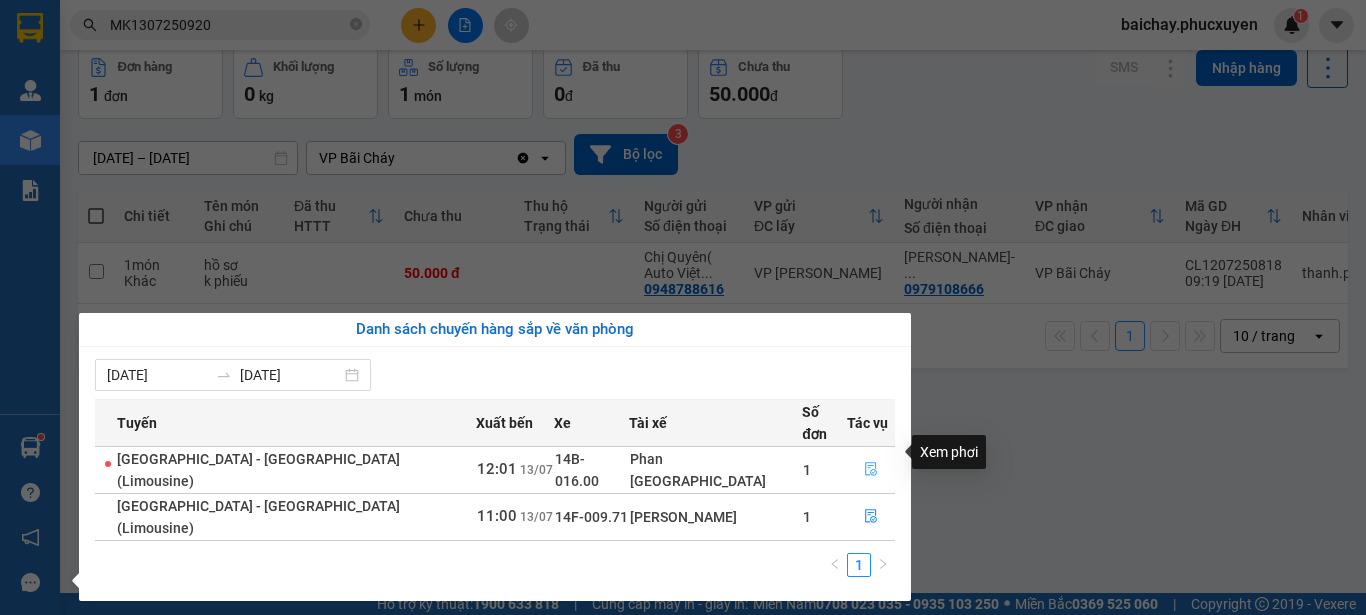 click 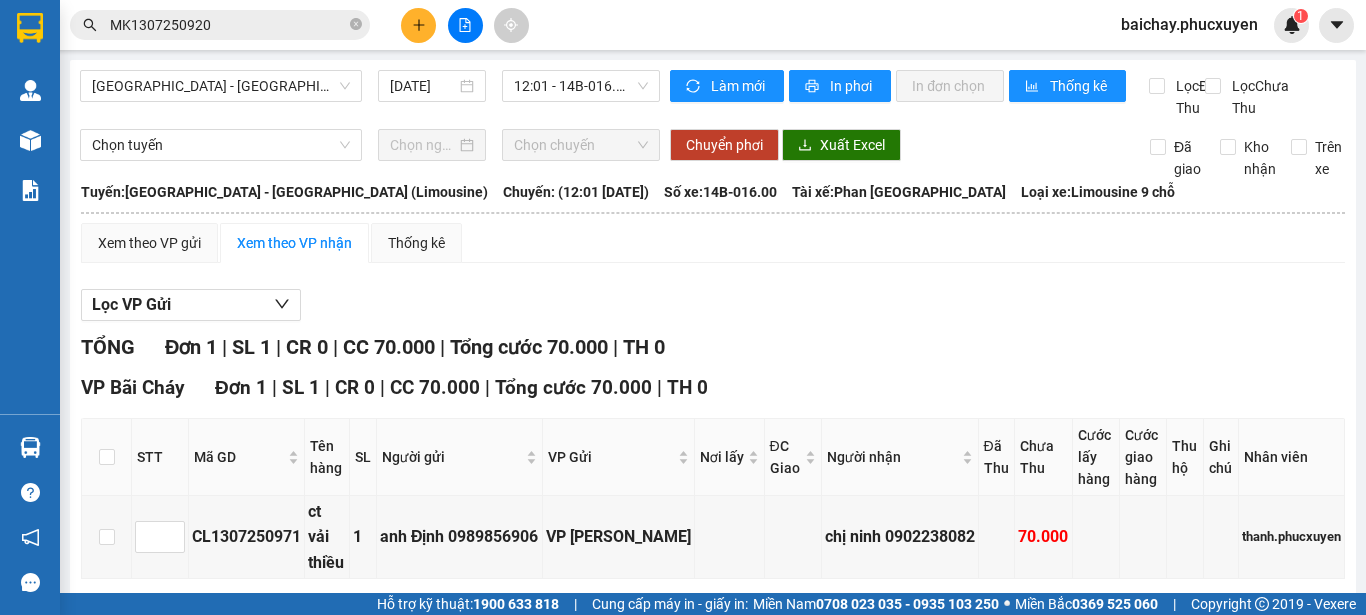 scroll, scrollTop: 86, scrollLeft: 0, axis: vertical 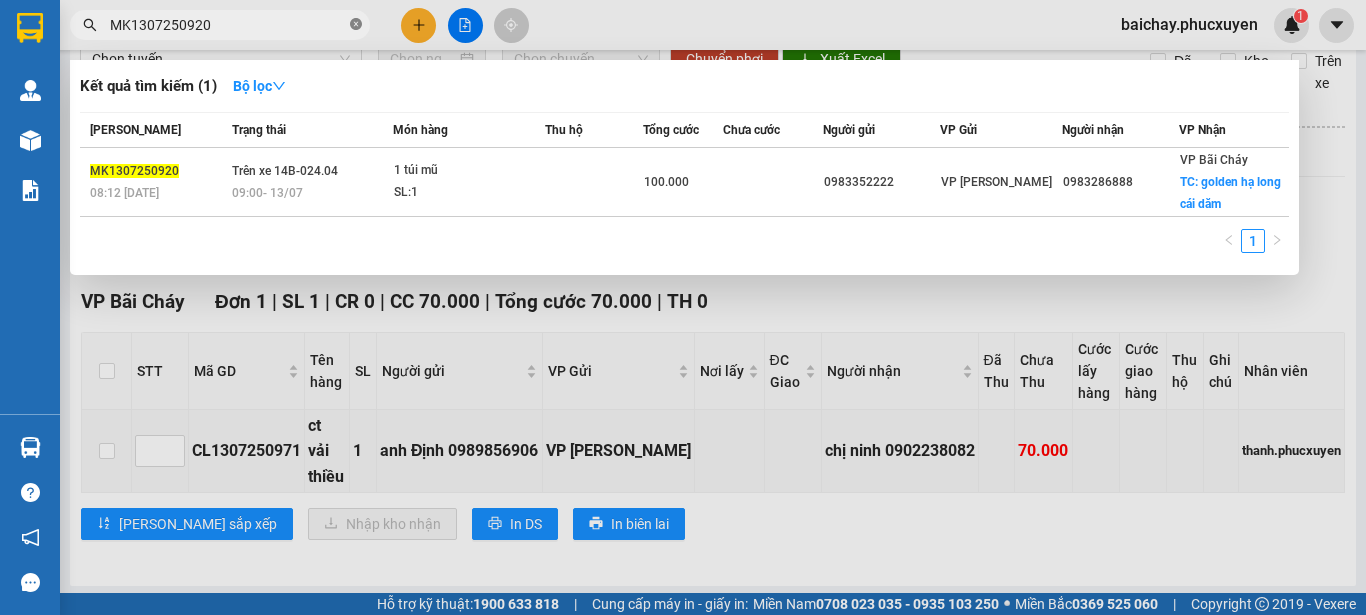 click 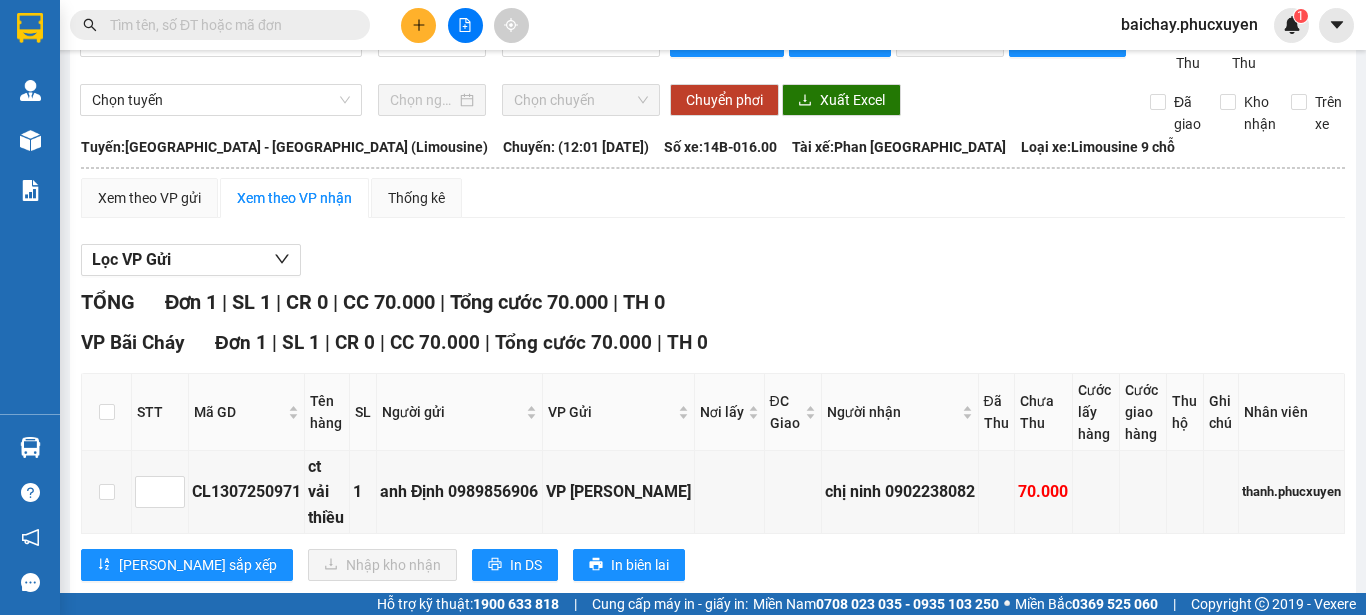 scroll, scrollTop: 86, scrollLeft: 0, axis: vertical 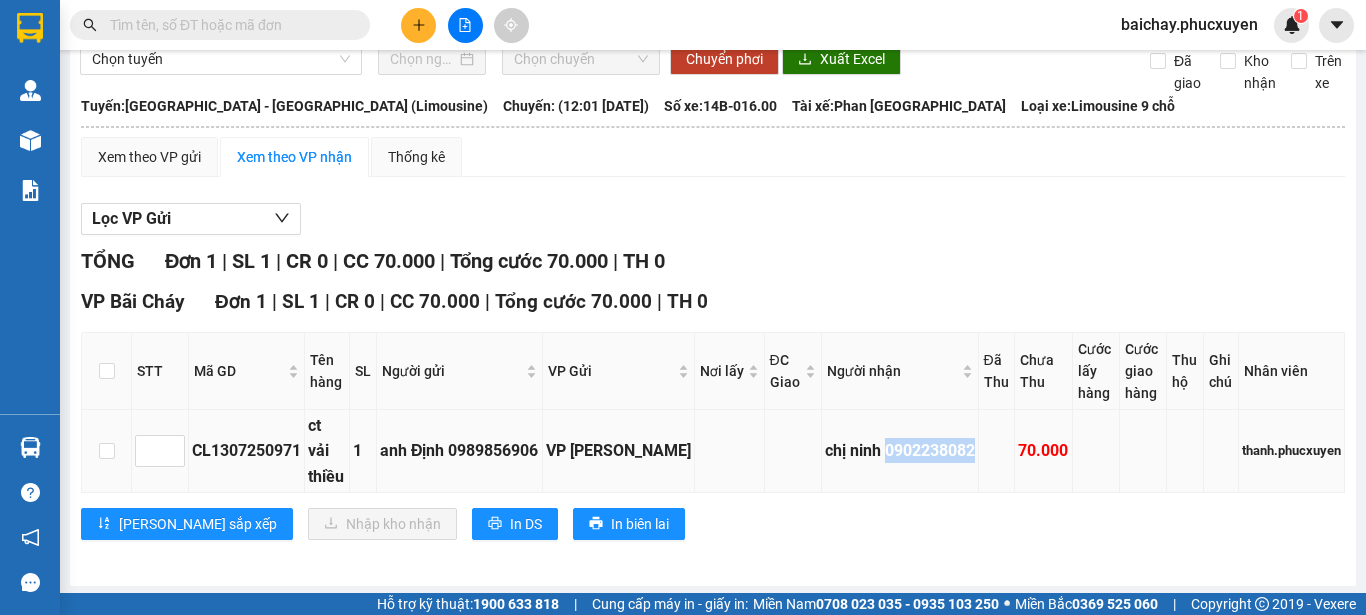 drag, startPoint x: 931, startPoint y: 459, endPoint x: 844, endPoint y: 472, distance: 87.965904 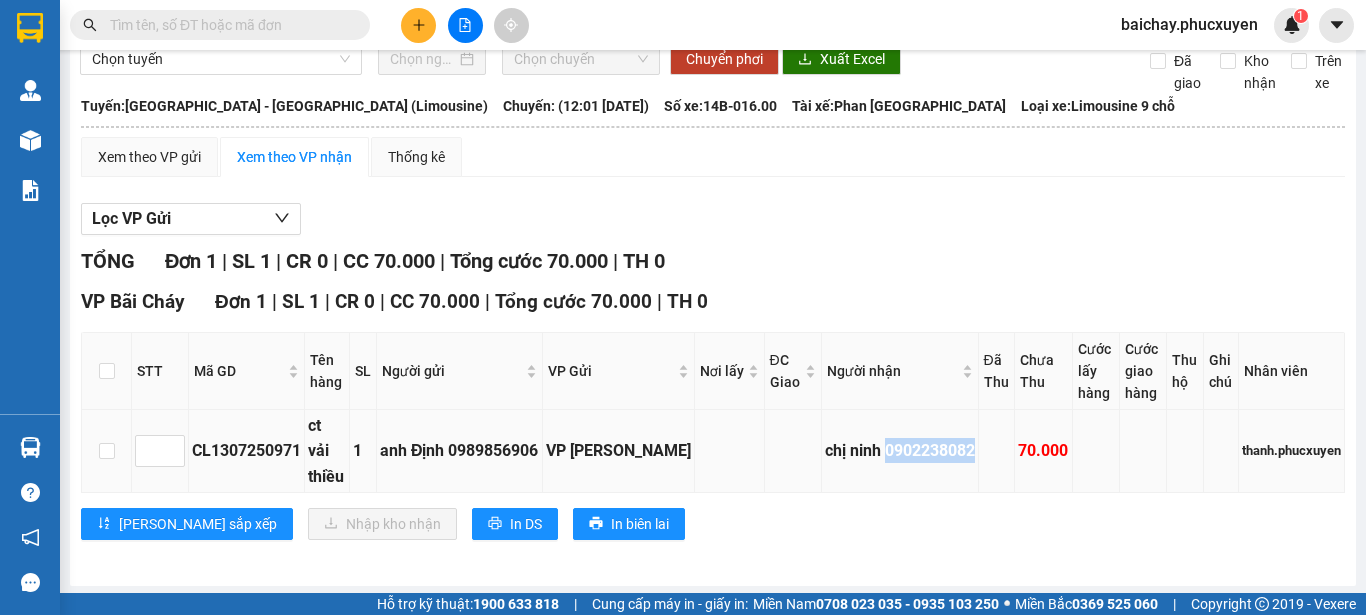 click on "chị ninh 0902238082" at bounding box center [900, 450] 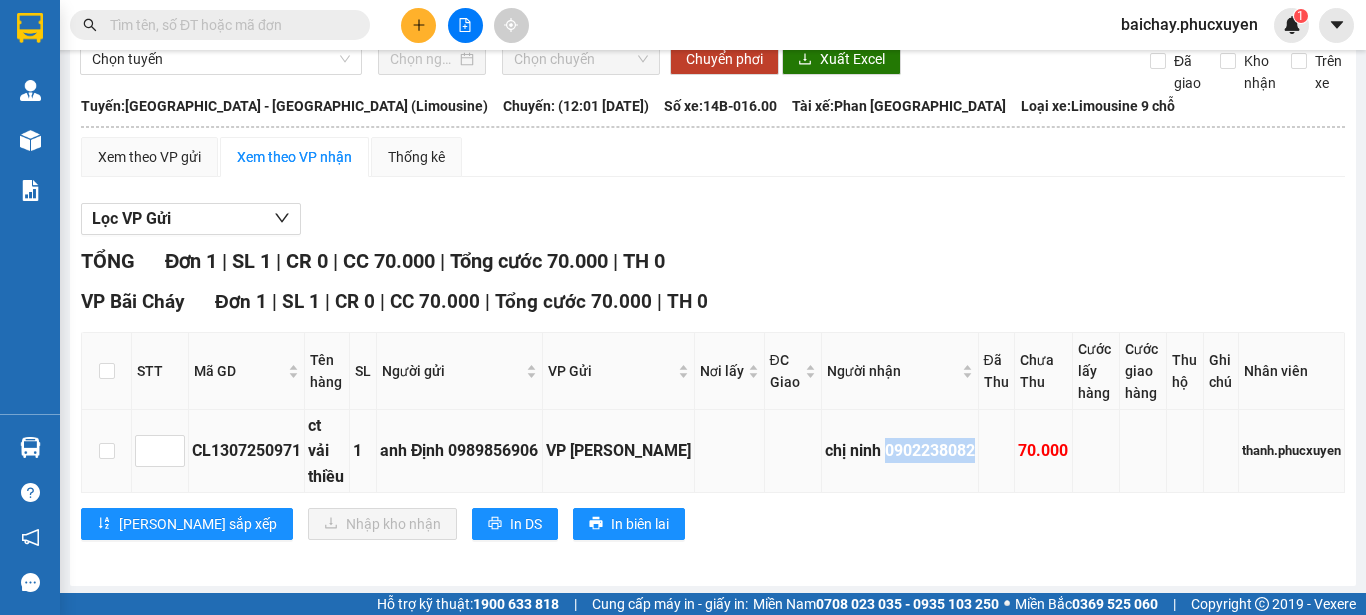 copy on "0902238082" 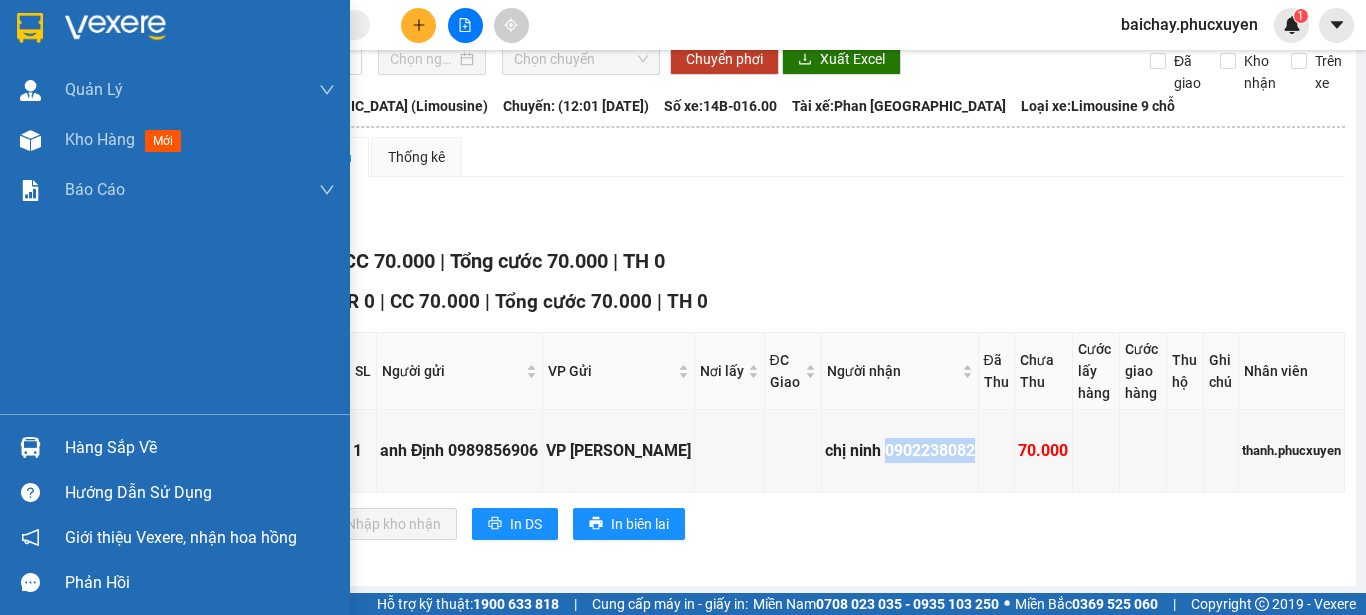click on "Hàng sắp về" at bounding box center [200, 448] 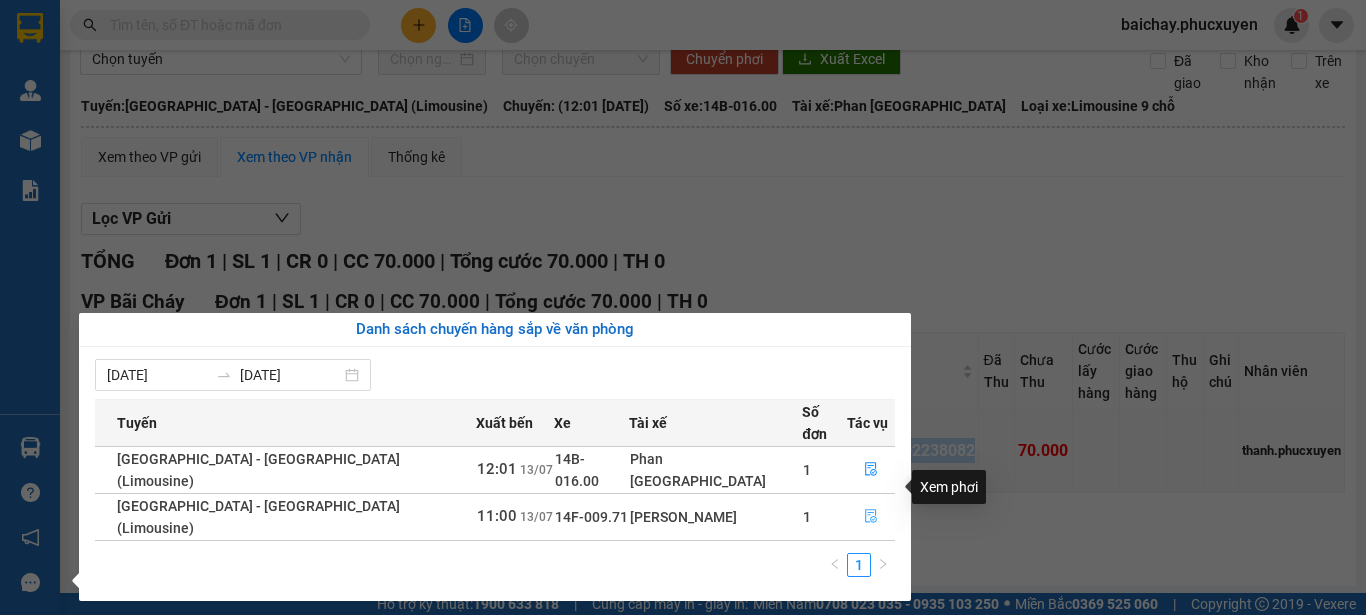 click 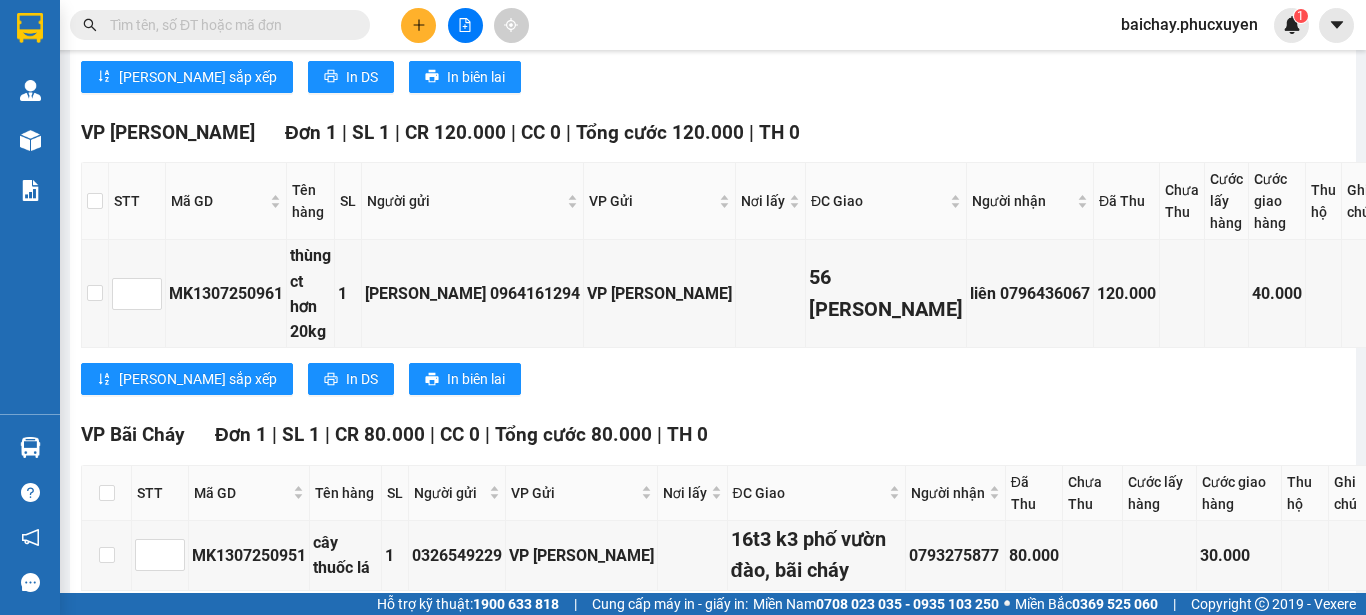 scroll, scrollTop: 686, scrollLeft: 0, axis: vertical 